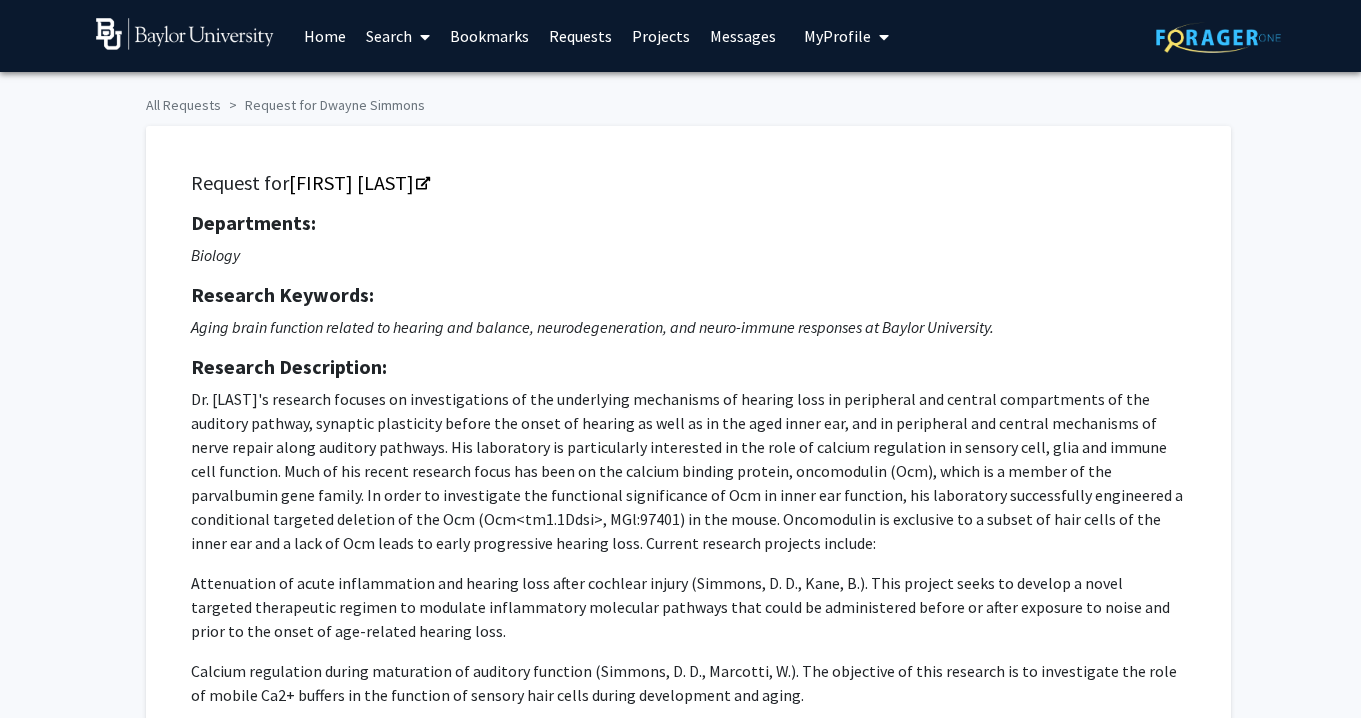 scroll, scrollTop: 403, scrollLeft: 0, axis: vertical 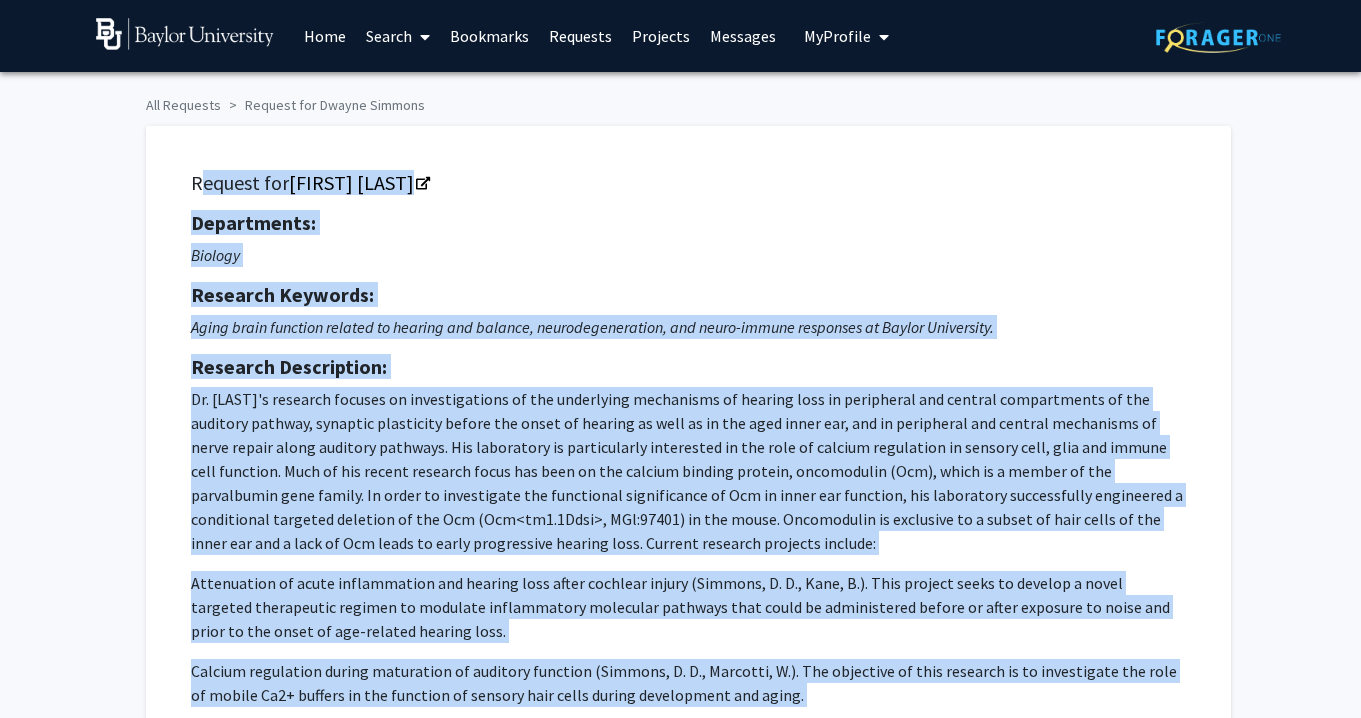 drag, startPoint x: 528, startPoint y: 619, endPoint x: 175, endPoint y: 186, distance: 558.65735 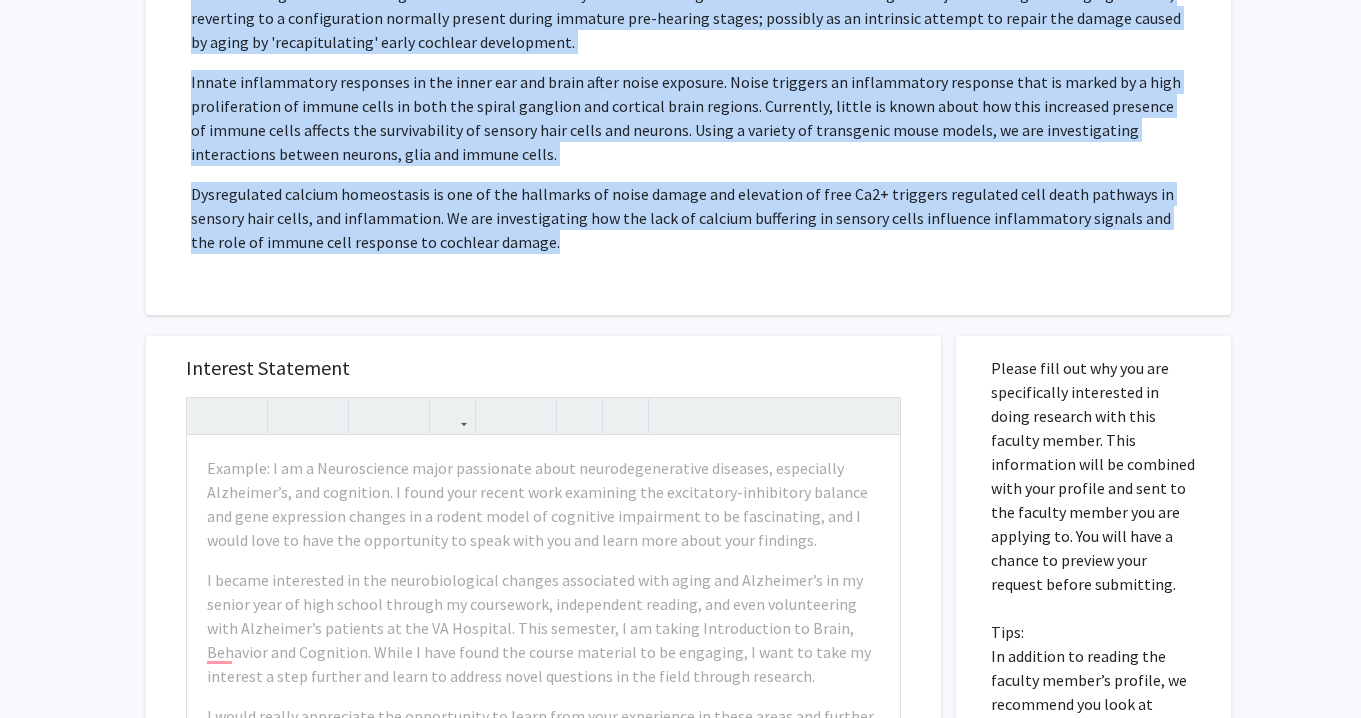 scroll, scrollTop: 1149, scrollLeft: 0, axis: vertical 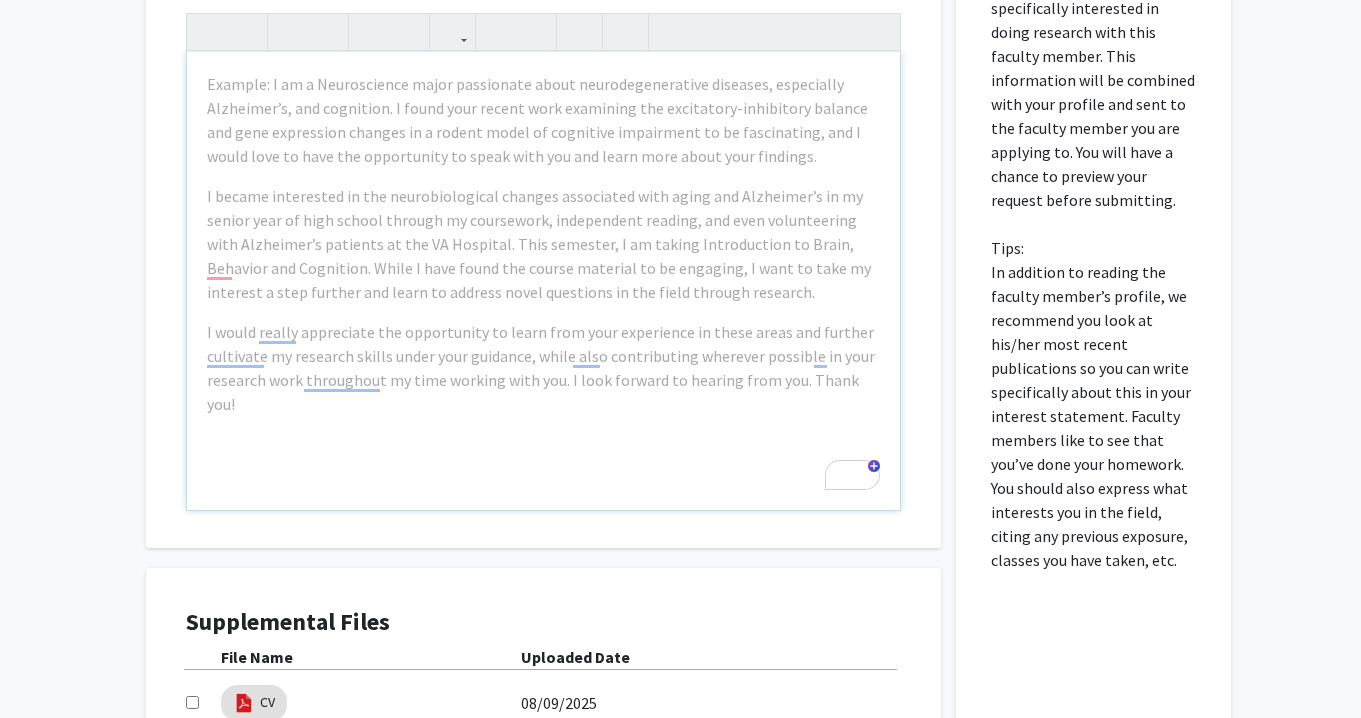 click on "Example: I am a Neuroscience major passionate about neurodegenerative diseases, especially Alzheimer’s, and cognition. I found your recent work examining the excitatory-inhibitory balance and gene expression changes in a rodent model of cognitive impairment to be fascinating, and I would love to have the opportunity to speak with you and learn more about your findings.
I became interested in the neurobiological changes associated with aging and Alzheimer’s in my senior year of high school through my coursework, independent reading, and even volunteering with Alzheimer’s patients at the VA Hospital. This semester, I am taking Introduction to Brain, Behavior and Cognition. While I have found the course material to be engaging, I want to take my interest a step further and learn to address novel questions in the field through research." at bounding box center (543, 281) 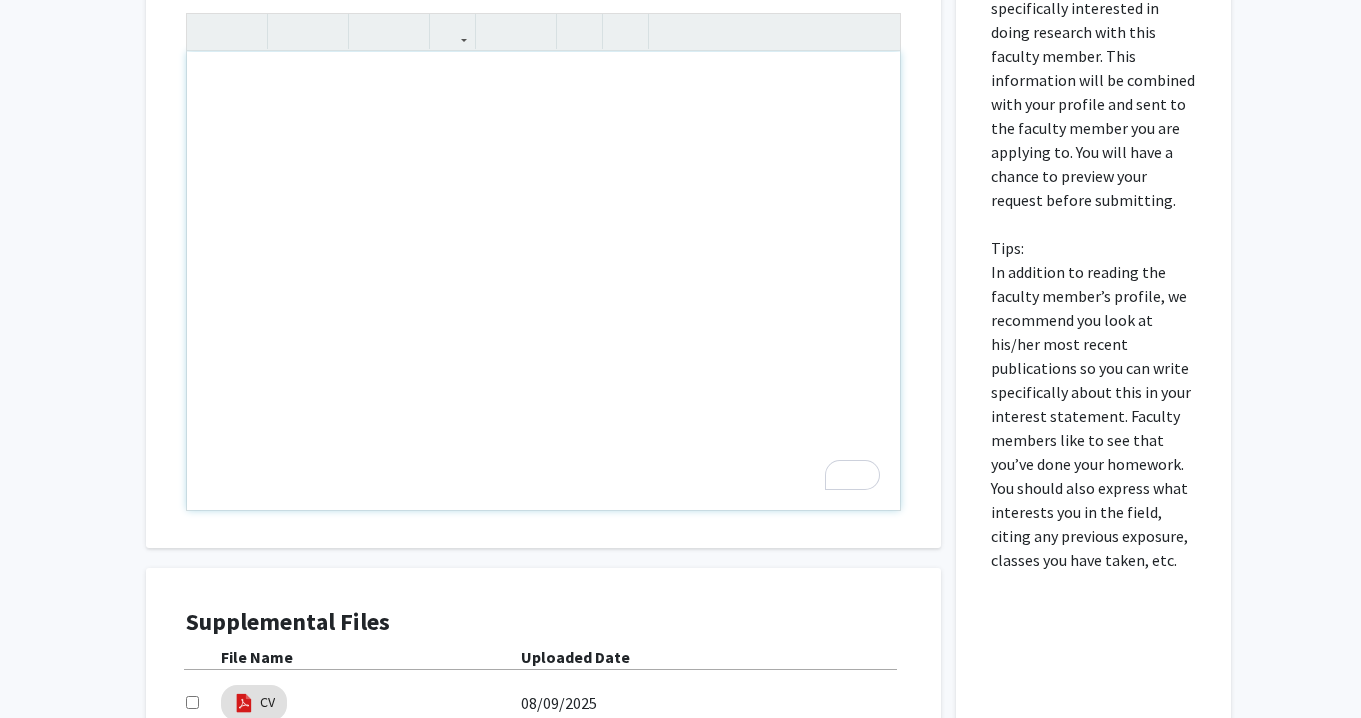 paste 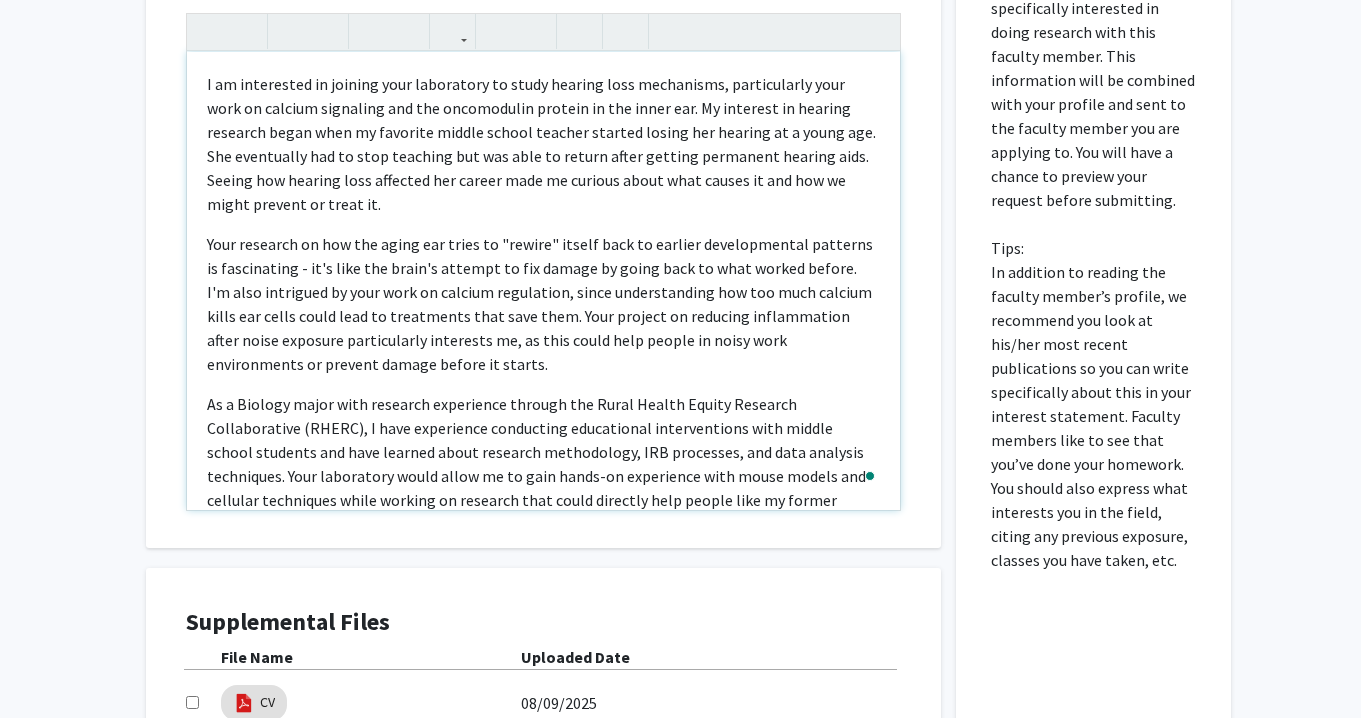 click on "I am interested in joining your laboratory to study hearing loss mechanisms, particularly your work on calcium signaling and the oncomodulin protein in the inner ear. My interest in hearing research began when my favorite middle school teacher started losing her hearing at a young age. She eventually had to stop teaching but was able to return after getting permanent hearing aids. Seeing how hearing loss affected her career made me curious about what causes it and how we might prevent or treat it." at bounding box center [543, 144] 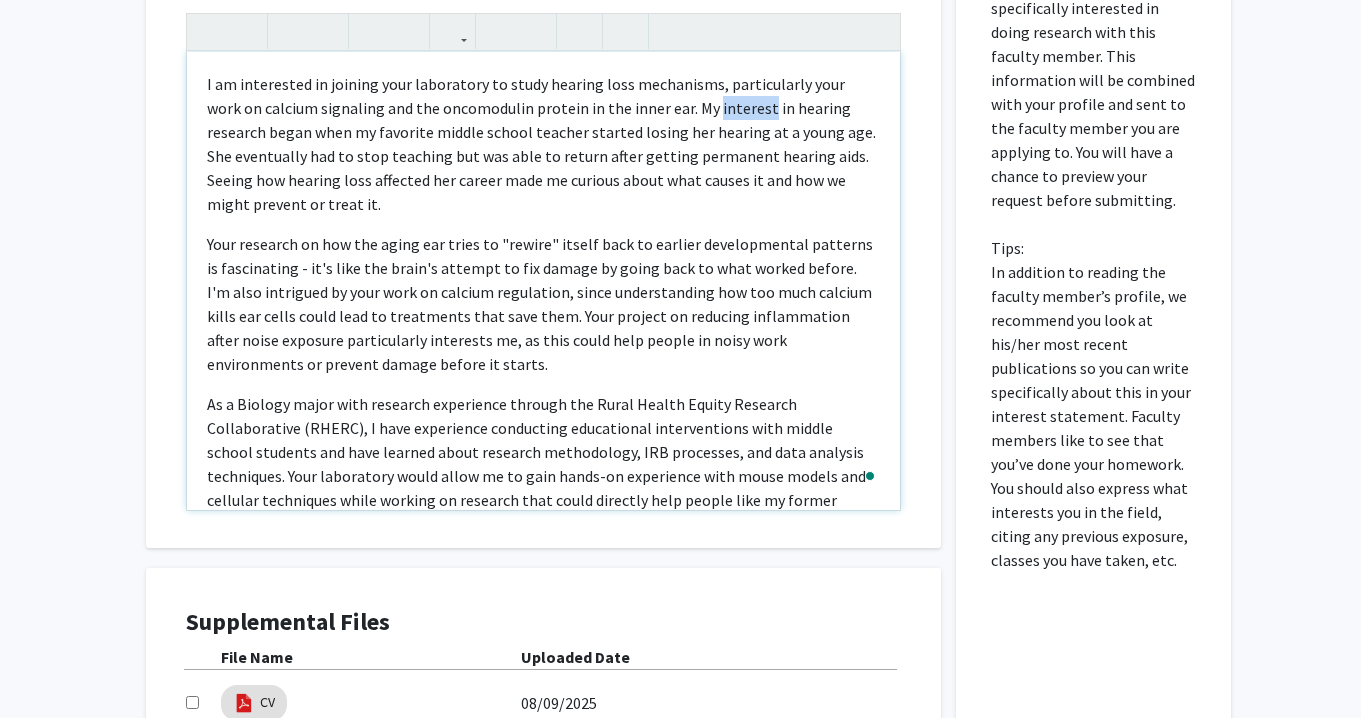 click on "I am interested in joining your laboratory to study hearing loss mechanisms, particularly your work on calcium signaling and the oncomodulin protein in the inner ear. My interest in hearing research began when my favorite middle school teacher started losing her hearing at a young age. She eventually had to stop teaching but was able to return after getting permanent hearing aids. Seeing how hearing loss affected her career made me curious about what causes it and how we might prevent or treat it." at bounding box center (543, 144) 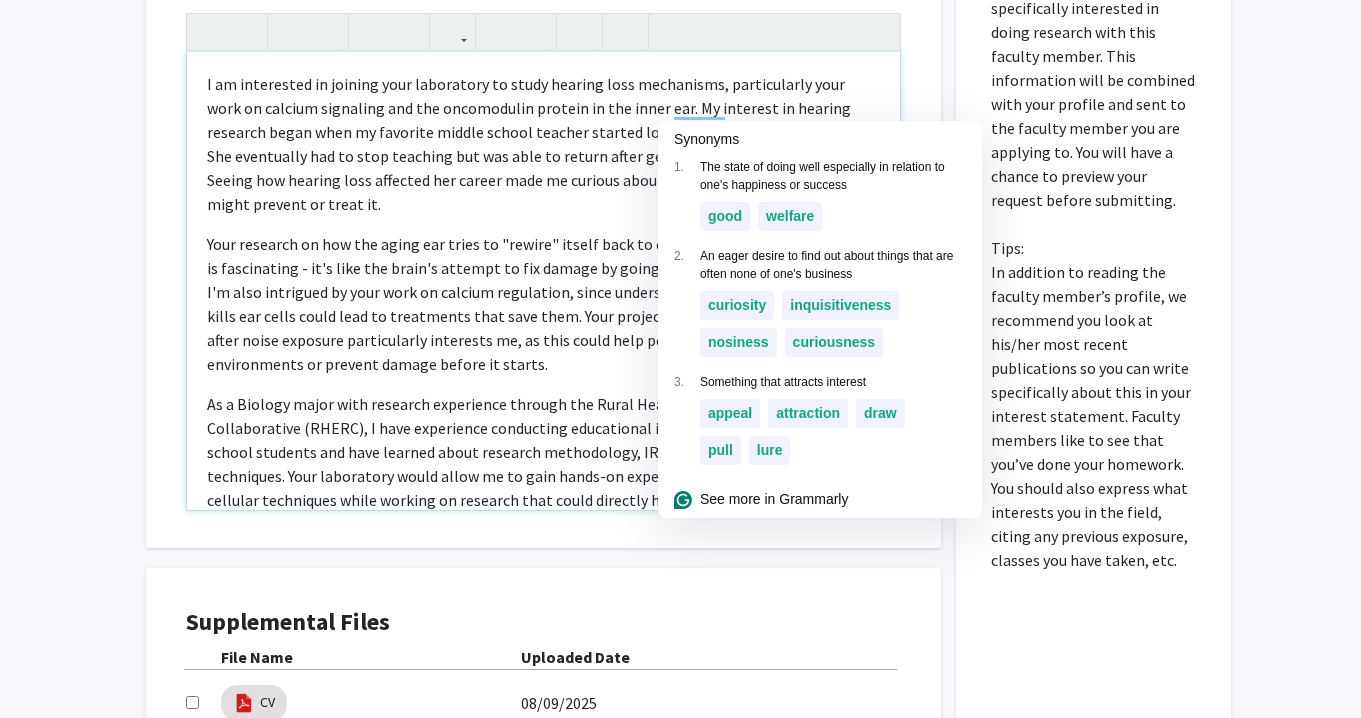 click on "I am interested in joining your laboratory to study hearing loss mechanisms, particularly your work on calcium signaling and the oncomodulin protein in the inner ear. My interest in hearing research began when my favorite middle school teacher started losing her hearing at a young age. She eventually had to stop teaching but was able to return after getting permanent hearing aids. Seeing how hearing loss affected her career made me curious about what causes it and how we might prevent or treat it." at bounding box center [543, 144] 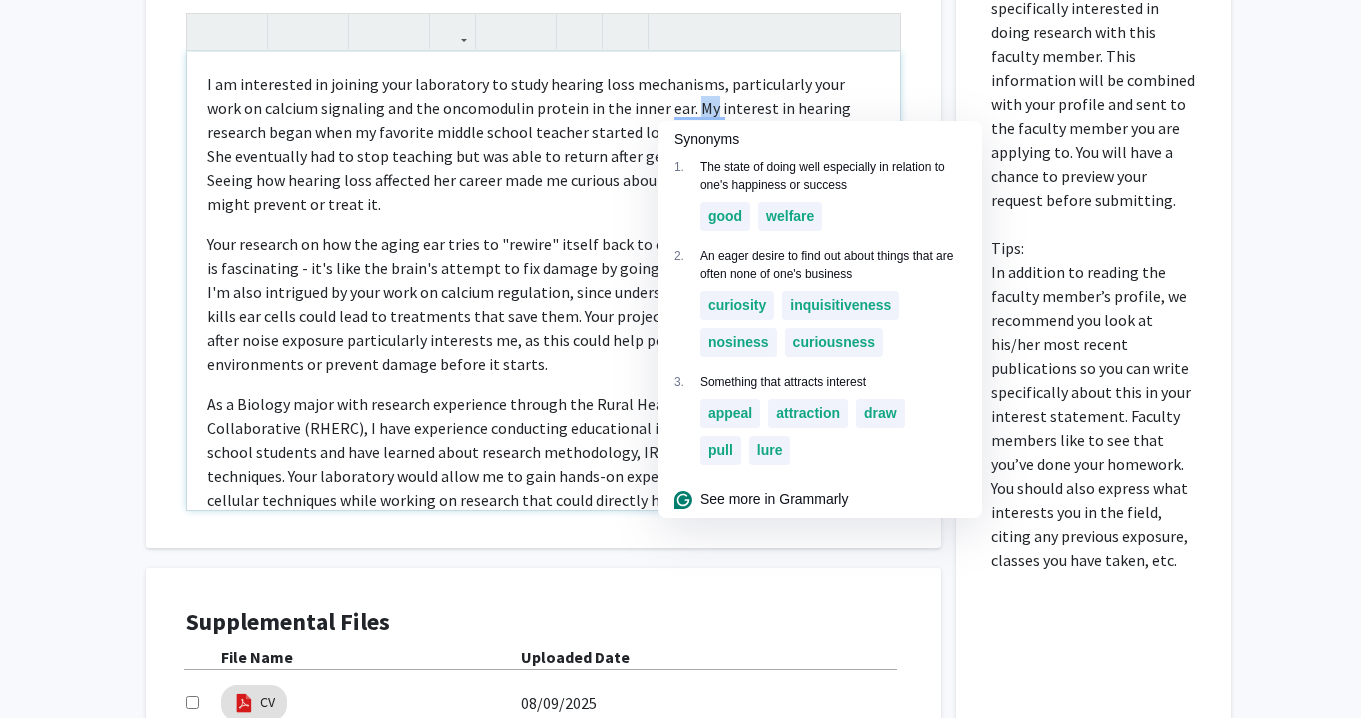 click on "I am interested in joining your laboratory to study hearing loss mechanisms, particularly your work on calcium signaling and the oncomodulin protein in the inner ear. My interest in hearing research began when my favorite middle school teacher started losing her hearing at a young age. She eventually had to stop teaching but was able to return after getting permanent hearing aids. Seeing how hearing loss affected her career made me curious about what causes it and how we might prevent or treat it." at bounding box center [543, 144] 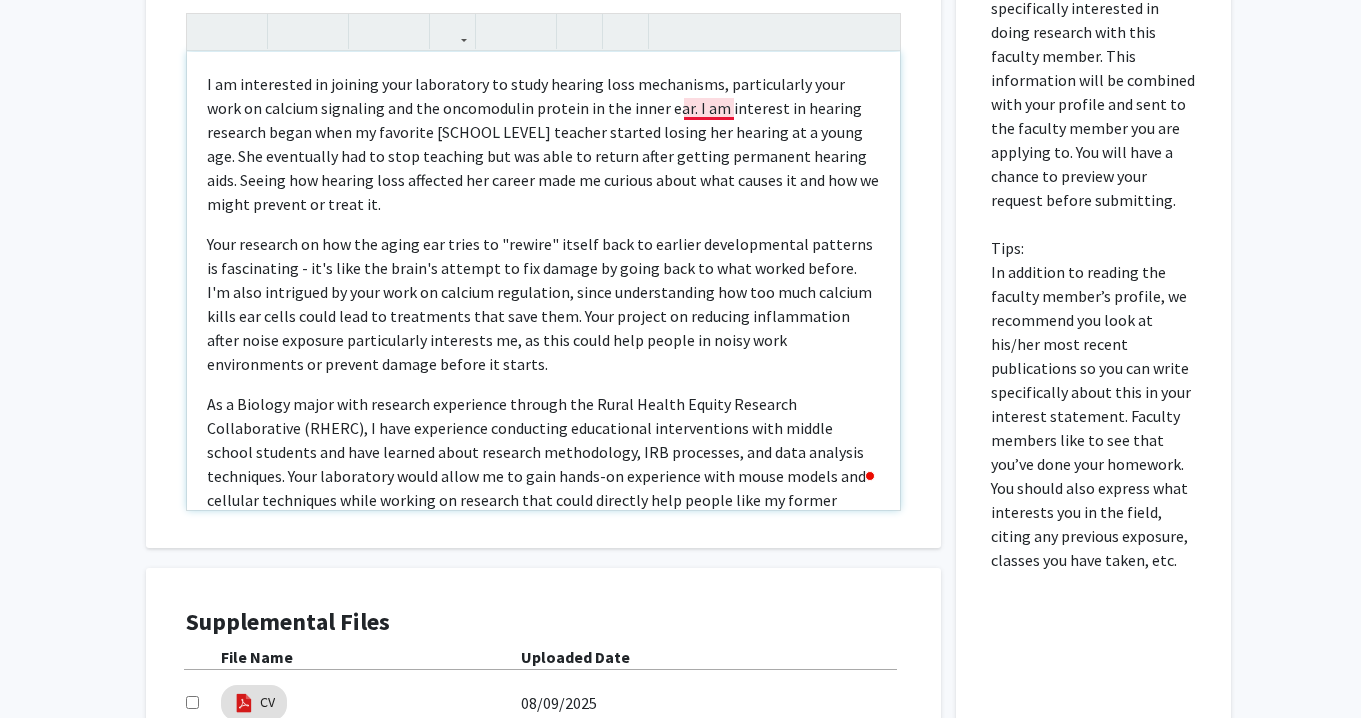 click on "I am interested in joining your laboratory to study hearing loss mechanisms, particularly your work on calcium signaling and the oncomodulin protein in the inner ear. I am interest in hearing research began when my favorite middle school teacher started losing her hearing at a young age. She eventually had to stop teaching but was able to return after getting permanent hearing aids. Seeing how hearing loss affected her career made me curious about what causes it and how we might prevent or treat it." at bounding box center [543, 144] 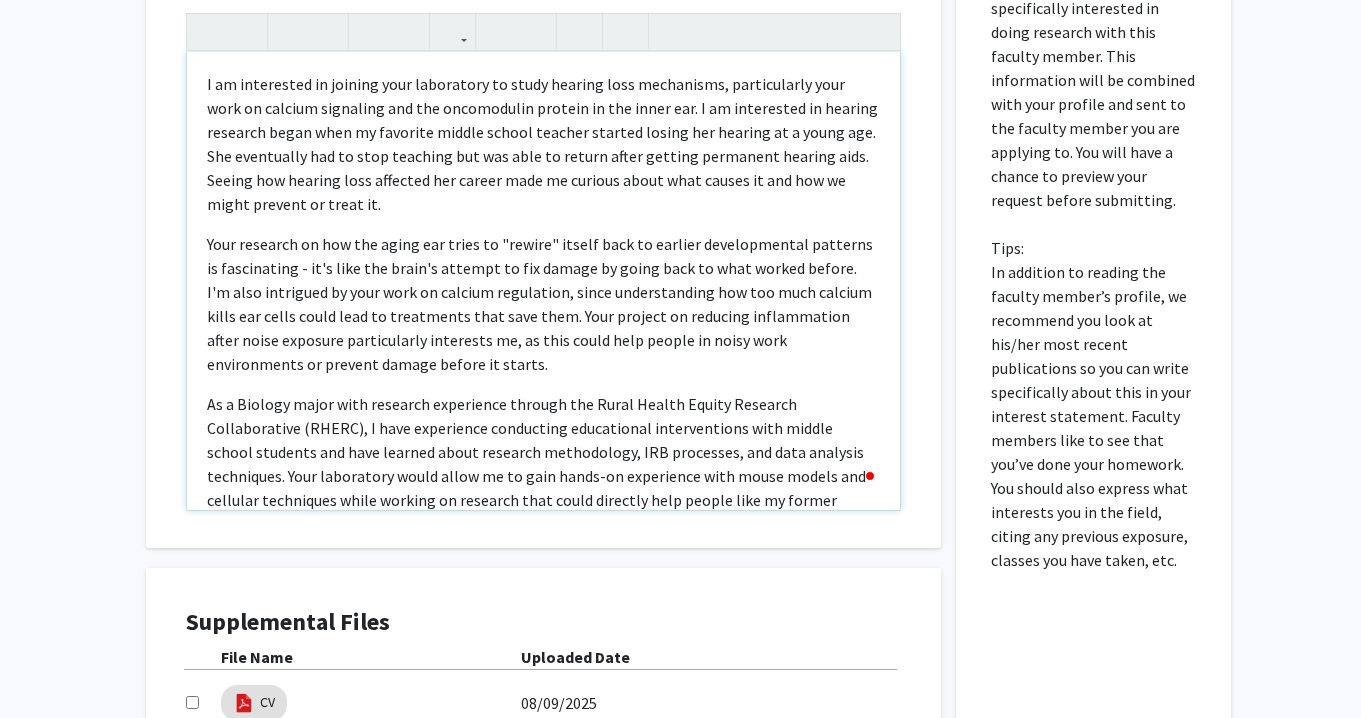 click on "I am interested in joining your laboratory to study hearing loss mechanisms, particularly your work on calcium signaling and the oncomodulin protein in the inner ear. I am interested in hearing research began when my favorite middle school teacher started losing her hearing at a young age. She eventually had to stop teaching but was able to return after getting permanent hearing aids. Seeing how hearing loss affected her career made me curious about what causes it and how we might prevent or treat it." at bounding box center [543, 144] 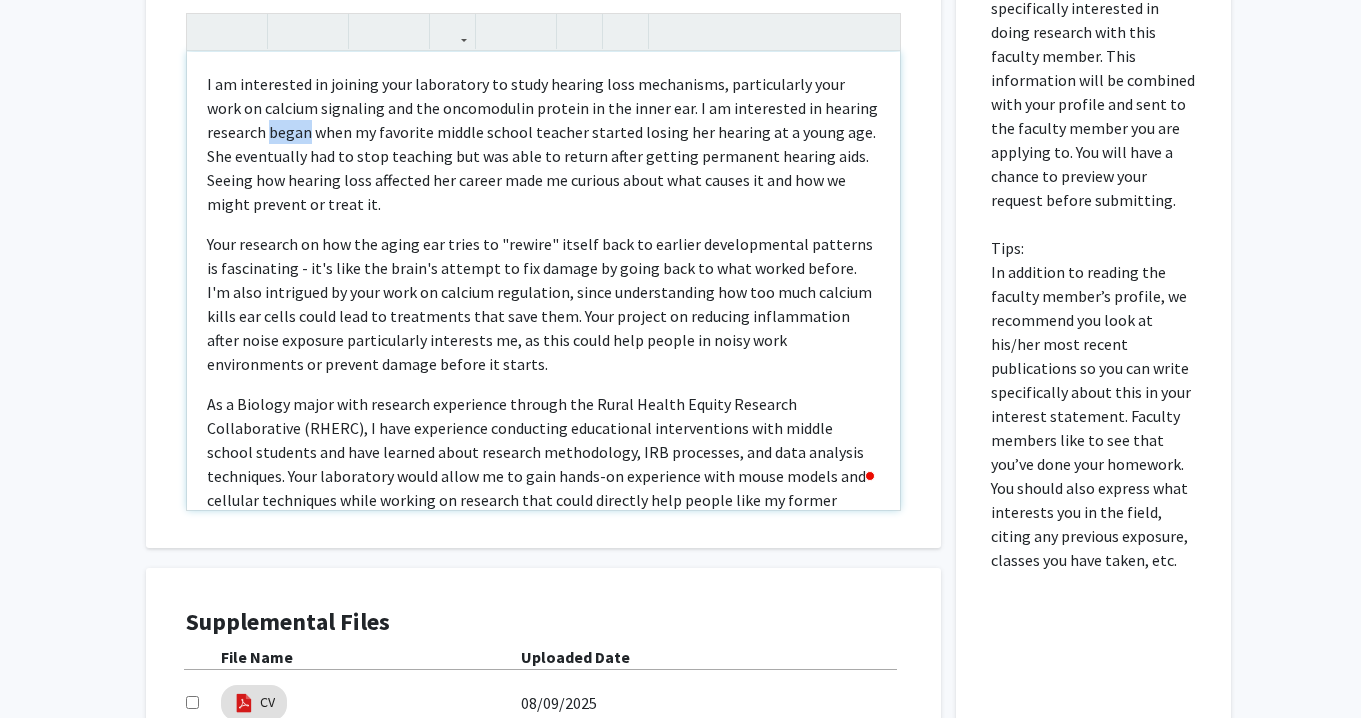 click on "I am interested in joining your laboratory to study hearing loss mechanisms, particularly your work on calcium signaling and the oncomodulin protein in the inner ear. I am interested in hearing research began when my favorite middle school teacher started losing her hearing at a young age. She eventually had to stop teaching but was able to return after getting permanent hearing aids. Seeing how hearing loss affected her career made me curious about what causes it and how we might prevent or treat it." at bounding box center (543, 144) 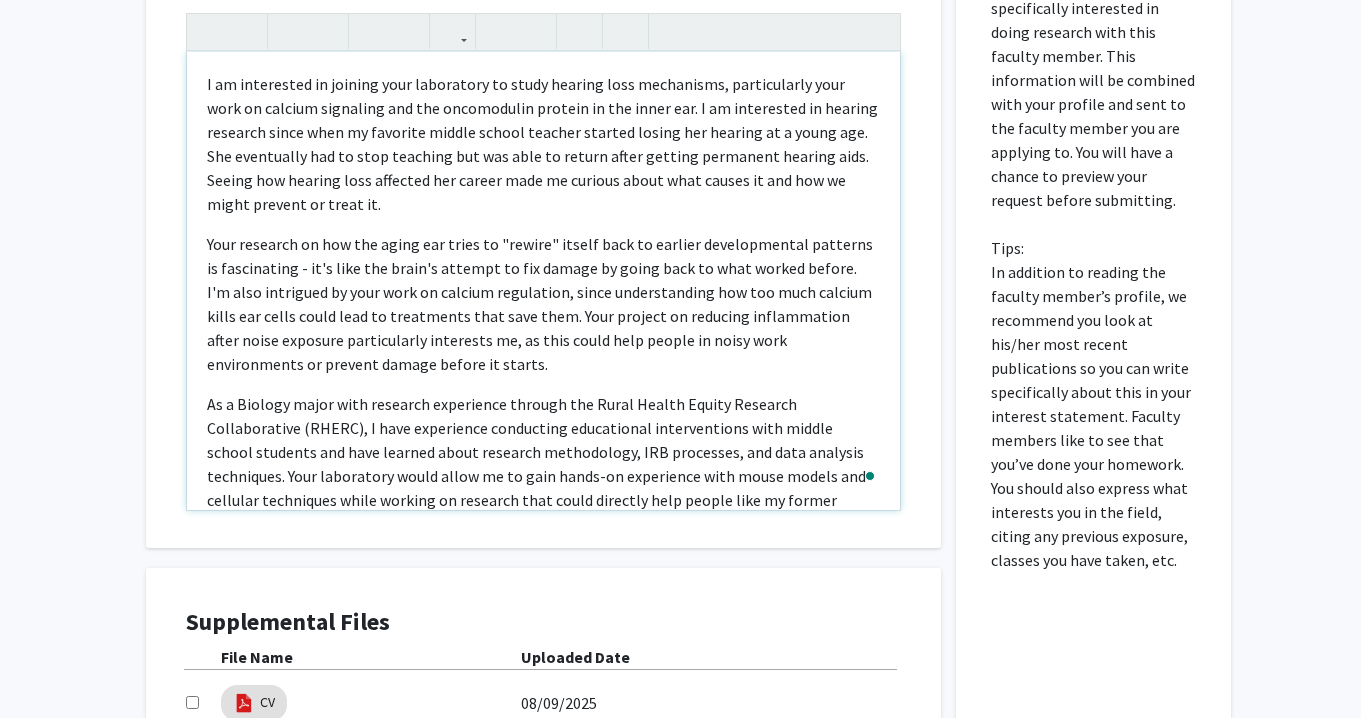 click on "I am interested in joining your laboratory to study hearing loss mechanisms, particularly your work on calcium signaling and the oncomodulin protein in the inner ear. I am interested in hearing research since when my favorite middle school teacher started losing her hearing at a young age. She eventually had to stop teaching but was able to return after getting permanent hearing aids. Seeing how hearing loss affected her career made me curious about what causes it and how we might prevent or treat it." at bounding box center (543, 144) 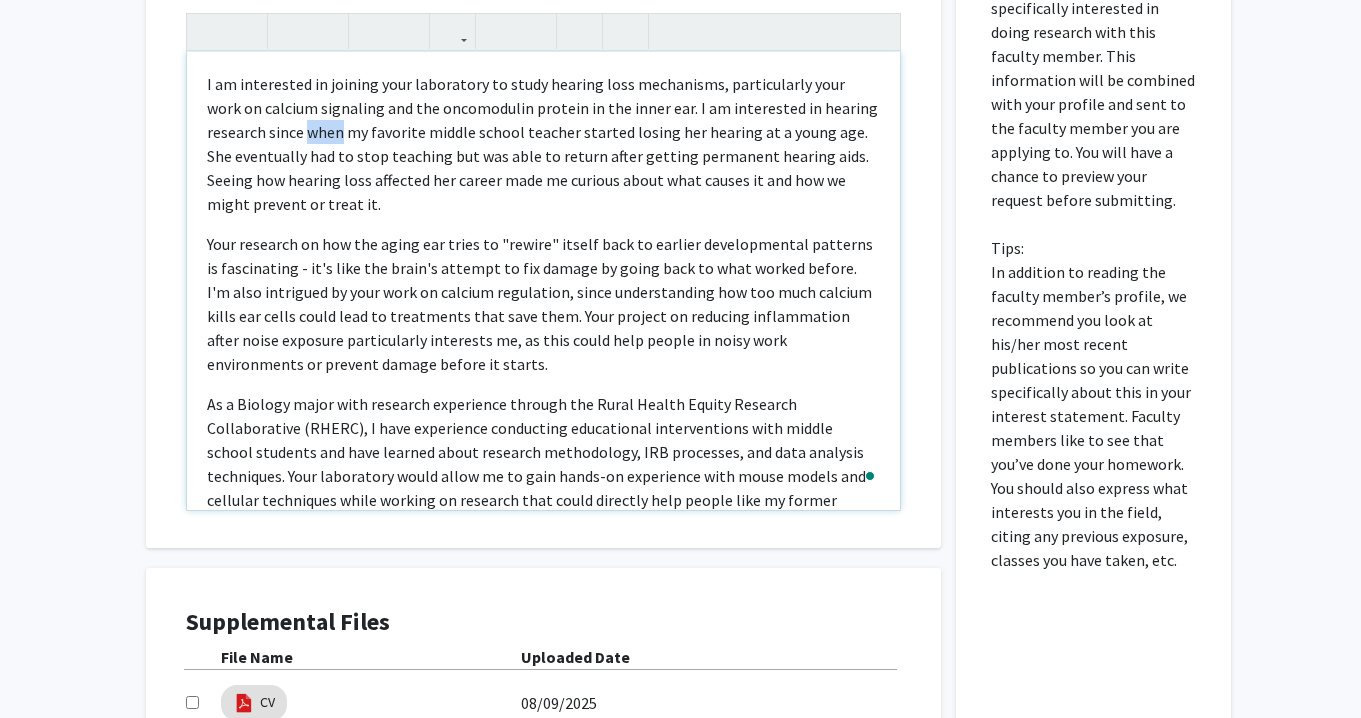 click on "I am interested in joining your laboratory to study hearing loss mechanisms, particularly your work on calcium signaling and the oncomodulin protein in the inner ear. I am interested in hearing research since when my favorite middle school teacher started losing her hearing at a young age. She eventually had to stop teaching but was able to return after getting permanent hearing aids. Seeing how hearing loss affected her career made me curious about what causes it and how we might prevent or treat it." at bounding box center [543, 144] 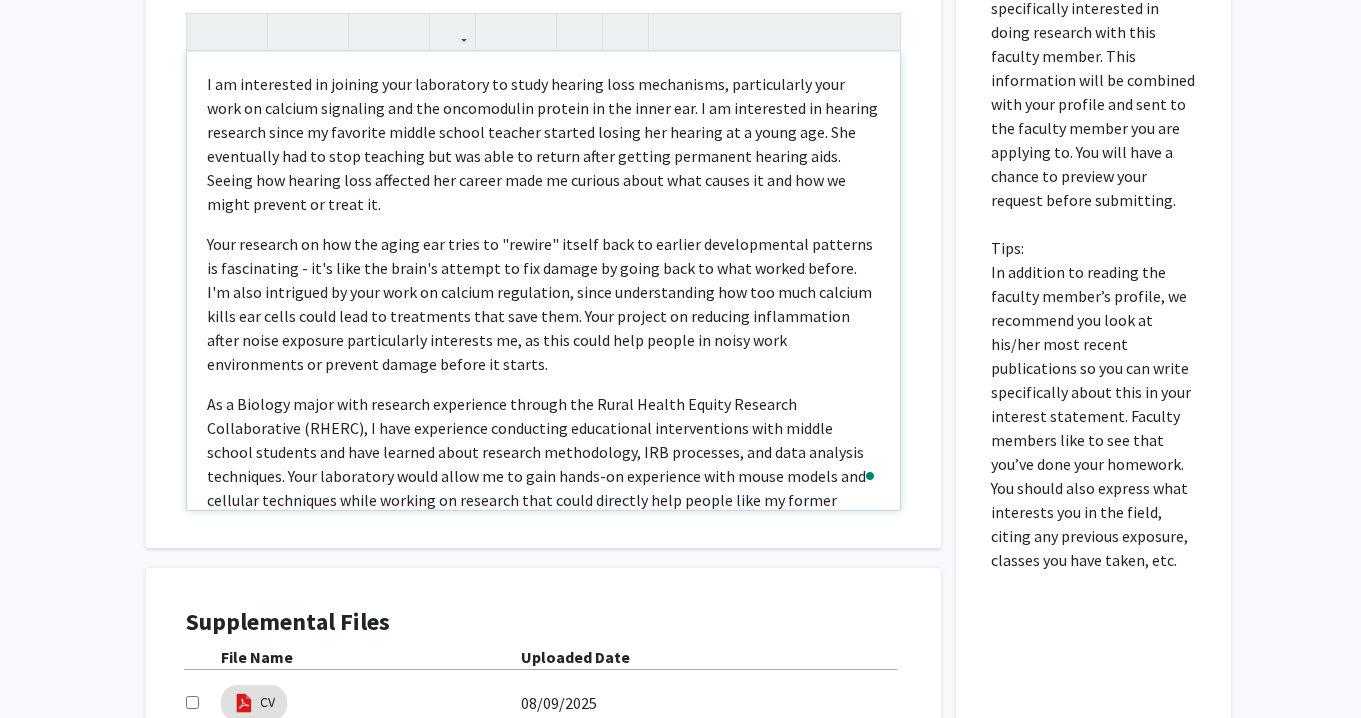 click on "I am interested in joining your laboratory to study hearing loss mechanisms, particularly your work on calcium signaling and the oncomodulin protein in the inner ear. I am interested in hearing research since my favorite middle school teacher started losing her hearing at a young age. She eventually had to stop teaching but was able to return after getting permanent hearing aids. Seeing how hearing loss affected her career made me curious about what causes it and how we might prevent or treat it." at bounding box center (543, 144) 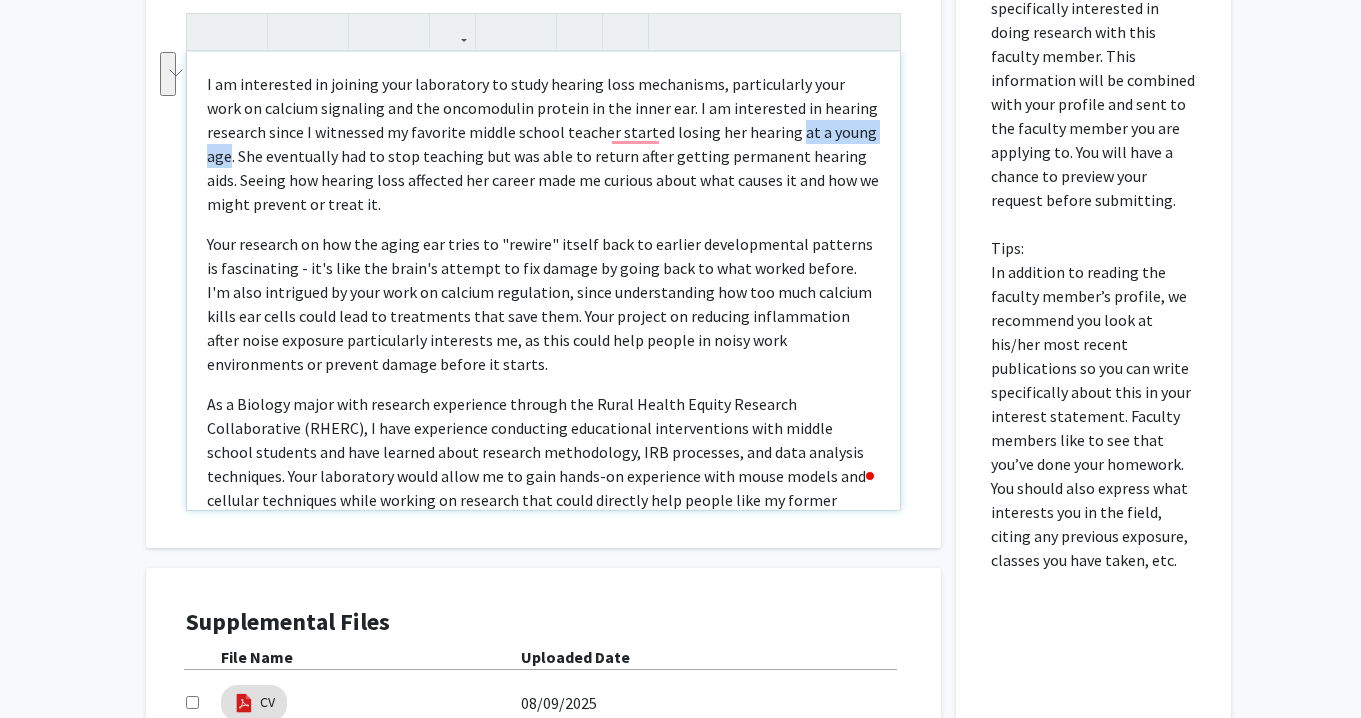 drag, startPoint x: 787, startPoint y: 135, endPoint x: 229, endPoint y: 167, distance: 558.9168 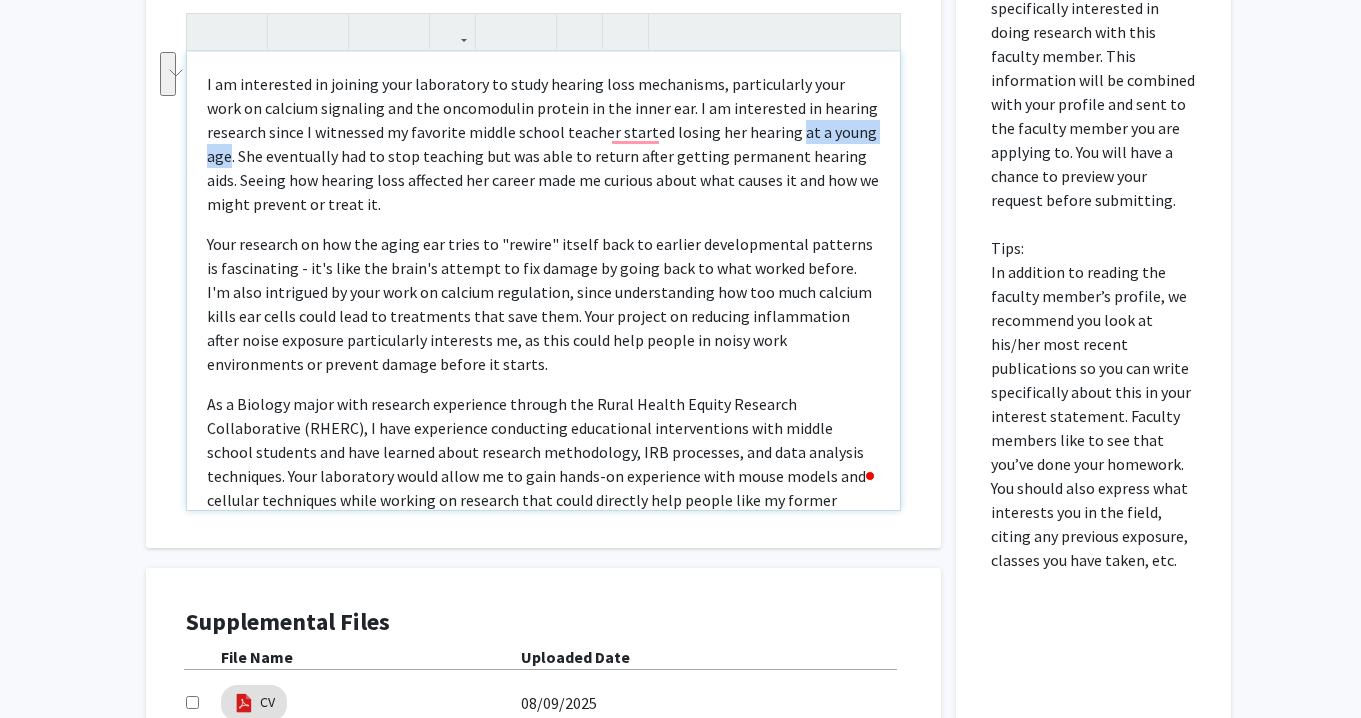 click on "I am interested in joining your laboratory to study hearing loss mechanisms, particularly your work on calcium signaling and the oncomodulin protein in the inner ear. I am interested in hearing research since I witnessed my favorite middle school teacher started losing her hearing at a young age. She eventually had to stop teaching but was able to return after getting permanent hearing aids. Seeing how hearing loss affected her career made me curious about what causes it and how we might prevent or treat it." at bounding box center (543, 144) 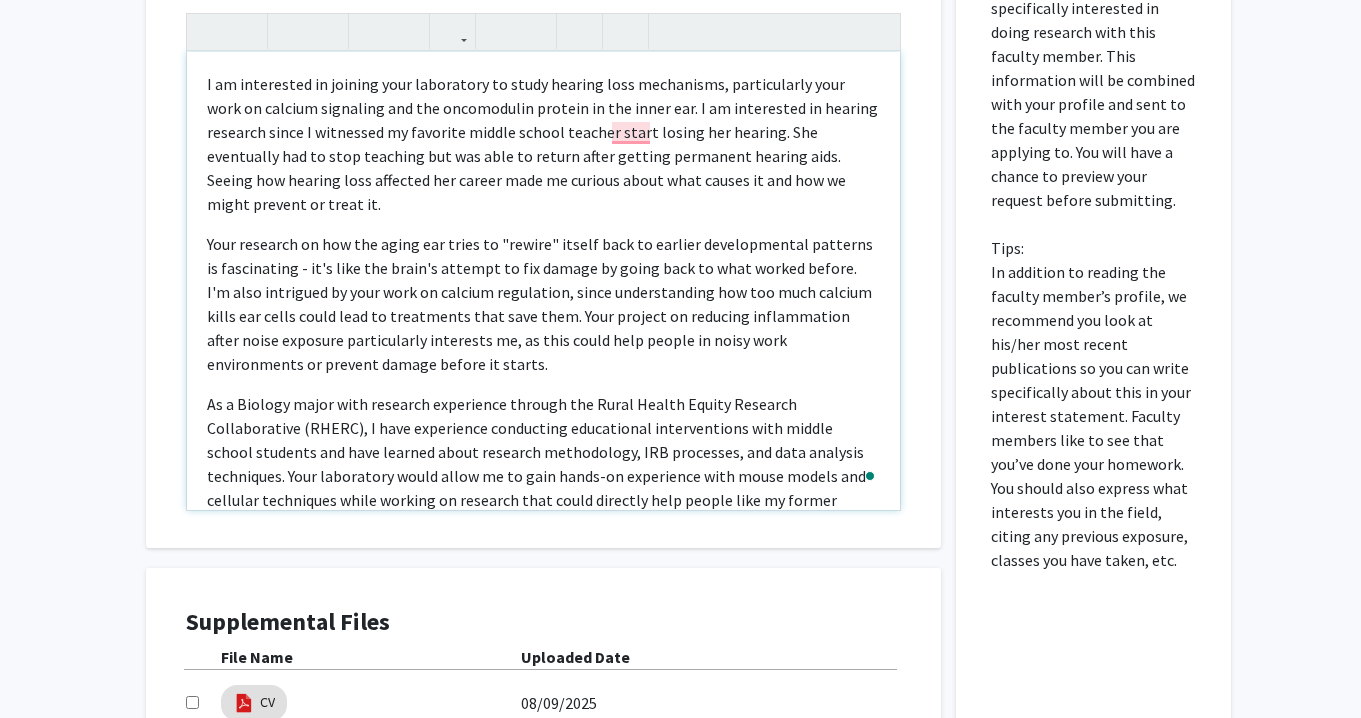 click on "I am interested in joining your laboratory to study hearing loss mechanisms, particularly your work on calcium signaling and the oncomodulin protein in the inner ear. I am interested in hearing research since I witnessed my favorite middle school teacher start losing her hearing. She eventually had to stop teaching but was able to return after getting permanent hearing aids. Seeing how hearing loss affected her career made me curious about what causes it and how we might prevent or treat it." at bounding box center [543, 144] 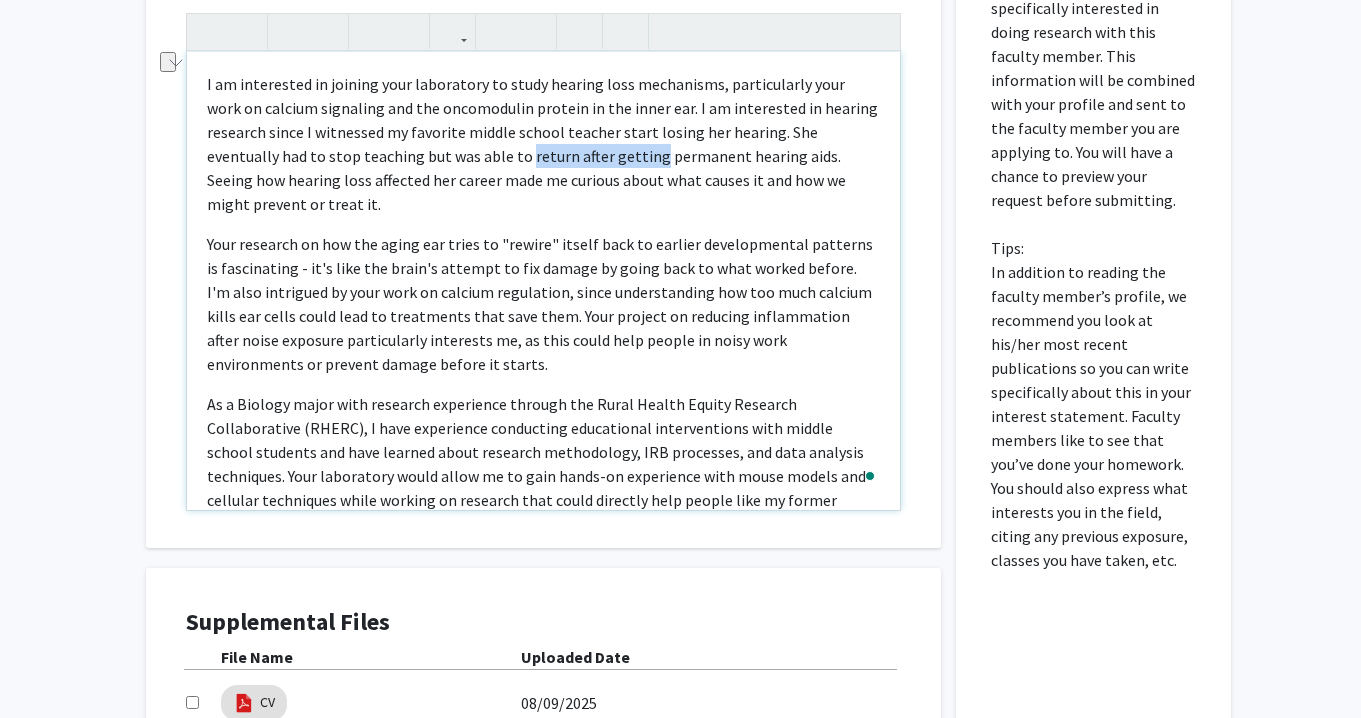 drag, startPoint x: 451, startPoint y: 156, endPoint x: 576, endPoint y: 164, distance: 125.25574 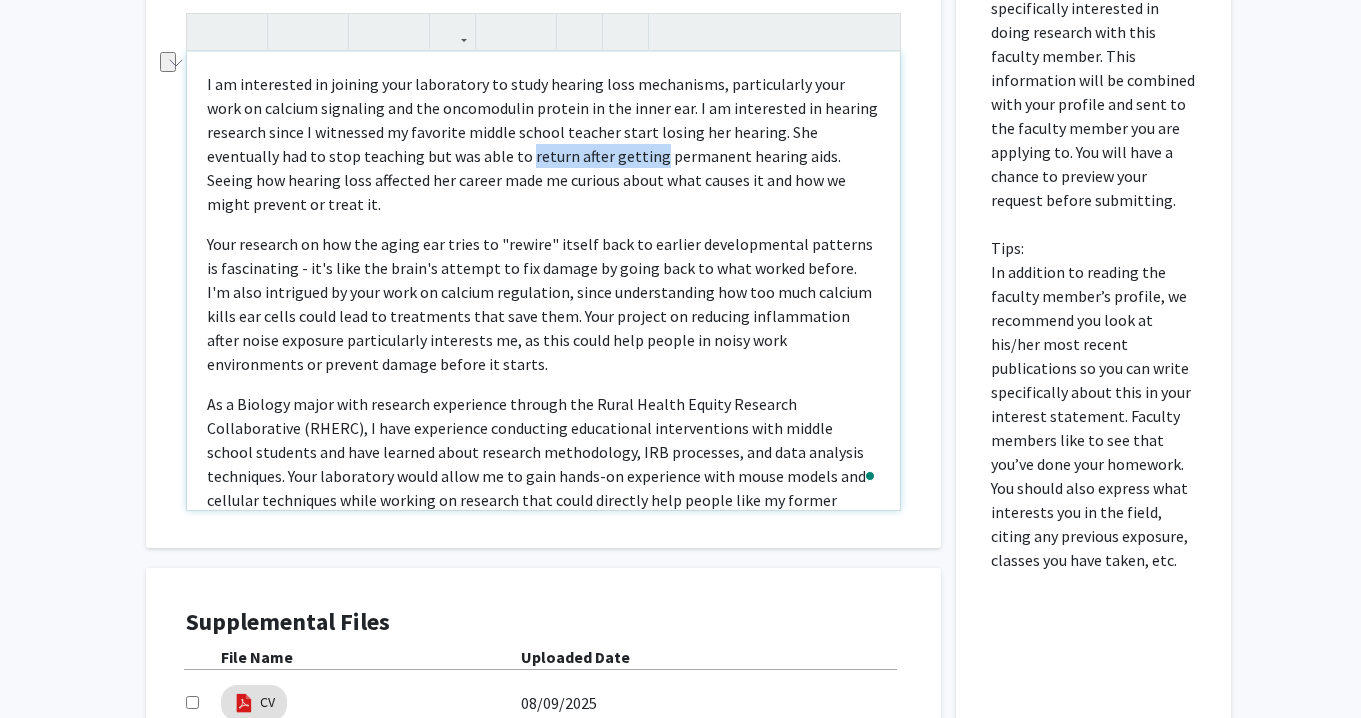 click on "I am interested in joining your laboratory to study hearing loss mechanisms, particularly your work on calcium signaling and the oncomodulin protein in the inner ear. I am interested in hearing research since I witnessed my favorite middle school teacher start losing her hearing. She eventually had to stop teaching but was able to return after getting permanent hearing aids. Seeing how hearing loss affected her career made me curious about what causes it and how we might prevent or treat it." at bounding box center [543, 144] 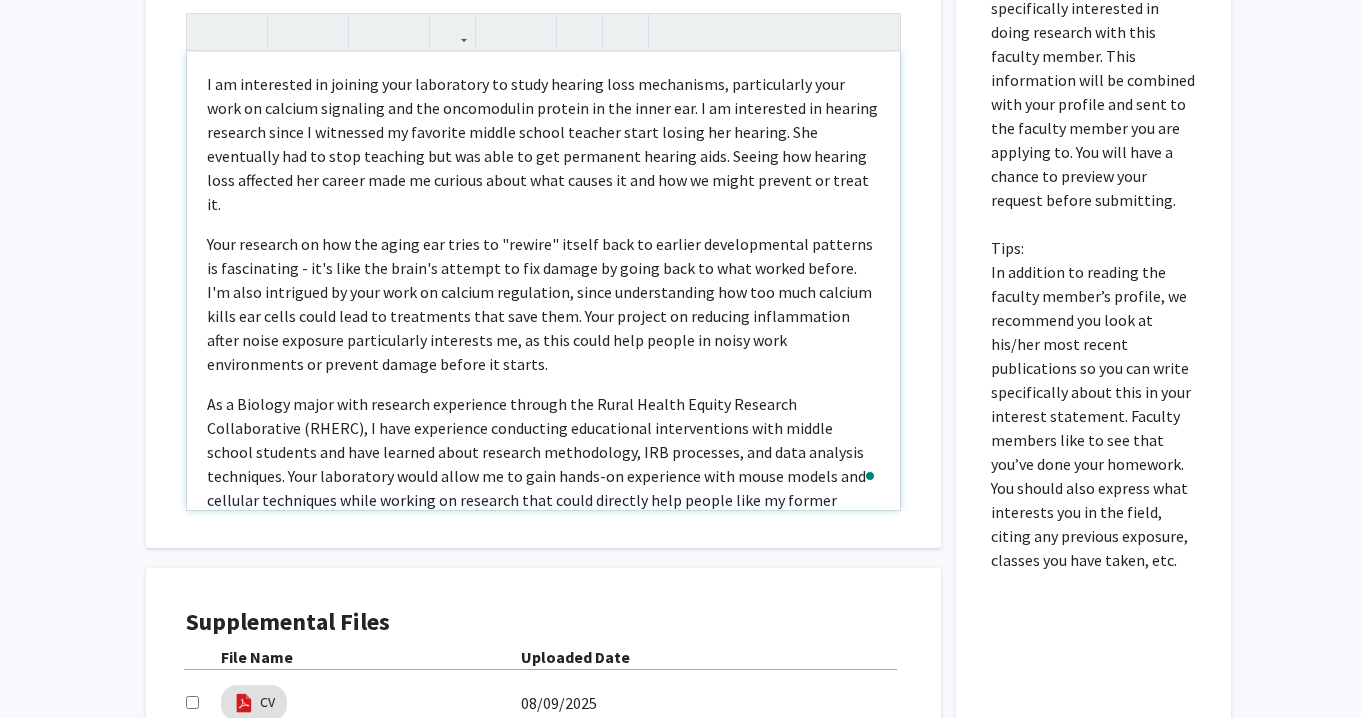 click on "I am interested in joining your laboratory to study hearing loss mechanisms, particularly your work on calcium signaling and the oncomodulin protein in the inner ear. I am interested in hearing research since I witnessed my favorite middle school teacher start losing her hearing. She eventually had to stop teaching but was able to get permanent hearing aids. Seeing how hearing loss affected her career made me curious about what causes it and how we might prevent or treat it." at bounding box center [543, 144] 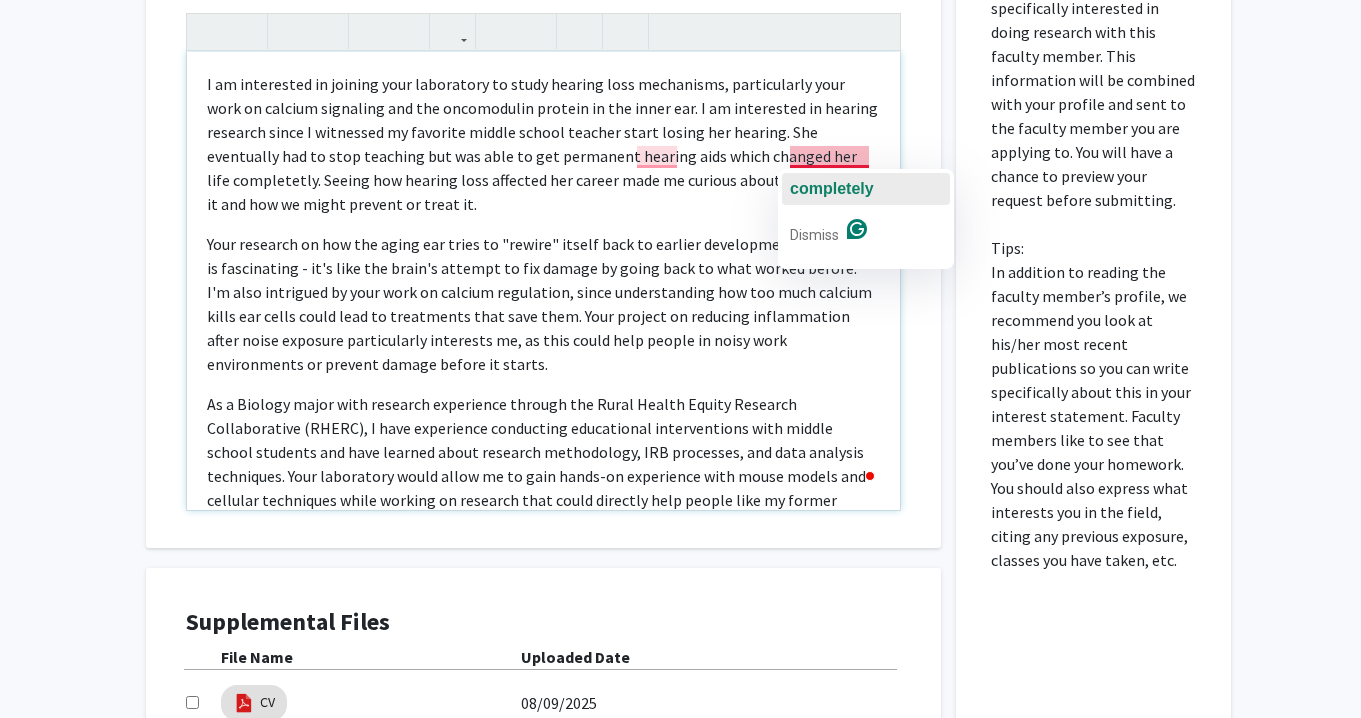 click on "completely" 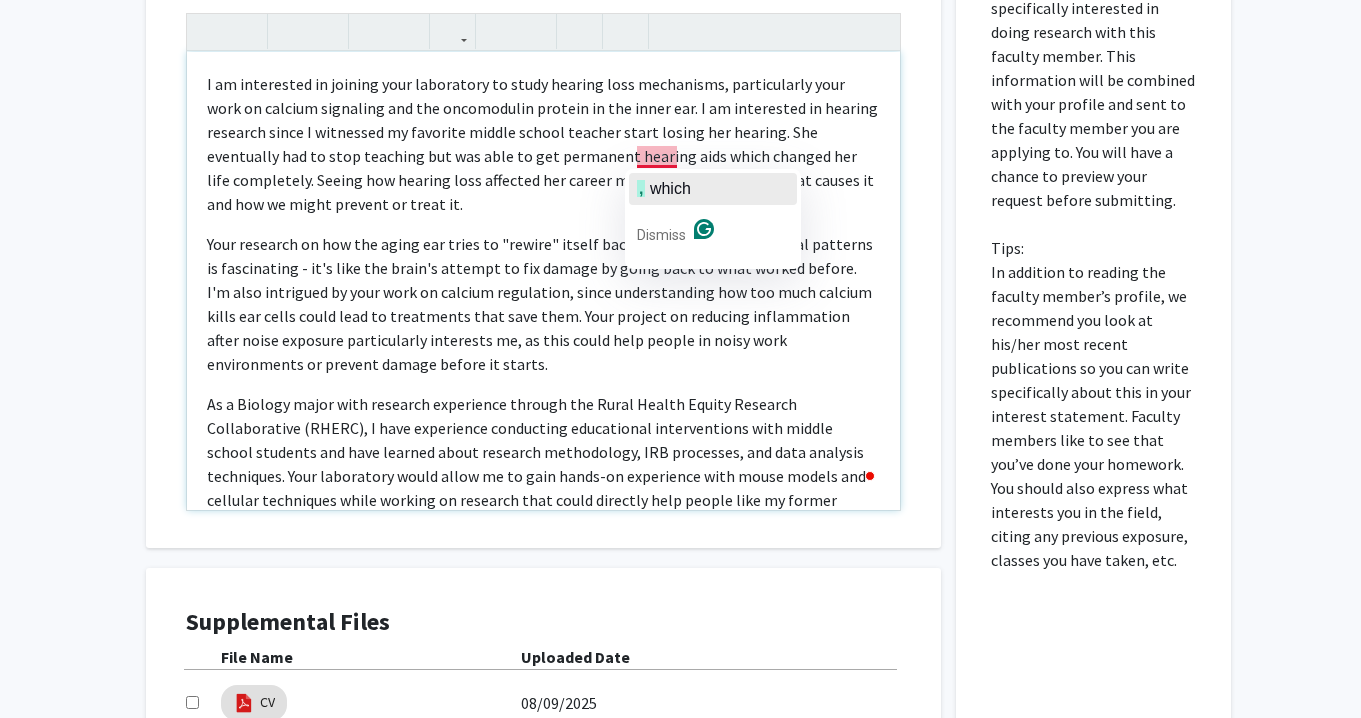 click on "which" 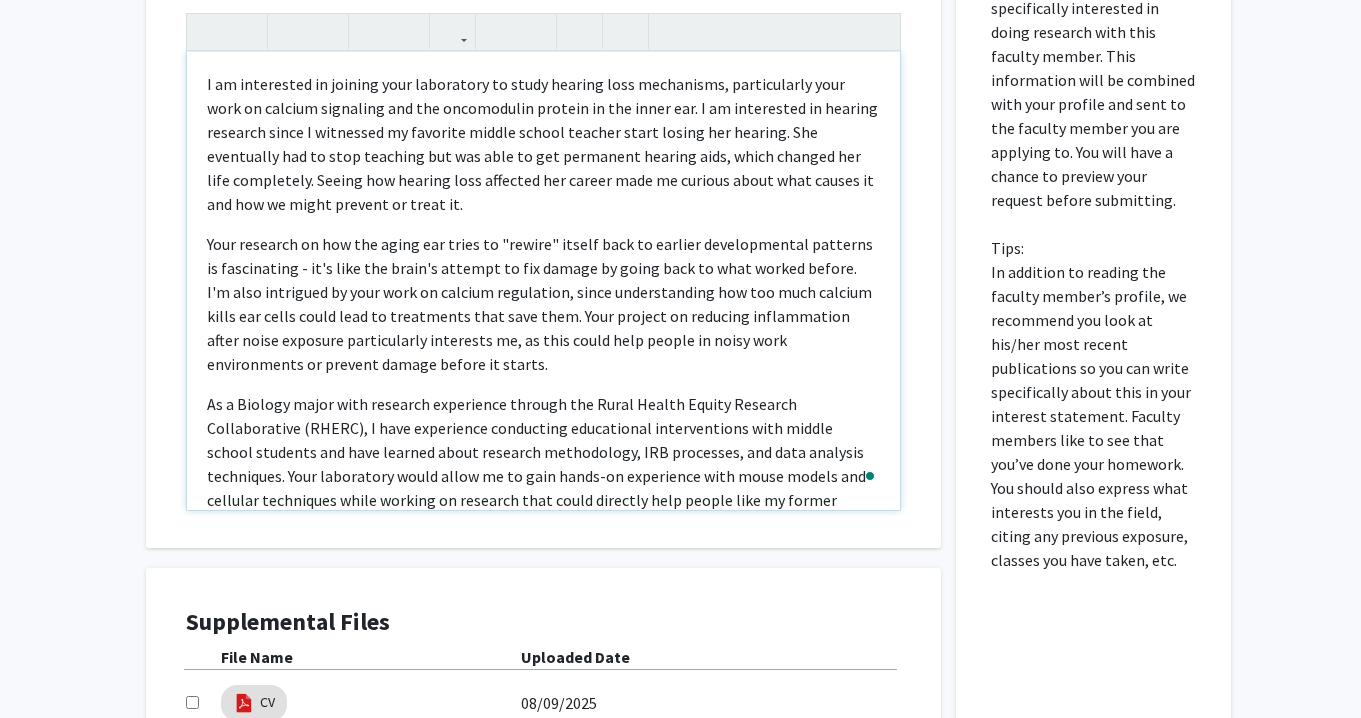 click on "I am interested in joining your laboratory to study hearing loss mechanisms, particularly your work on calcium signaling and the oncomodulin protein in the inner ear. I am interested in hearing research since I witnessed my favorite middle school teacher start losing her hearing. She eventually had to stop teaching but was able to get permanent hearing aids, which changed her life completely. Seeing how hearing loss affected her career made me curious about what causes it and how we might prevent or treat it." at bounding box center (543, 144) 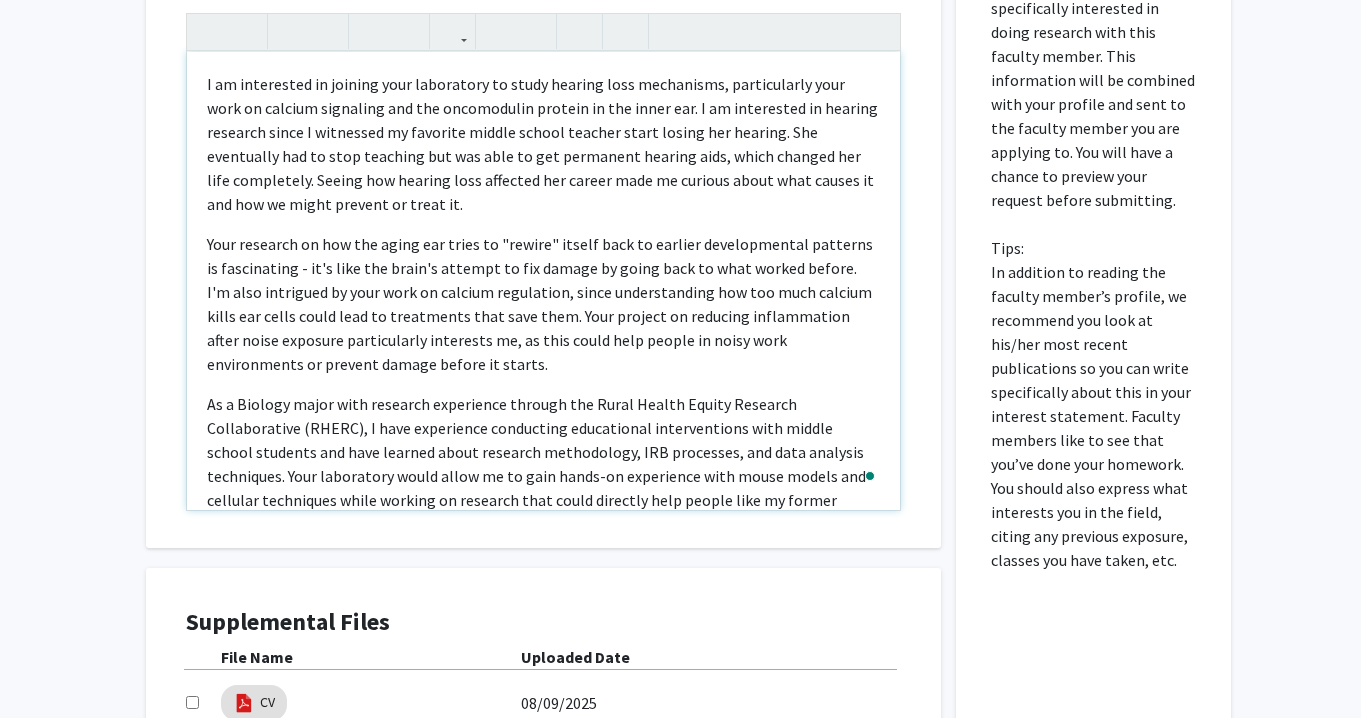 click on "Your research on how the aging ear tries to "rewire" itself back to earlier developmental patterns is fascinating - it's like the brain's attempt to fix damage by going back to what worked before. I'm also intrigued by your work on calcium regulation, since understanding how too much calcium kills ear cells could lead to treatments that save them. Your project on reducing inflammation after noise exposure particularly interests me, as this could help people in noisy work environments or prevent damage before it starts." at bounding box center (543, 304) 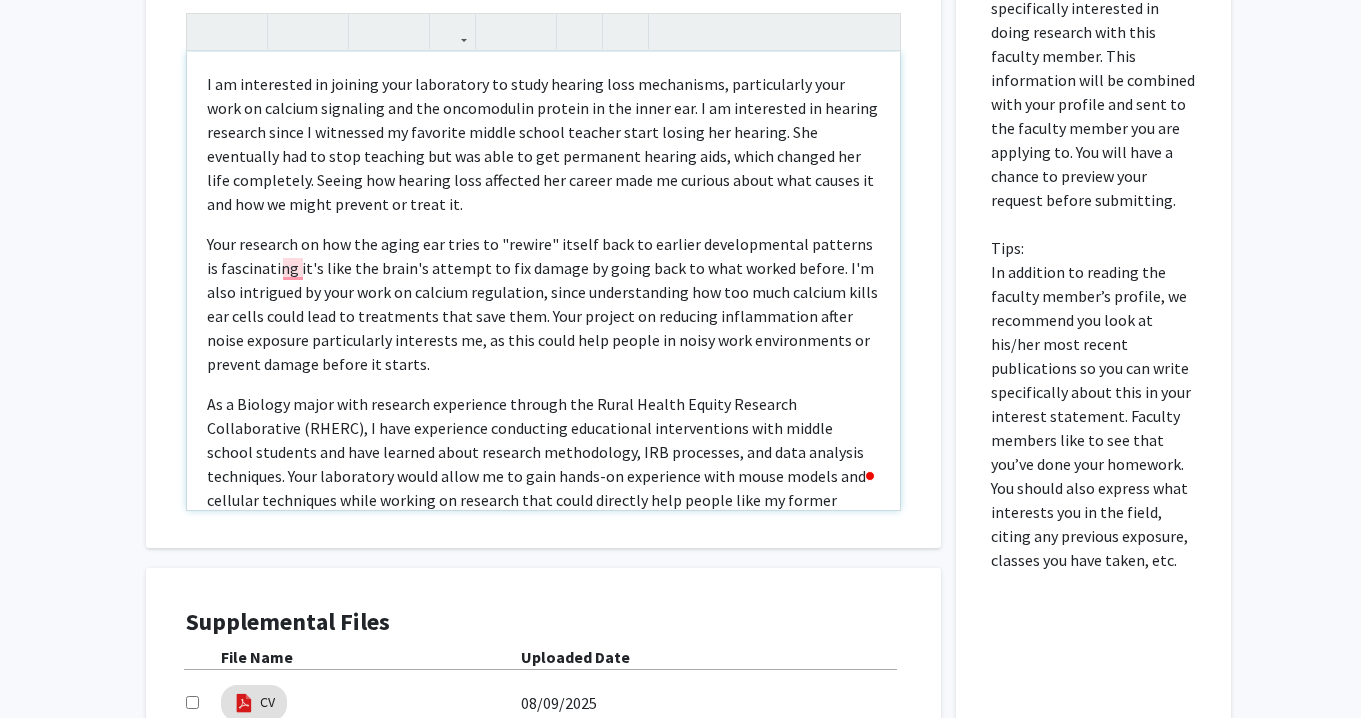 click on "Your research on how the aging ear tries to "rewire" itself back to earlier developmental patterns is fascinating it's like the brain's attempt to fix damage by going back to what worked before. I'm also intrigued by your work on calcium regulation, since understanding how too much calcium kills ear cells could lead to treatments that save them. Your project on reducing inflammation after noise exposure particularly interests me, as this could help people in noisy work environments or prevent damage before it starts." at bounding box center [543, 304] 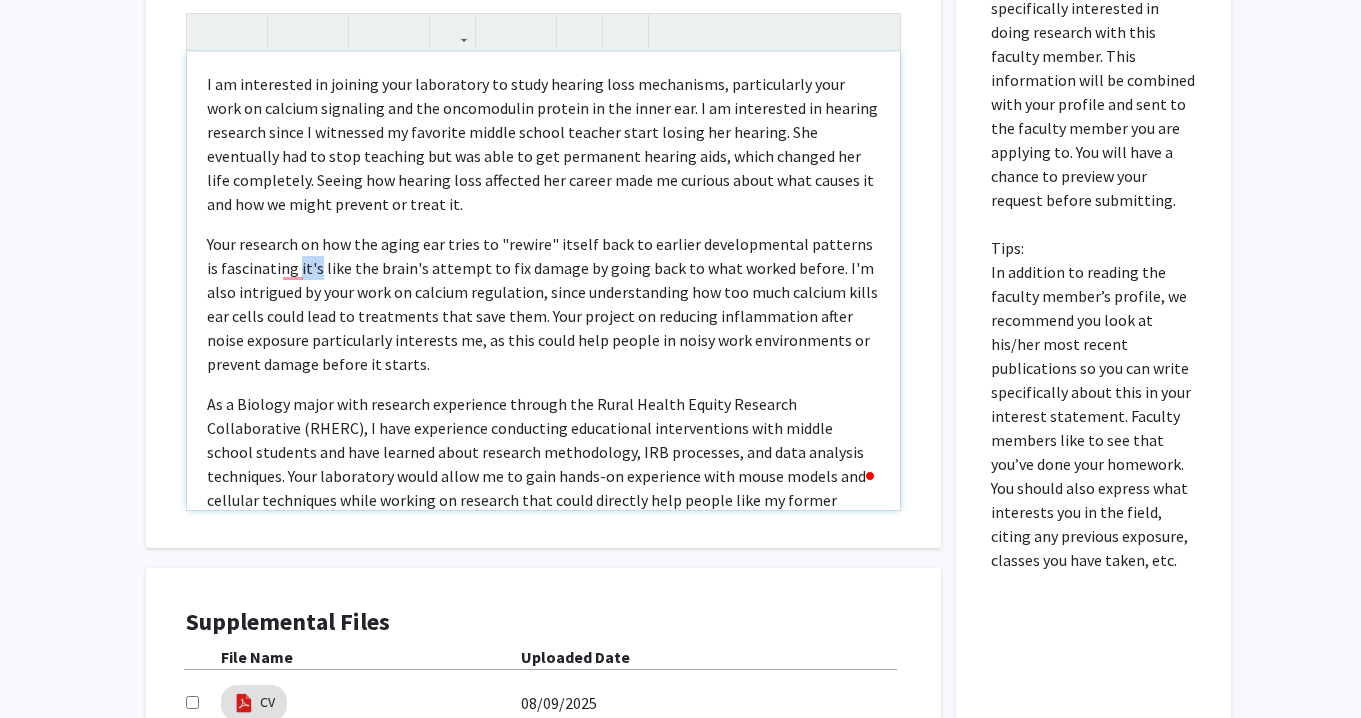 click on "Your research on how the aging ear tries to "rewire" itself back to earlier developmental patterns is fascinating it's like the brain's attempt to fix damage by going back to what worked before. I'm also intrigued by your work on calcium regulation, since understanding how too much calcium kills ear cells could lead to treatments that save them. Your project on reducing inflammation after noise exposure particularly interests me, as this could help people in noisy work environments or prevent damage before it starts." at bounding box center (543, 304) 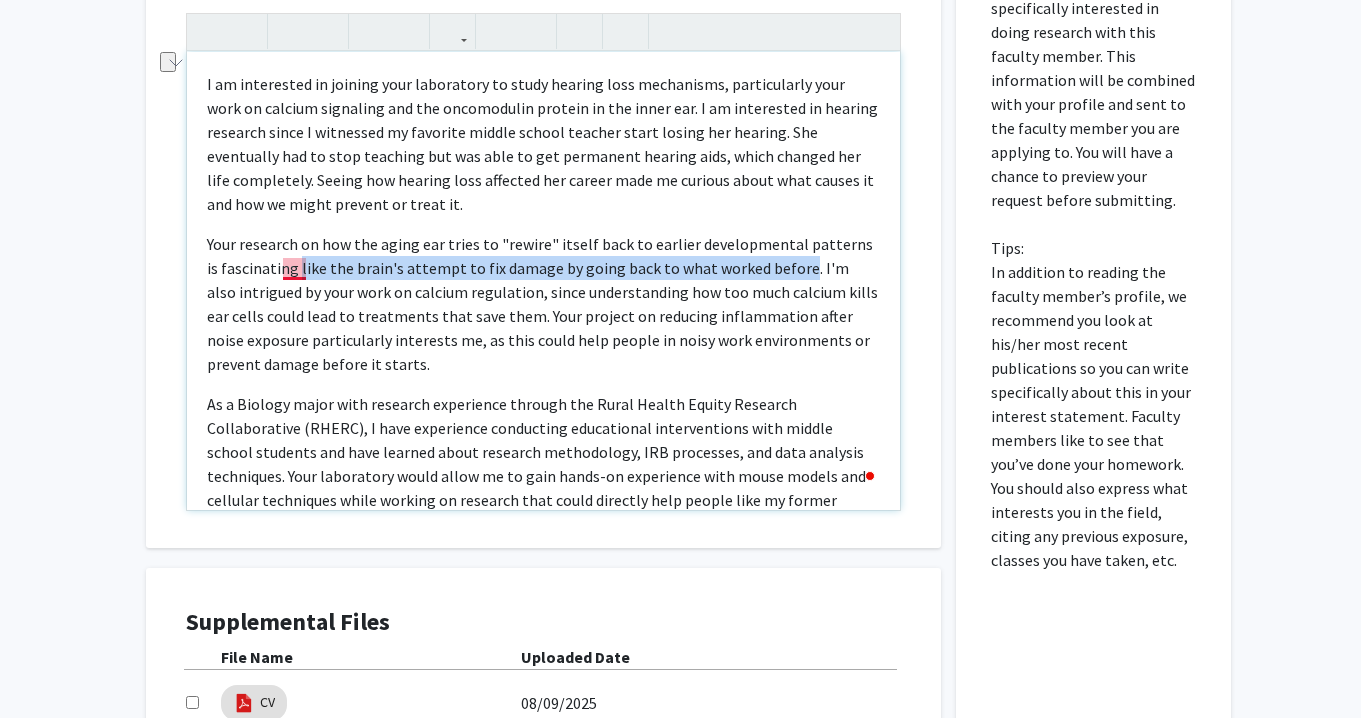 drag, startPoint x: 778, startPoint y: 262, endPoint x: 284, endPoint y: 258, distance: 494.0162 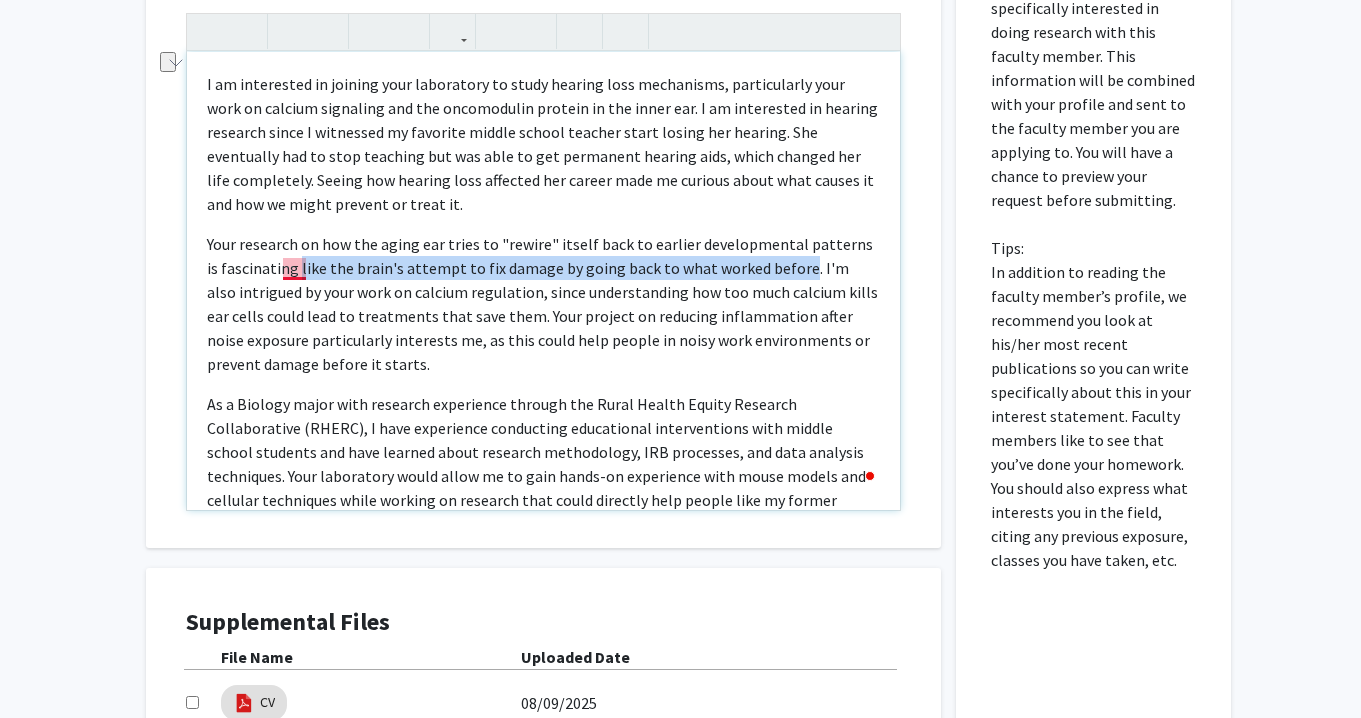 click on "Your research on how the aging ear tries to "rewire" itself back to earlier developmental patterns is fascinating like the brain's attempt to fix damage by going back to what worked before. I'm also intrigued by your work on calcium regulation, since understanding how too much calcium kills ear cells could lead to treatments that save them. Your project on reducing inflammation after noise exposure particularly interests me, as this could help people in noisy work environments or prevent damage before it starts." at bounding box center (543, 304) 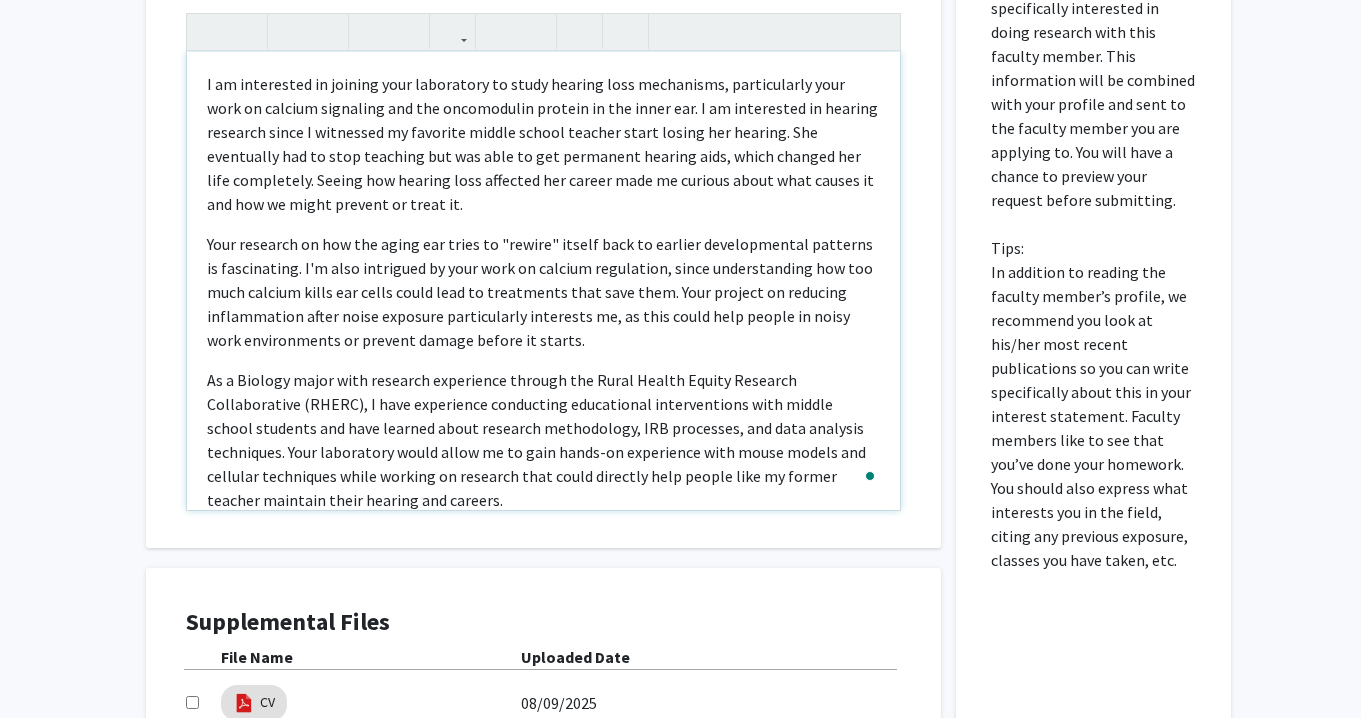 click on "I am interested in joining your laboratory to study hearing loss mechanisms, particularly your work on calcium signaling and the oncomodulin protein in the inner ear. I am interested in hearing research since I witnessed my favorite middle school teacher start losing her hearing. She eventually had to stop teaching but was able to get permanent hearing aids, which changed her life completely. Seeing how hearing loss affected her career made me curious about what causes it and how we might prevent or treat it. Your research on how the aging ear tries to "rewire" itself back to earlier developmental patterns is fascinating. I'm also intrigued by your work on calcium regulation, since understanding how too much calcium kills ear cells could lead to treatments that save them. Your project on reducing inflammation after noise exposure particularly interests me, as this could help people in noisy work environments or prevent damage before it starts." at bounding box center [543, 281] 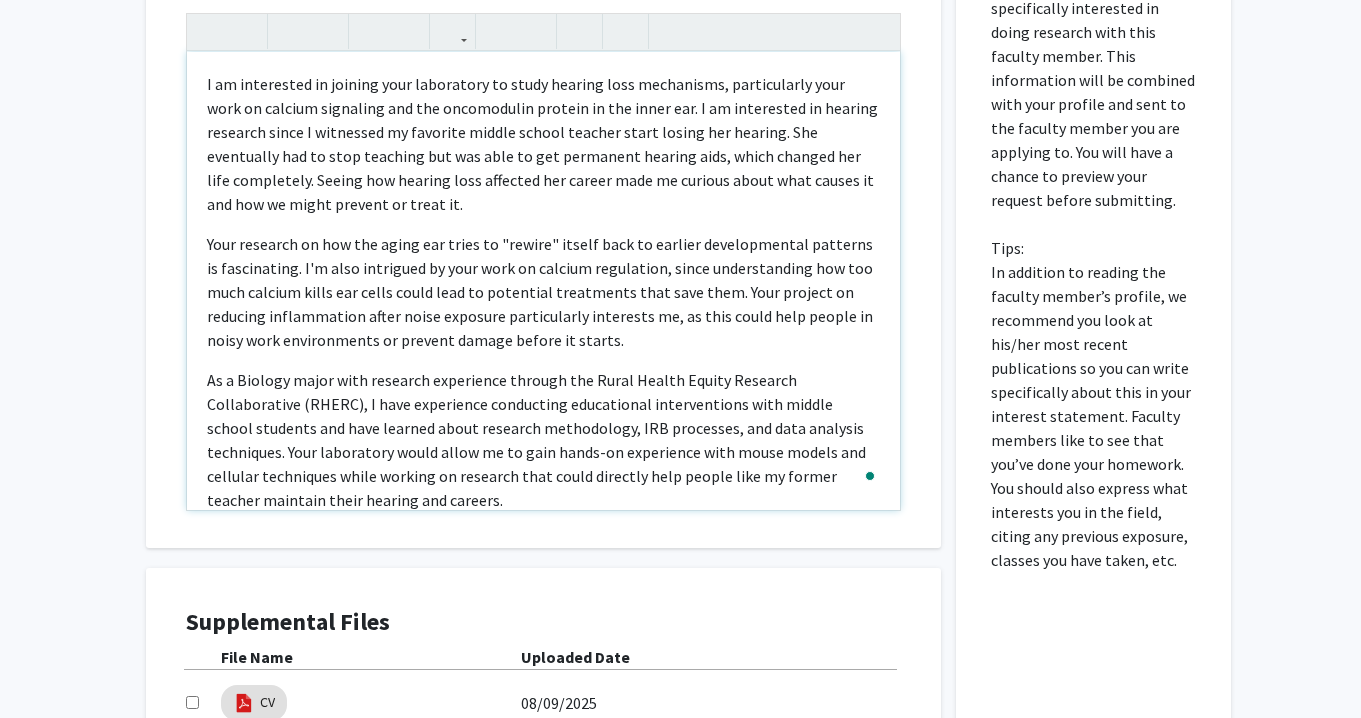 click on "Your research on how the aging ear tries to "rewire" itself back to earlier developmental patterns is fascinating. I'm also intrigued by your work on calcium regulation, since understanding how too much calcium kills ear cells could lead to potential treatments that save them. Your project on reducing inflammation after noise exposure particularly interests me, as this could help people in noisy work environments or prevent damage before it starts." at bounding box center (543, 292) 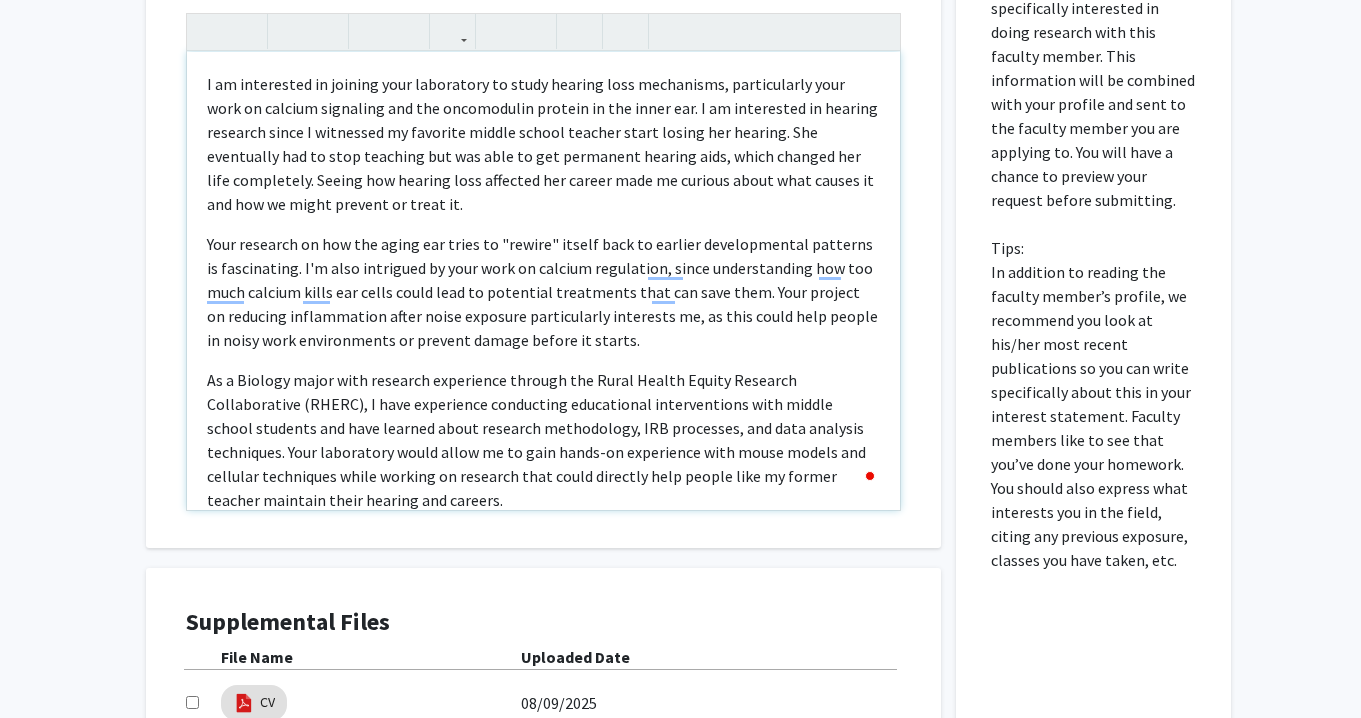 click on "Your research on how the aging ear tries to "rewire" itself back to earlier developmental patterns is fascinating. I'm also intrigued by your work on calcium regulation, since understanding how too much calcium kills ear cells could lead to potential treatments that can save them. Your project on reducing inflammation after noise exposure particularly interests me, as this could help people in noisy work environments or prevent damage before it starts." at bounding box center (543, 292) 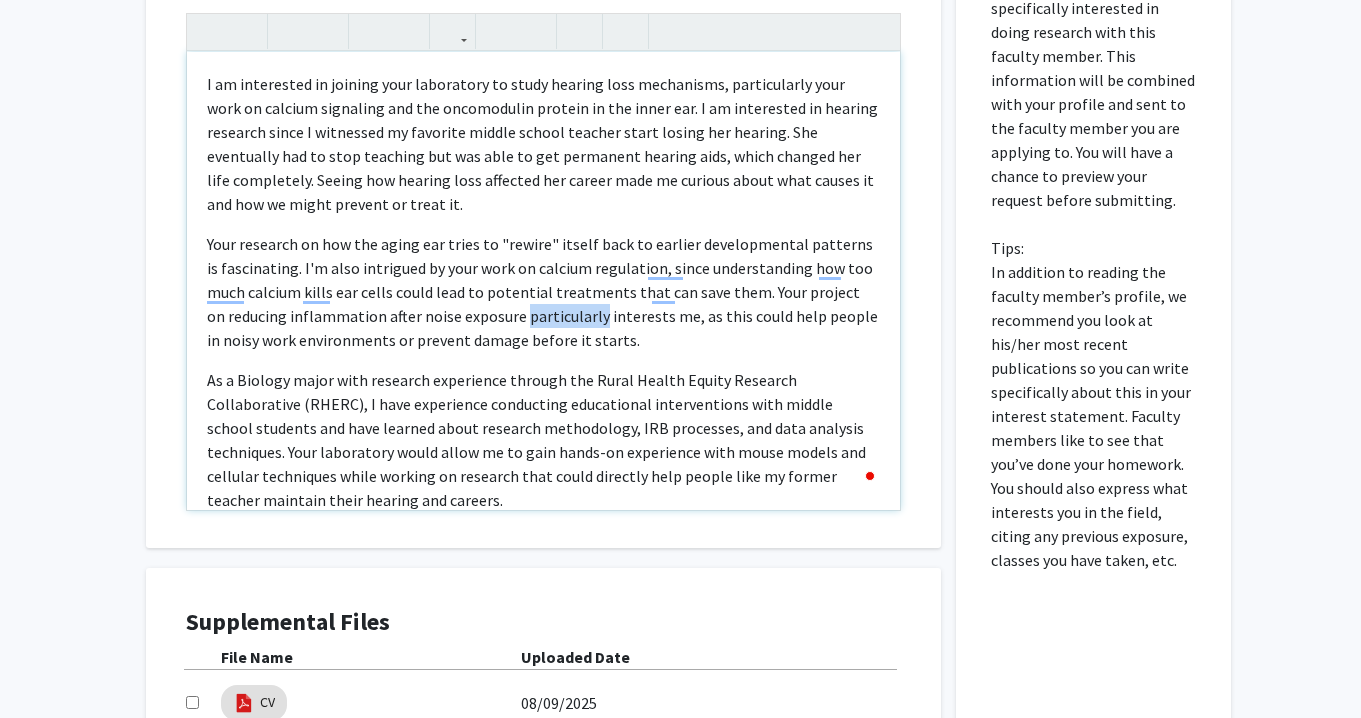 click on "Your research on how the aging ear tries to "rewire" itself back to earlier developmental patterns is fascinating. I'm also intrigued by your work on calcium regulation, since understanding how too much calcium kills ear cells could lead to potential treatments that can save them. Your project on reducing inflammation after noise exposure particularly interests me, as this could help people in noisy work environments or prevent damage before it starts." at bounding box center [543, 292] 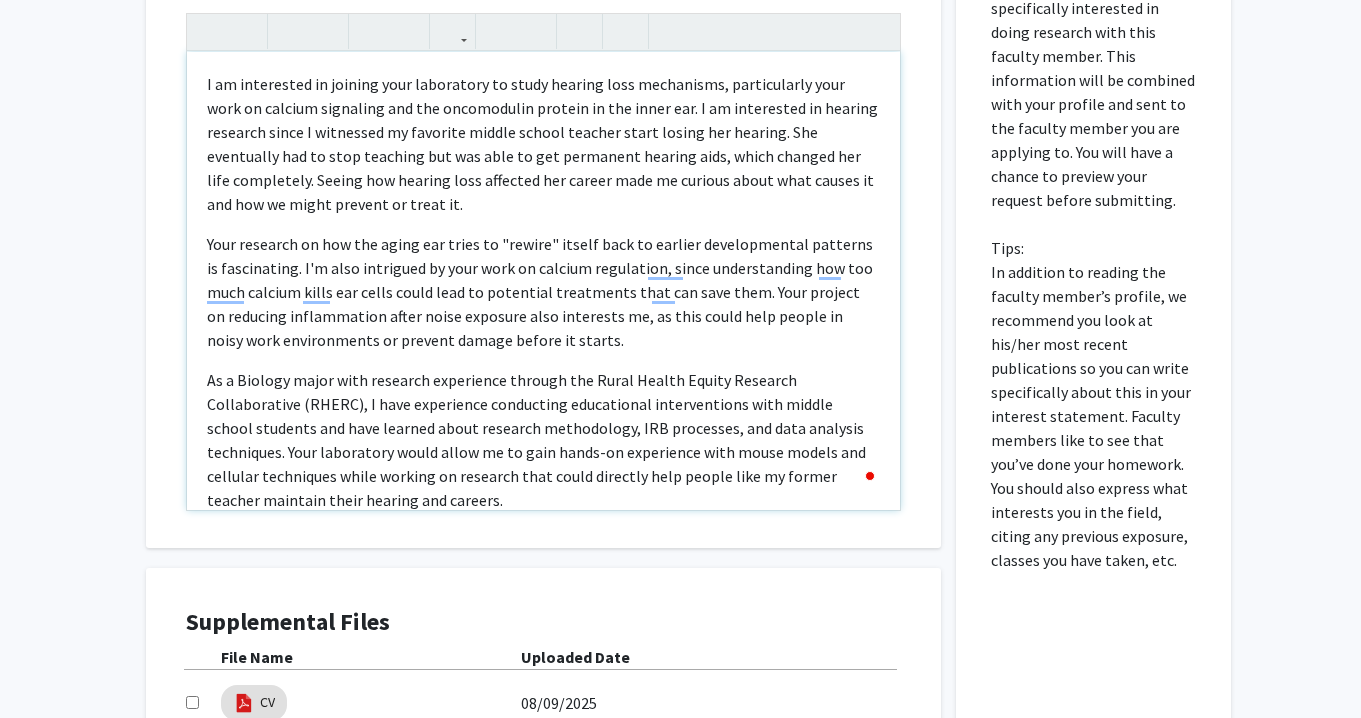 click on "Your research on how the aging ear tries to "rewire" itself back to earlier developmental patterns is fascinating. I'm also intrigued by your work on calcium regulation, since understanding how too much calcium kills ear cells could lead to potential treatments that can save them. Your project on reducing inflammation after noise exposure also interests me, as this could help people in noisy work environments or prevent damage before it starts." at bounding box center [543, 292] 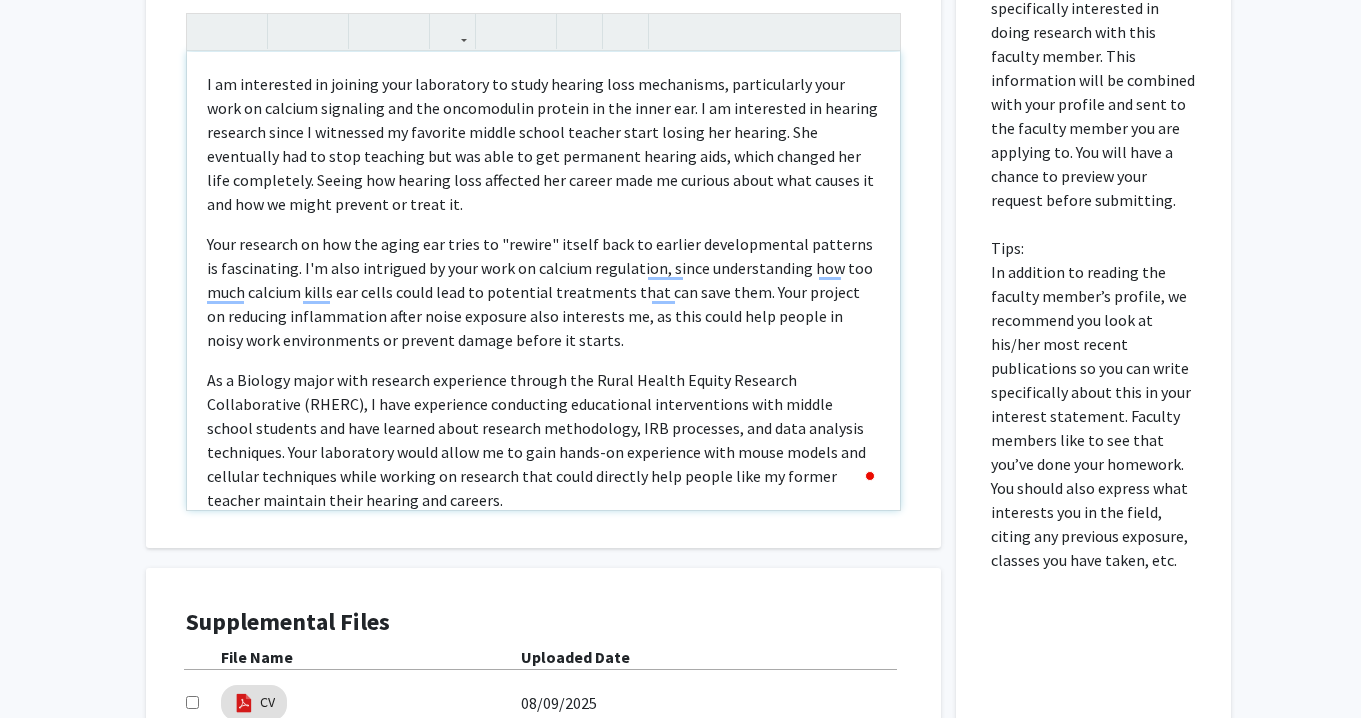 click on "Your research on how the aging ear tries to "rewire" itself back to earlier developmental patterns is fascinating. I'm also intrigued by your work on calcium regulation, since understanding how too much calcium kills ear cells could lead to potential treatments that can save them. Your project on reducing inflammation after noise exposure also interests me, as this could help people in noisy work environments or prevent damage before it starts." at bounding box center (543, 292) 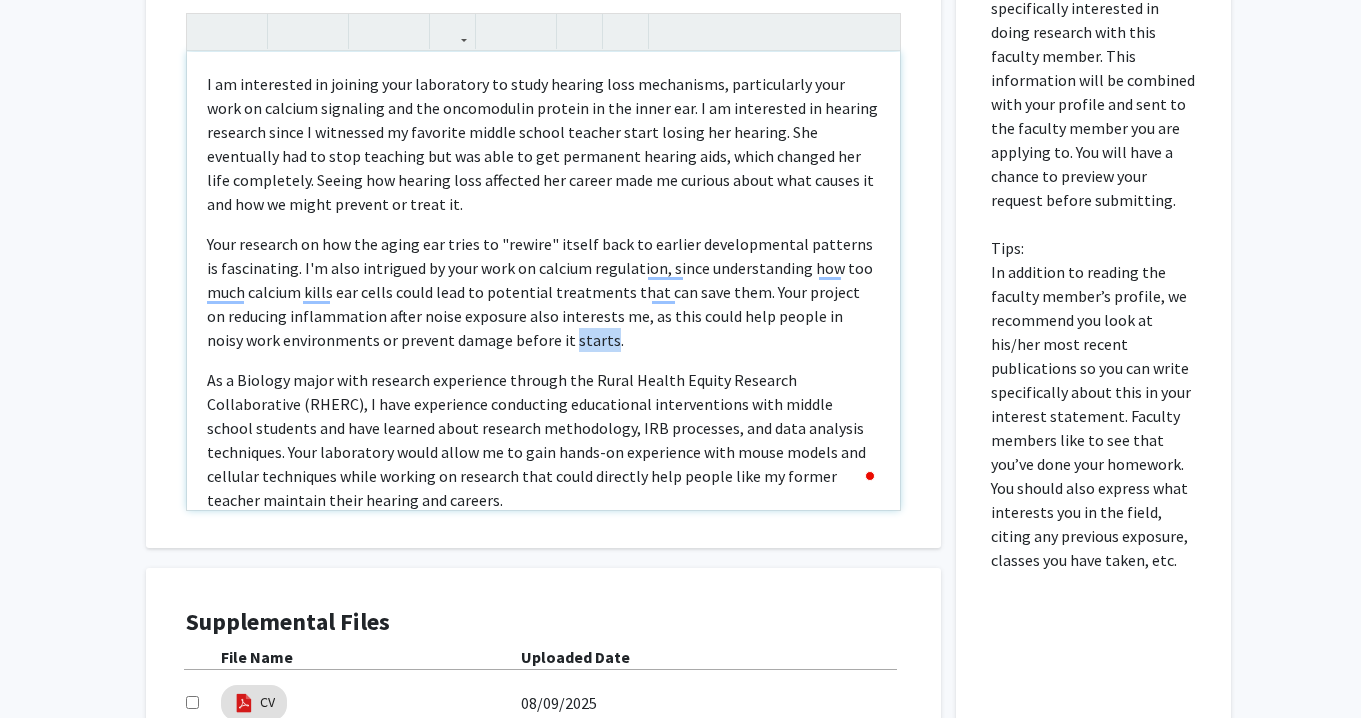 click on "Your research on how the aging ear tries to "rewire" itself back to earlier developmental patterns is fascinating. I'm also intrigued by your work on calcium regulation, since understanding how too much calcium kills ear cells could lead to potential treatments that can save them. Your project on reducing inflammation after noise exposure also interests me, as this could help people in noisy work environments or prevent damage before it starts." at bounding box center (543, 292) 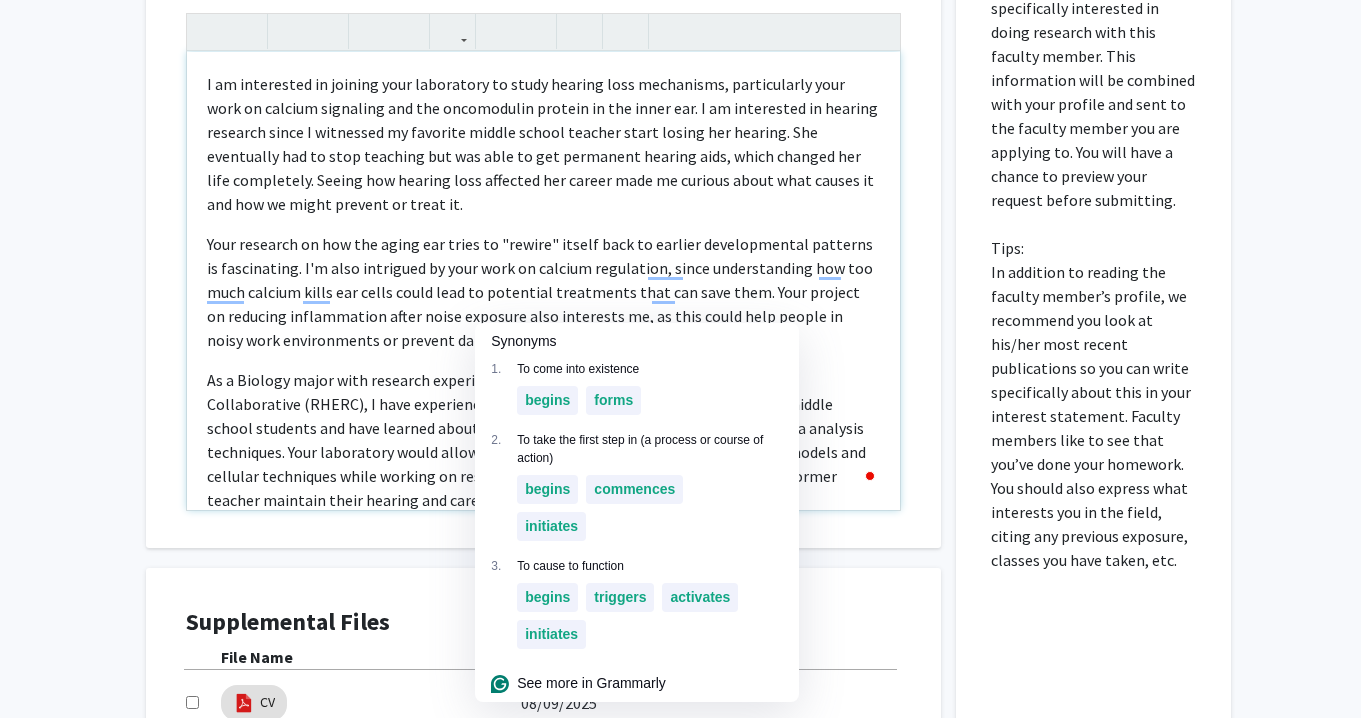 click on "Synonyms" 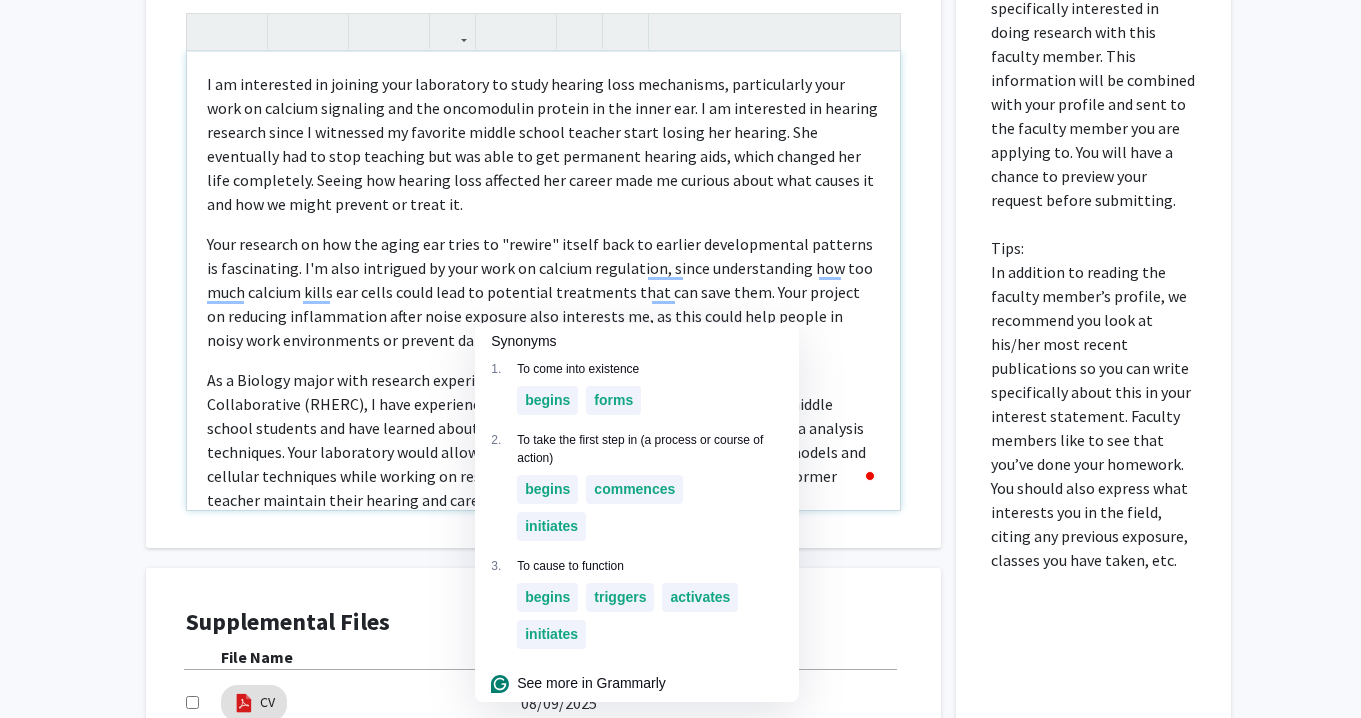 click on "Your research on how the aging ear tries to "rewire" itself back to earlier developmental patterns is fascinating. I'm also intrigued by your work on calcium regulation, since understanding how too much calcium kills ear cells could lead to potential treatments that can save them. Your project on reducing inflammation after noise exposure also interests me, as this could help people in noisy work environments or prevent damage before it starts." at bounding box center [543, 292] 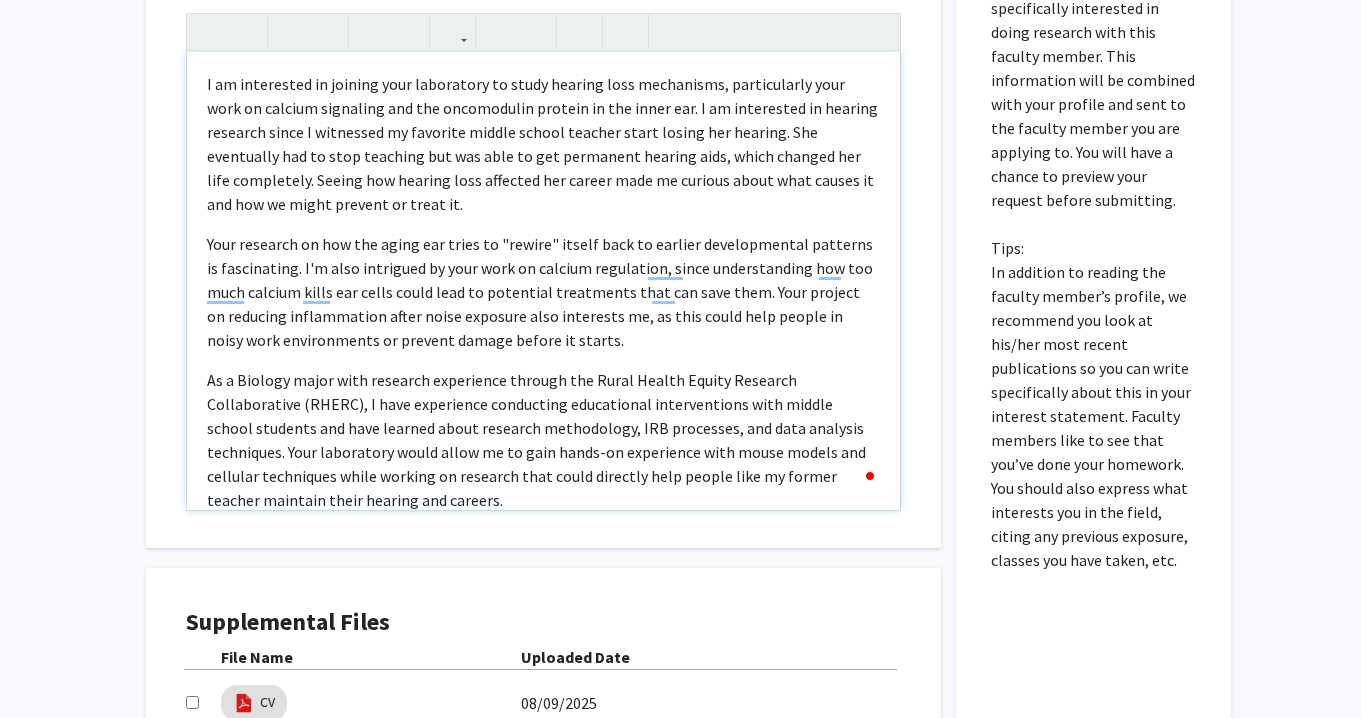 click on "Your research on how the aging ear tries to "rewire" itself back to earlier developmental patterns is fascinating. I'm also intrigued by your work on calcium regulation, since understanding how too much calcium kills ear cells could lead to potential treatments that can save them. Your project on reducing inflammation after noise exposure also interests me, as this could help people in noisy work environments or prevent damage before it starts." at bounding box center [543, 292] 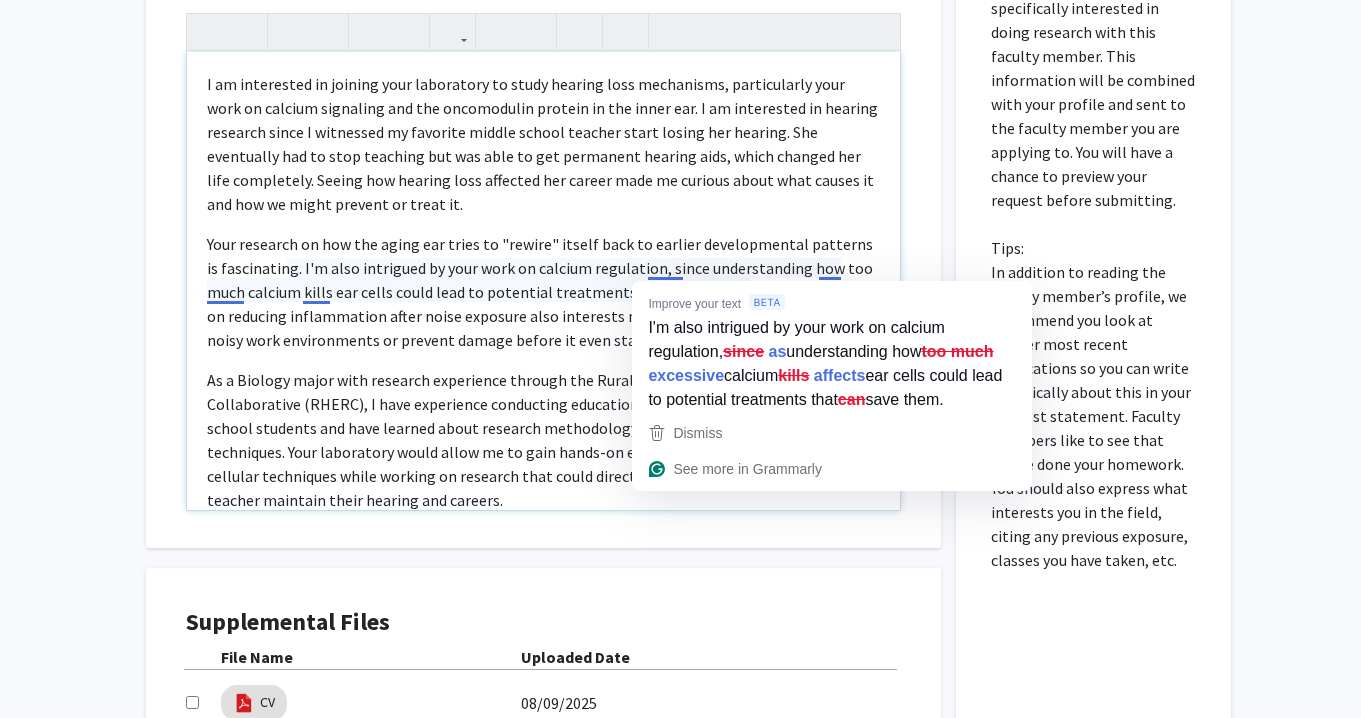click on "As a Biology major with research experience through the Rural Health Equity Research Collaborative (RHERC), I have experience conducting educational interventions with middle school students and have learned about research methodology, IRB processes, and data analysis techniques. Your laboratory would allow me to gain hands-on experience with mouse models and cellular techniques while working on research that could directly help people like my former teacher maintain their hearing and careers." at bounding box center [543, 440] 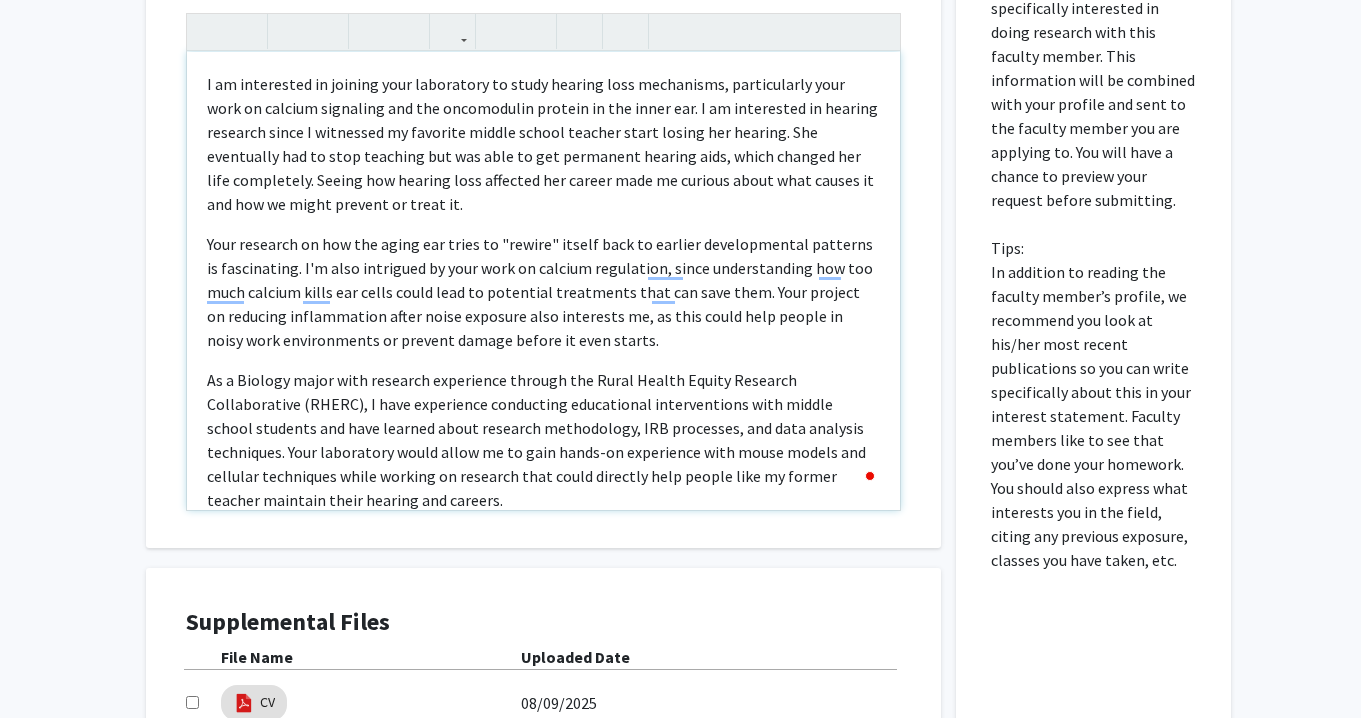 scroll, scrollTop: 32, scrollLeft: 0, axis: vertical 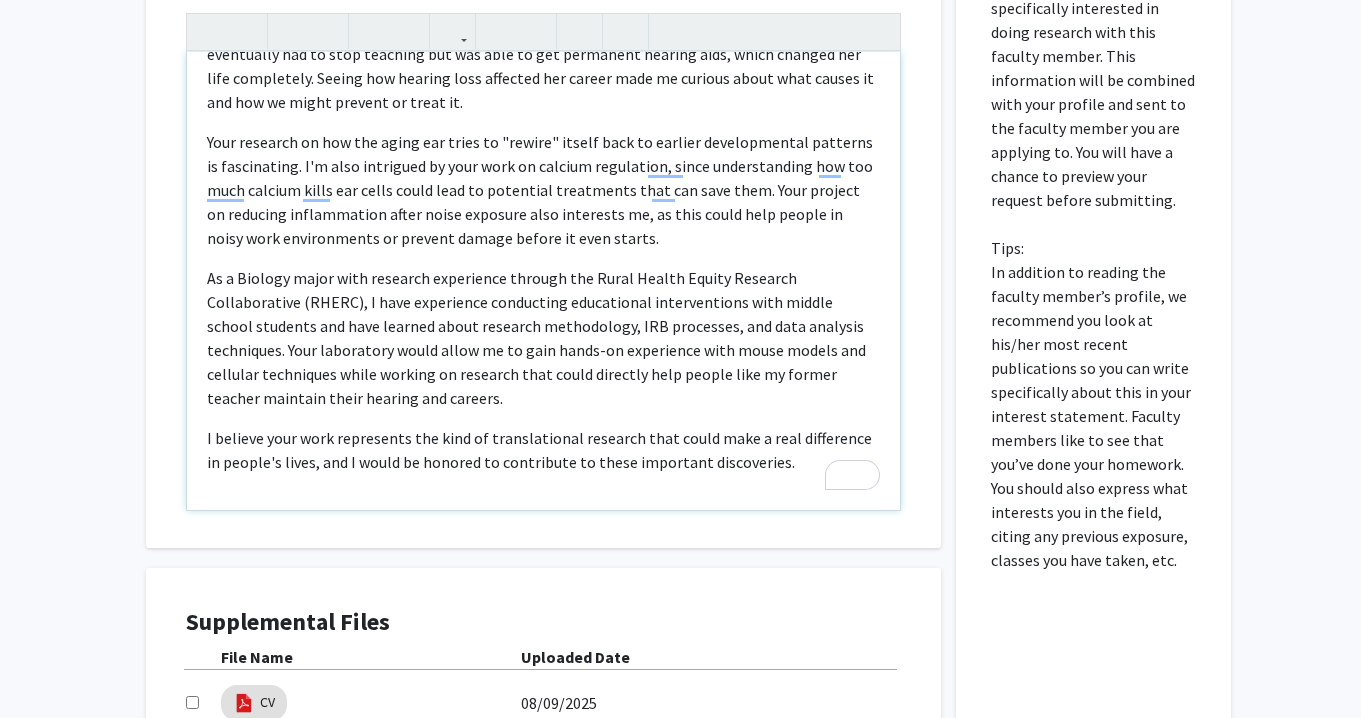 click on "I believe your work represents the kind of translational research that could make a real difference in people's lives, and I would be honored to contribute to these important discoveries." at bounding box center (543, 450) 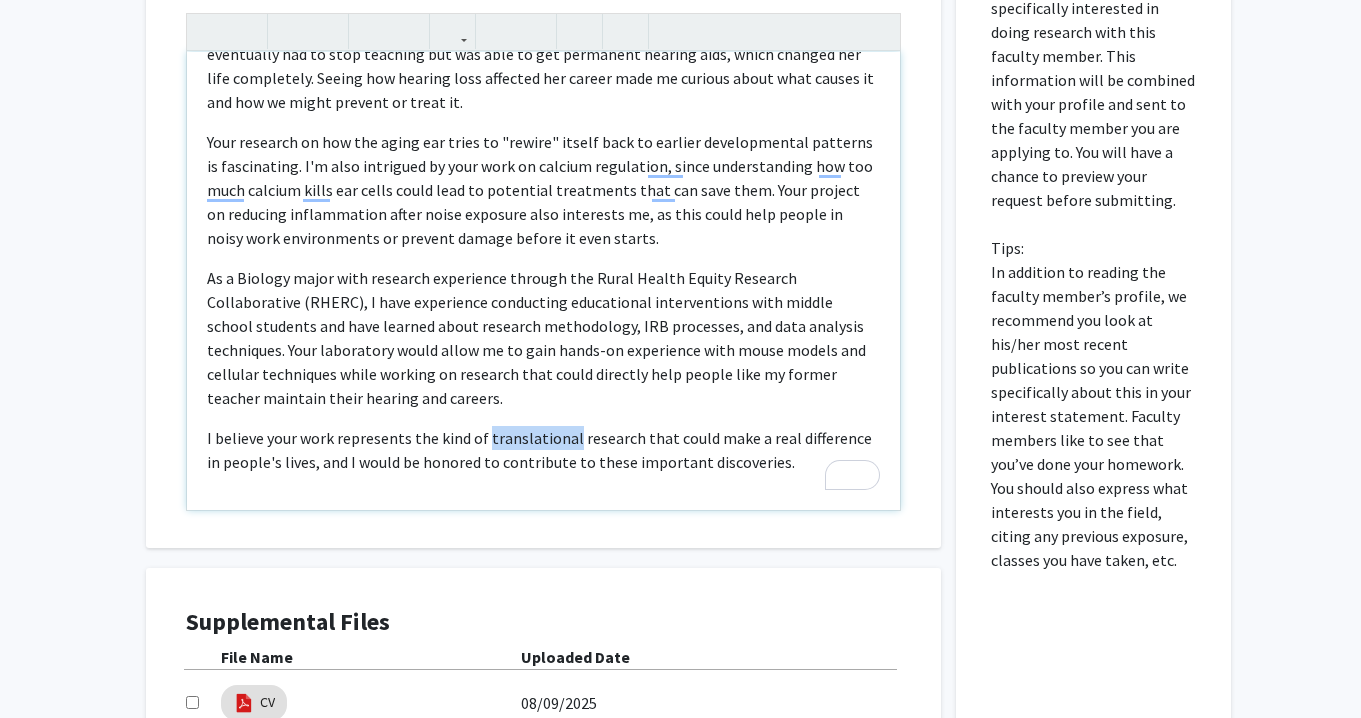 click on "I believe your work represents the kind of translational research that could make a real difference in people's lives, and I would be honored to contribute to these important discoveries." at bounding box center [543, 450] 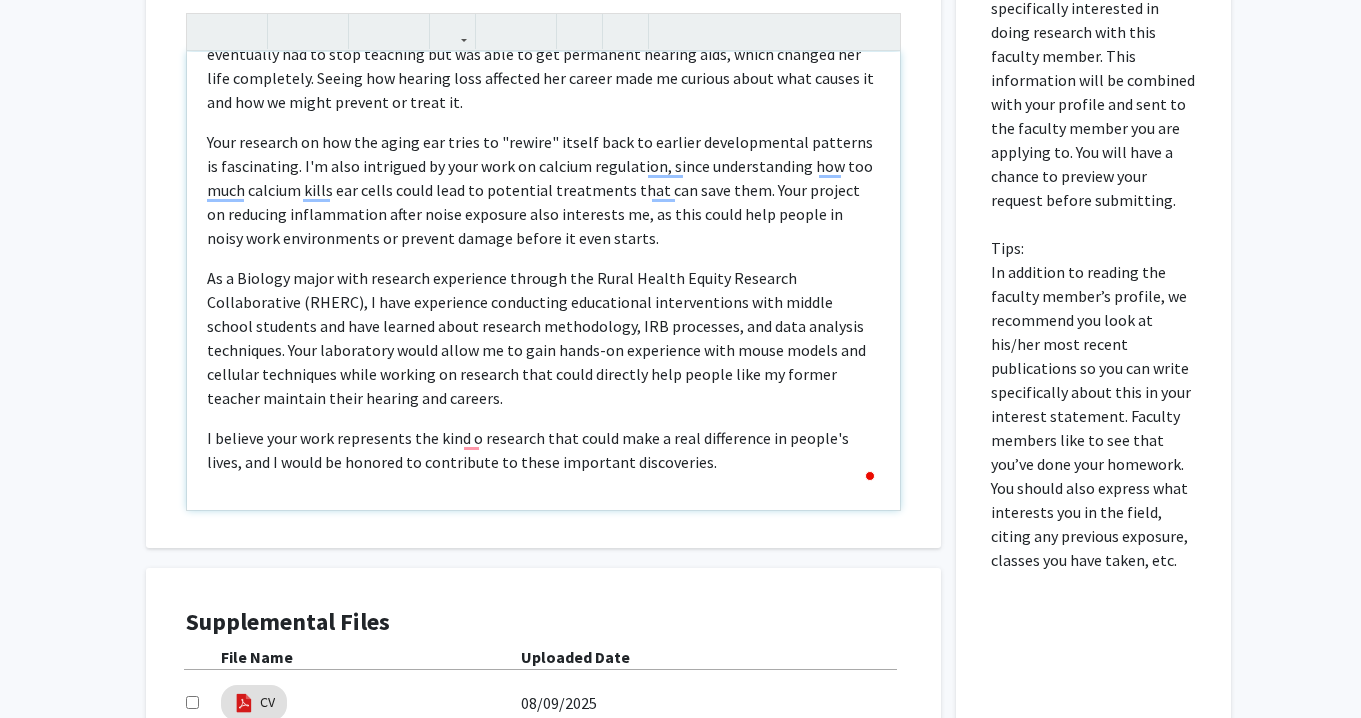 type on "<p>I am interested in joining your laboratory to study hearing loss mechanisms, particularly your work on calcium signaling and the oncomodulin protein in the inner ear. I am interested in hearing research since I witnessed my favorite middle school teacher start losing her hearing. She eventually had to stop teaching but was able to get permanent hearing aids, which changed her life completely. Seeing how hearing loss affected her career made me curious about what causes it and how we might prevent or treat it.</p><p>Your research on how the aging ear tries to "rewire" itself back to earlier developmental patterns is fascinating. I'm also intrigued by your work on calcium regulation, since understanding how too much calcium kills ear cells could lead to potential treatments that can save them. Your project on reducing inflammation after noise exposure also interests me, as this could help people in noisy work environments or prevent damage before it even starts.</p><p>As a Biology major with research expe..." 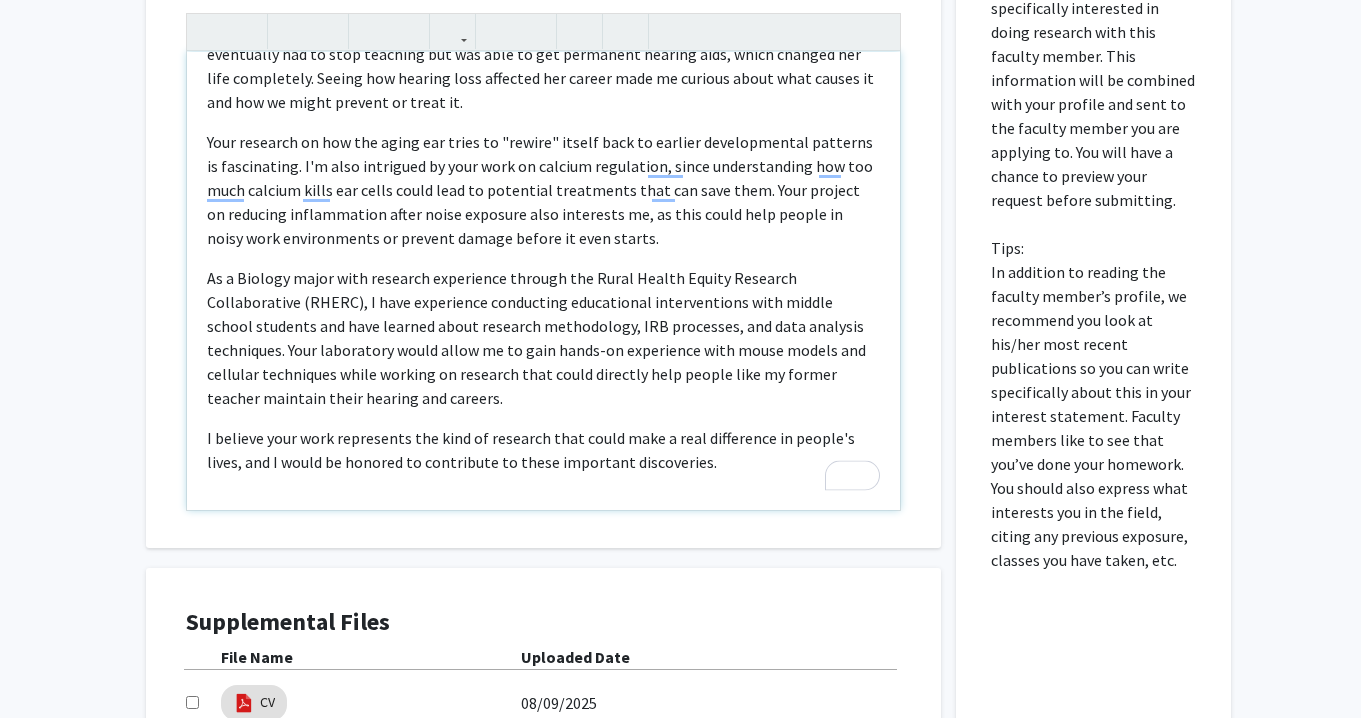 click on "I believe your work represents the kind of research that could make a real difference in people's lives, and I would be honored to contribute to these important discoveries." at bounding box center (543, 450) 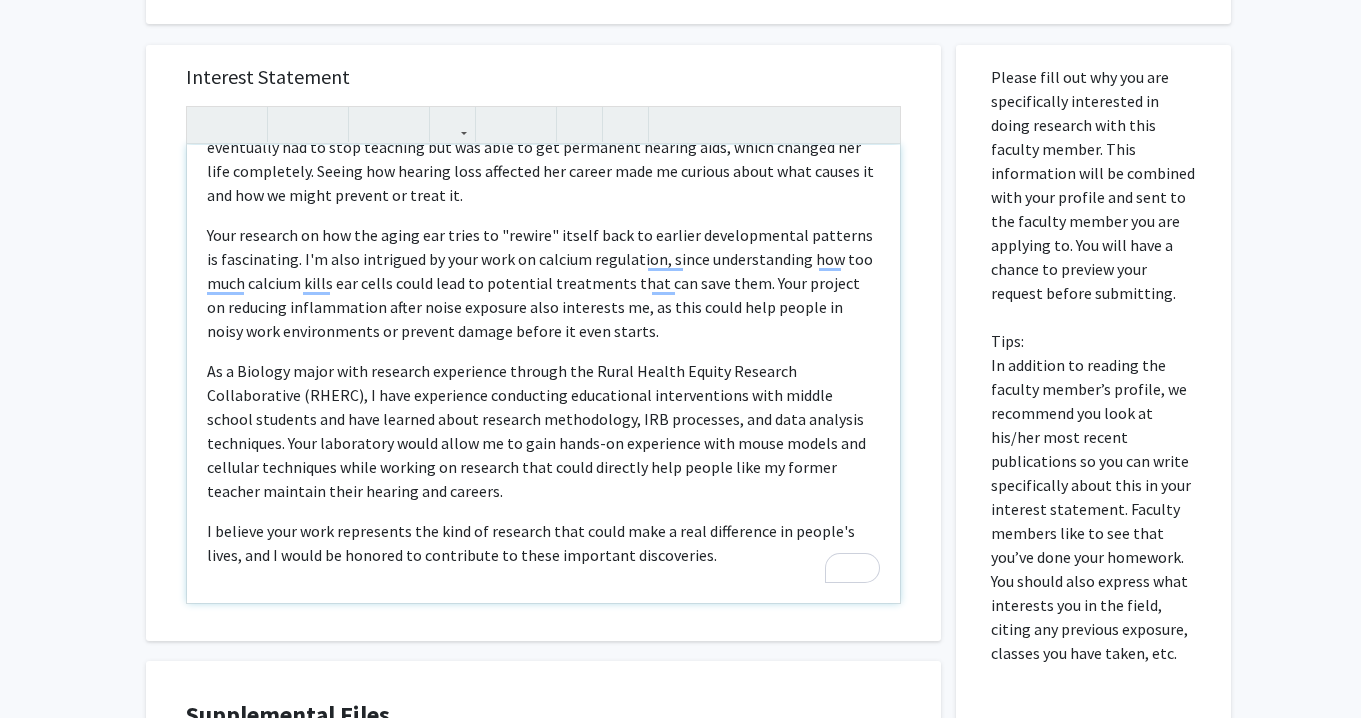 scroll, scrollTop: 1472, scrollLeft: 0, axis: vertical 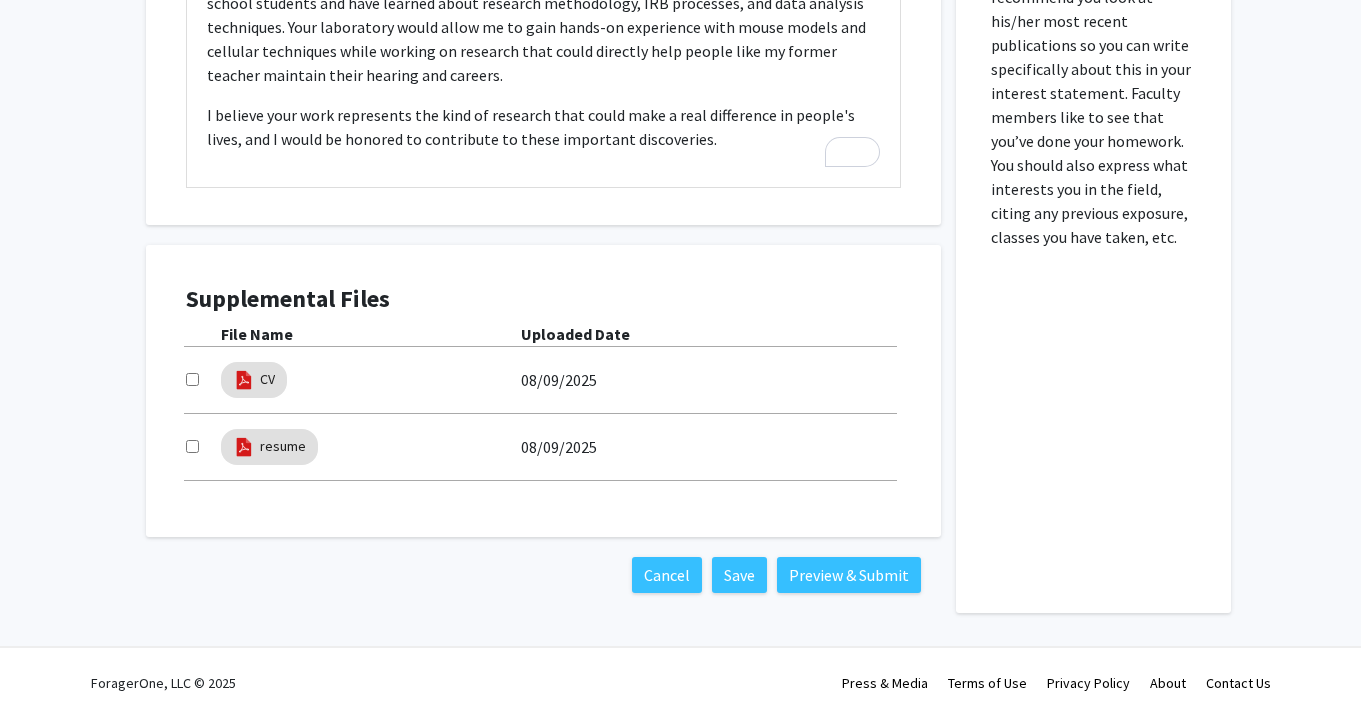 click at bounding box center [192, 379] 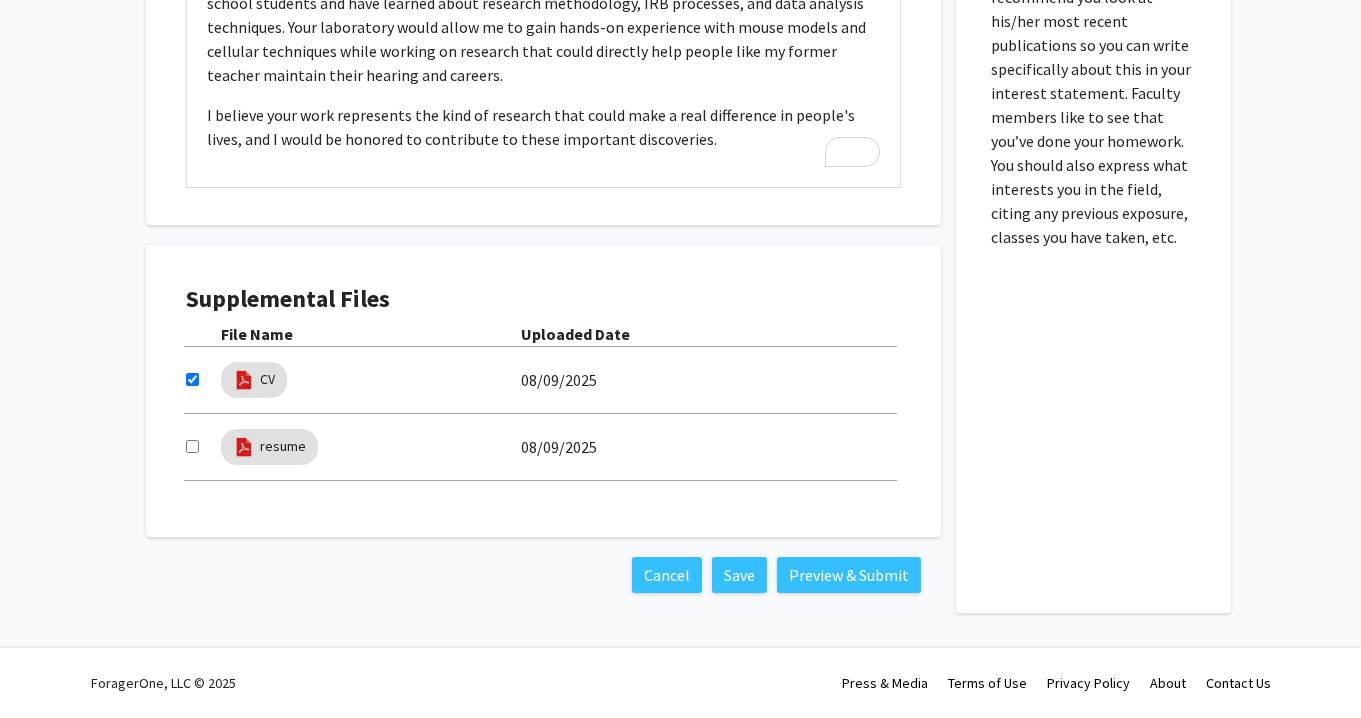 click at bounding box center (192, 446) 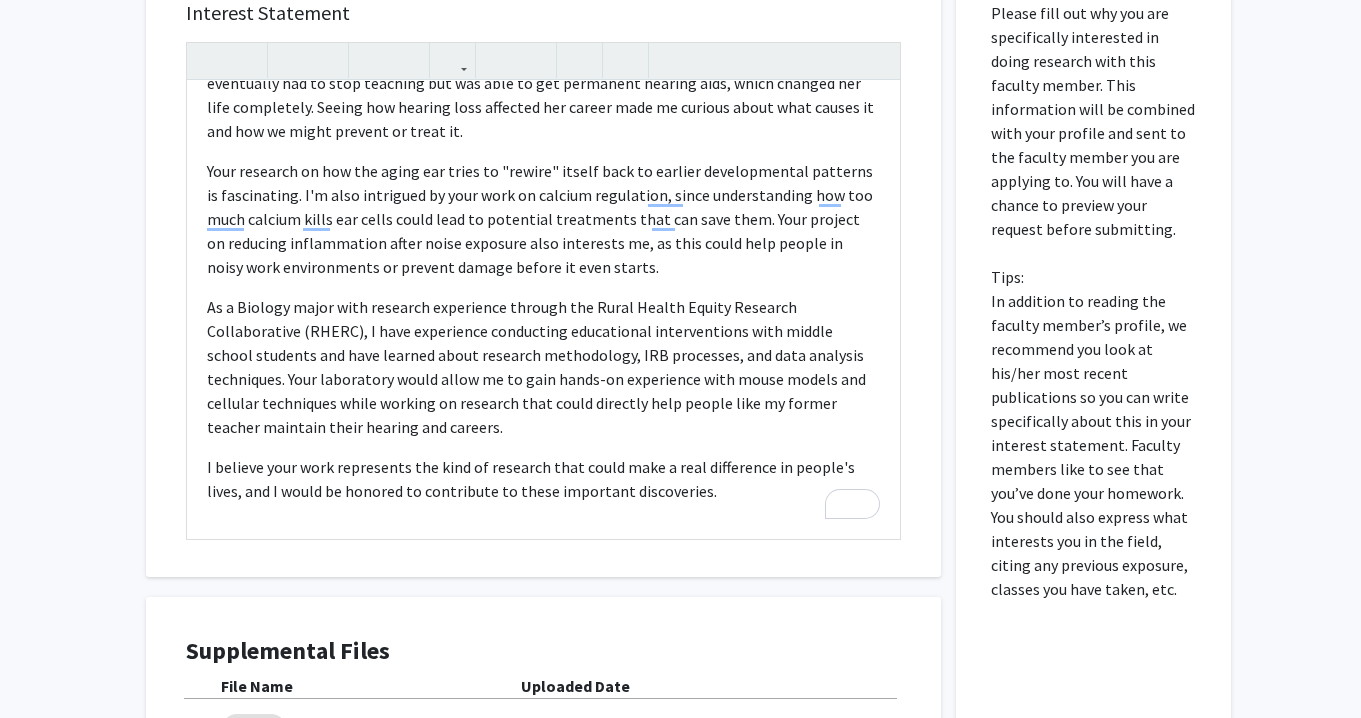 scroll, scrollTop: 1009, scrollLeft: 0, axis: vertical 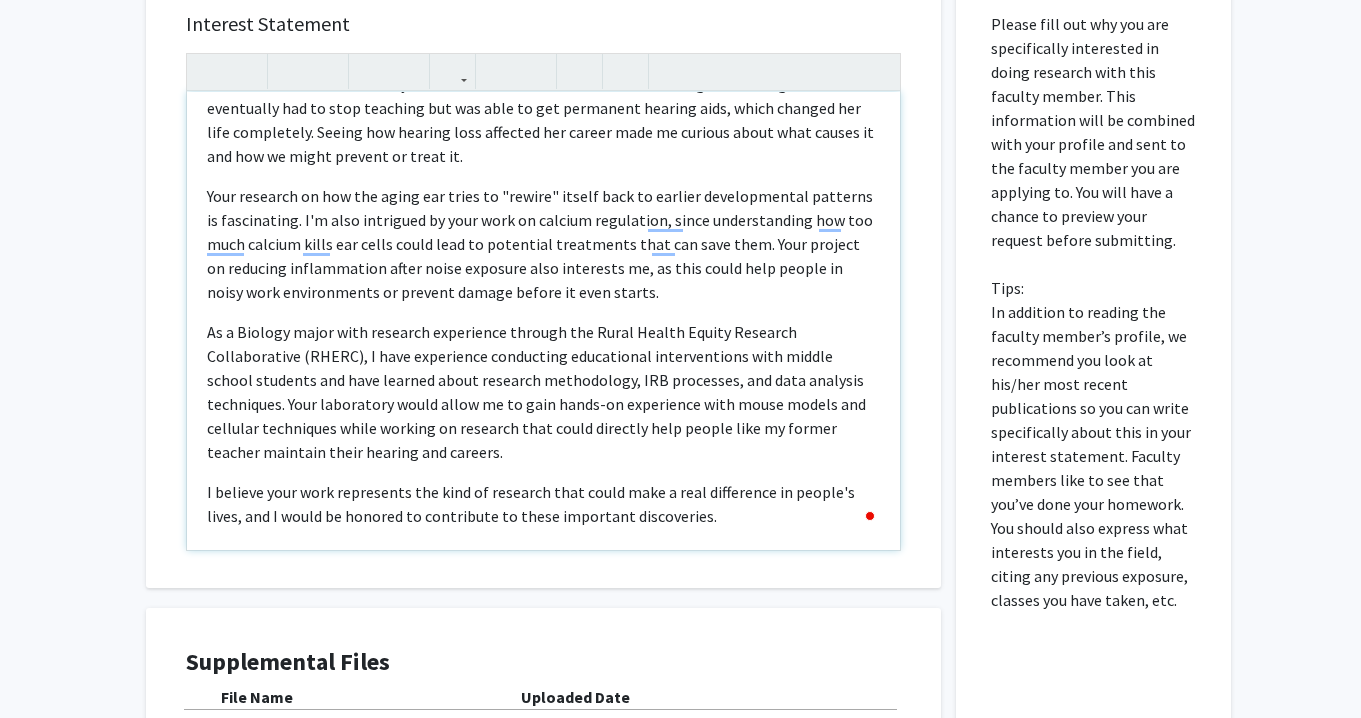 click on "Your research on how the aging ear tries to "rewire" itself back to earlier developmental patterns is fascinating. I'm also intrigued by your work on calcium regulation, since understanding how too much calcium kills ear cells could lead to potential treatments that can save them. Your project on reducing inflammation after noise exposure also interests me, as this could help people in noisy work environments or prevent damage before it even starts." at bounding box center (543, 244) 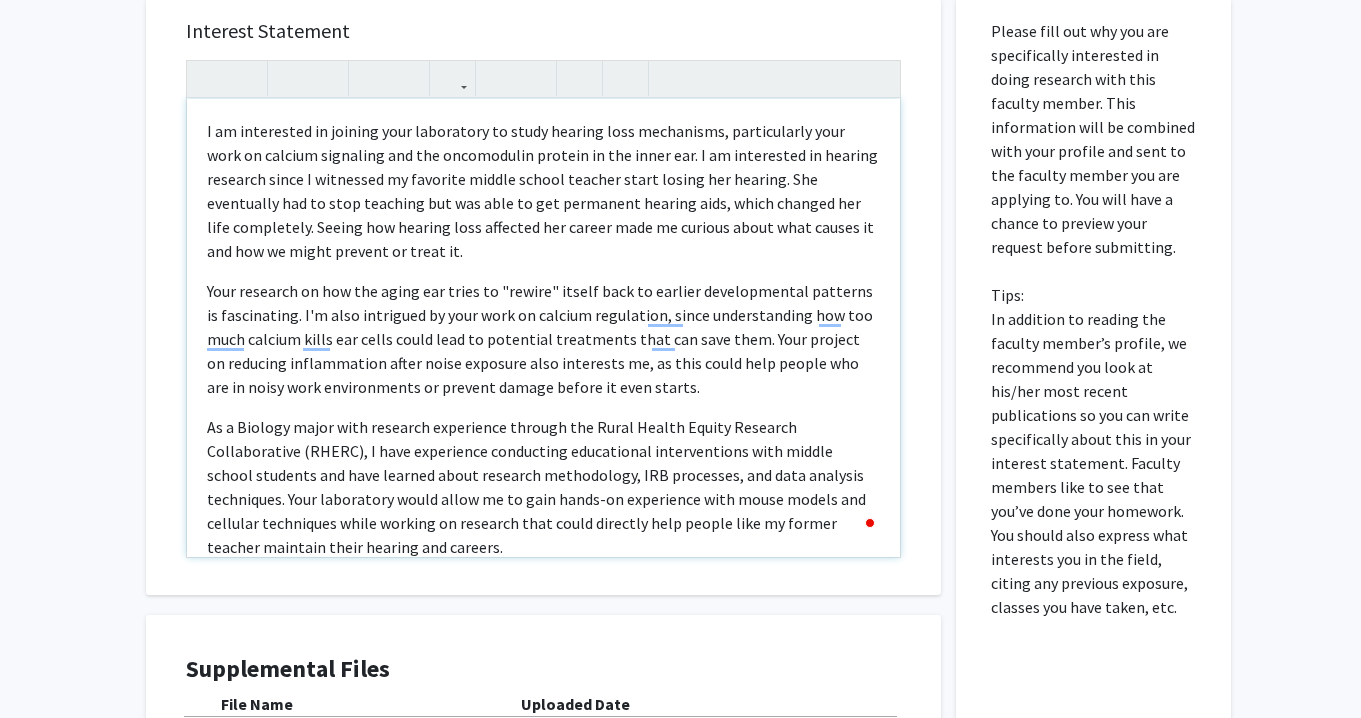 click on "I am interested in joining your laboratory to study hearing loss mechanisms, particularly your work on calcium signaling and the oncomodulin protein in the inner ear. I am interested in hearing research since I witnessed my favorite middle school teacher start losing her hearing. She eventually had to stop teaching but was able to get permanent hearing aids, which changed her life completely. Seeing how hearing loss affected her career made me curious about what causes it and how we might prevent or treat it." at bounding box center [543, 191] 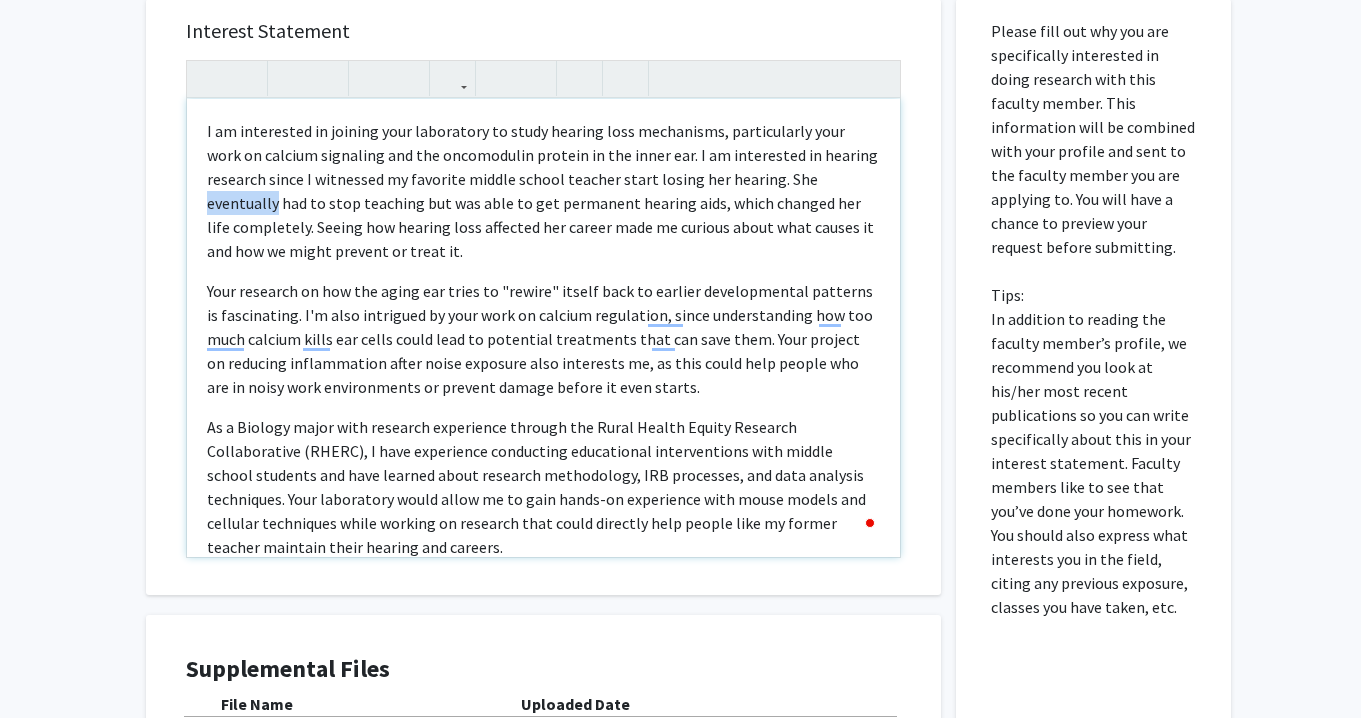 click on "I am interested in joining your laboratory to study hearing loss mechanisms, particularly your work on calcium signaling and the oncomodulin protein in the inner ear. I am interested in hearing research since I witnessed my favorite middle school teacher start losing her hearing. She eventually had to stop teaching but was able to get permanent hearing aids, which changed her life completely. Seeing how hearing loss affected her career made me curious about what causes it and how we might prevent or treat it." at bounding box center [543, 191] 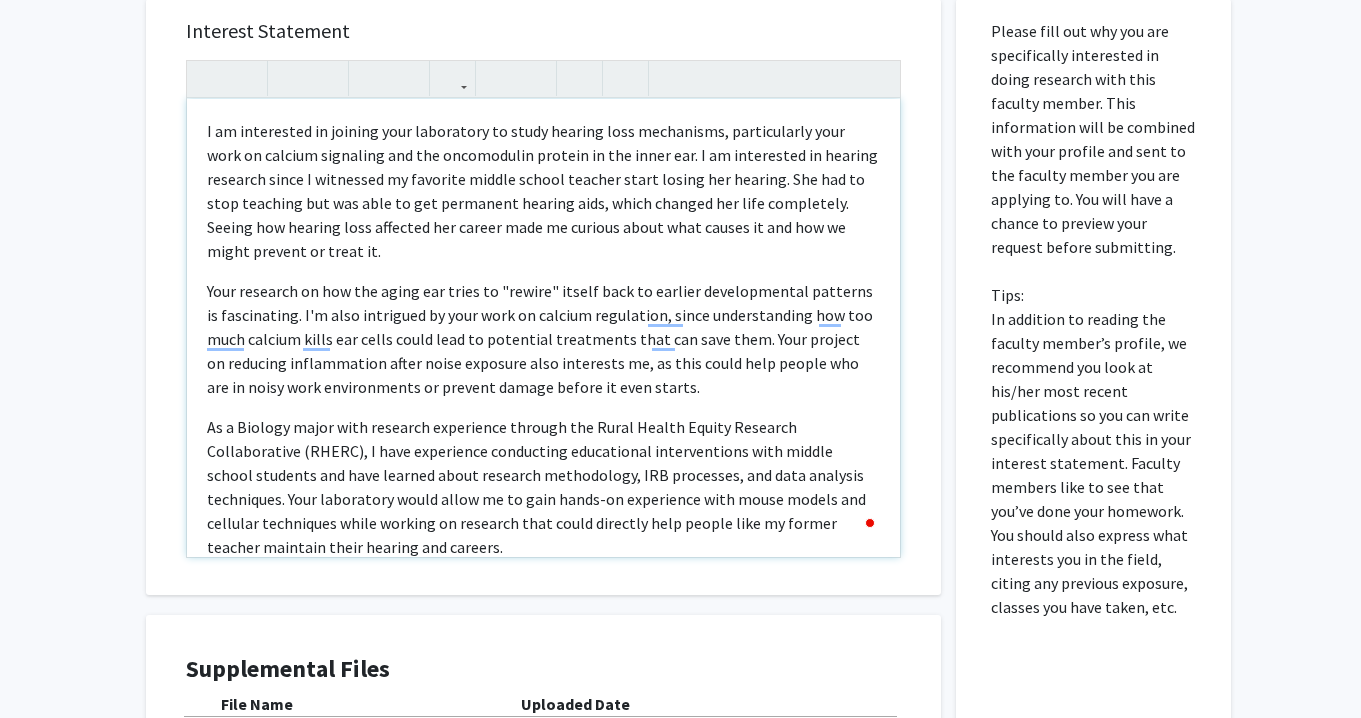 click on "I am interested in joining your laboratory to study hearing loss mechanisms, particularly your work on calcium signaling and the oncomodulin protein in the inner ear. I am interested in hearing research since I witnessed my favorite middle school teacher start losing her hearing. She had to stop teaching but was able to get permanent hearing aids, which changed her life completely. Seeing how hearing loss affected her career made me curious about what causes it and how we might prevent or treat it. Your research on how the aging ear tries to "rewire" itself back to earlier developmental patterns is fascinating. I'm also intrigued by your work on calcium regulation, since understanding how too much calcium kills ear cells could lead to potential treatments that can save them. Your project on reducing inflammation after noise exposure also interests me, as this could help people who are in noisy work environments or prevent damage before it even starts." at bounding box center [543, 328] 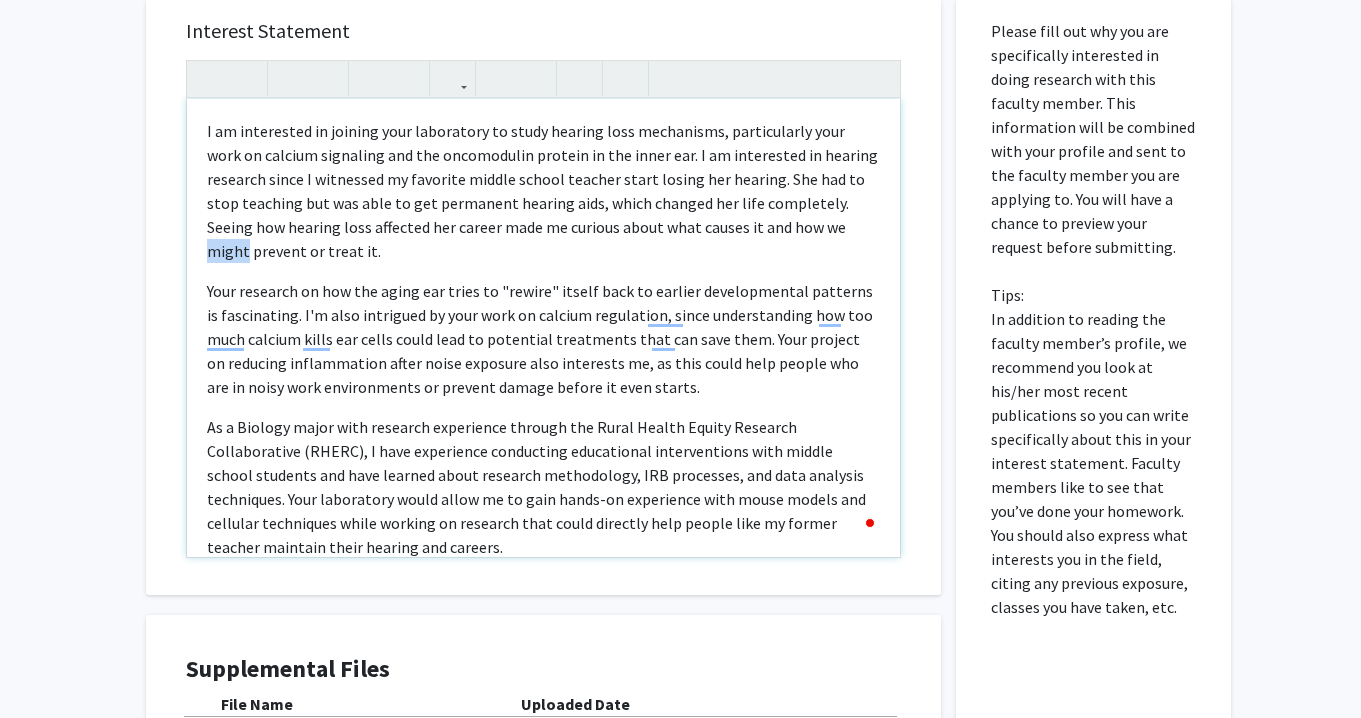 click on "I am interested in joining your laboratory to study hearing loss mechanisms, particularly your work on calcium signaling and the oncomodulin protein in the inner ear. I am interested in hearing research since I witnessed my favorite middle school teacher start losing her hearing. She had to stop teaching but was able to get permanent hearing aids, which changed her life completely. Seeing how hearing loss affected her career made me curious about what causes it and how we might prevent or treat it." at bounding box center (543, 191) 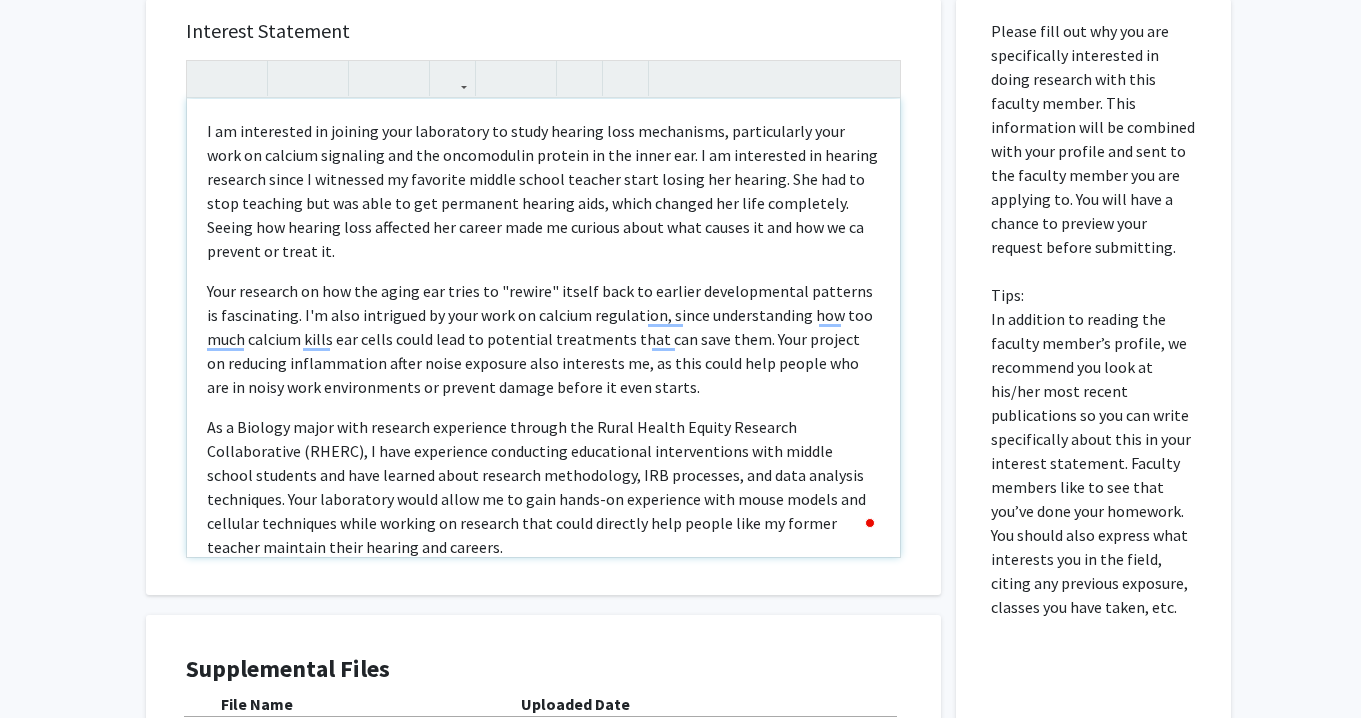 type on "<p>I am interested in joining your laboratory to study hearing loss mechanisms, particularly your work on calcium signaling and the oncomodulin protein in the inner ear. I am interested in hearing research since I witnessed my favorite middle school teacher start losing her hearing. She had to stop teaching but was able to get permanent hearing aids, which changed her life completely. Seeing how hearing loss affected her career made me curious about what causes it and how we can prevent or treat it.</p><p>Your research on how the aging ear tries to "rewire" itself back to earlier developmental patterns is fascinating. I'm also intrigued by your work on calcium regulation, since understanding how too much calcium kills ear cells could lead to potential treatments that can save them. Your project on reducing inflammation after noise exposure also interests me, as this could help people who are in noisy work environments or prevent damage before it even starts.</p><p>As a Biology major with research experienc..." 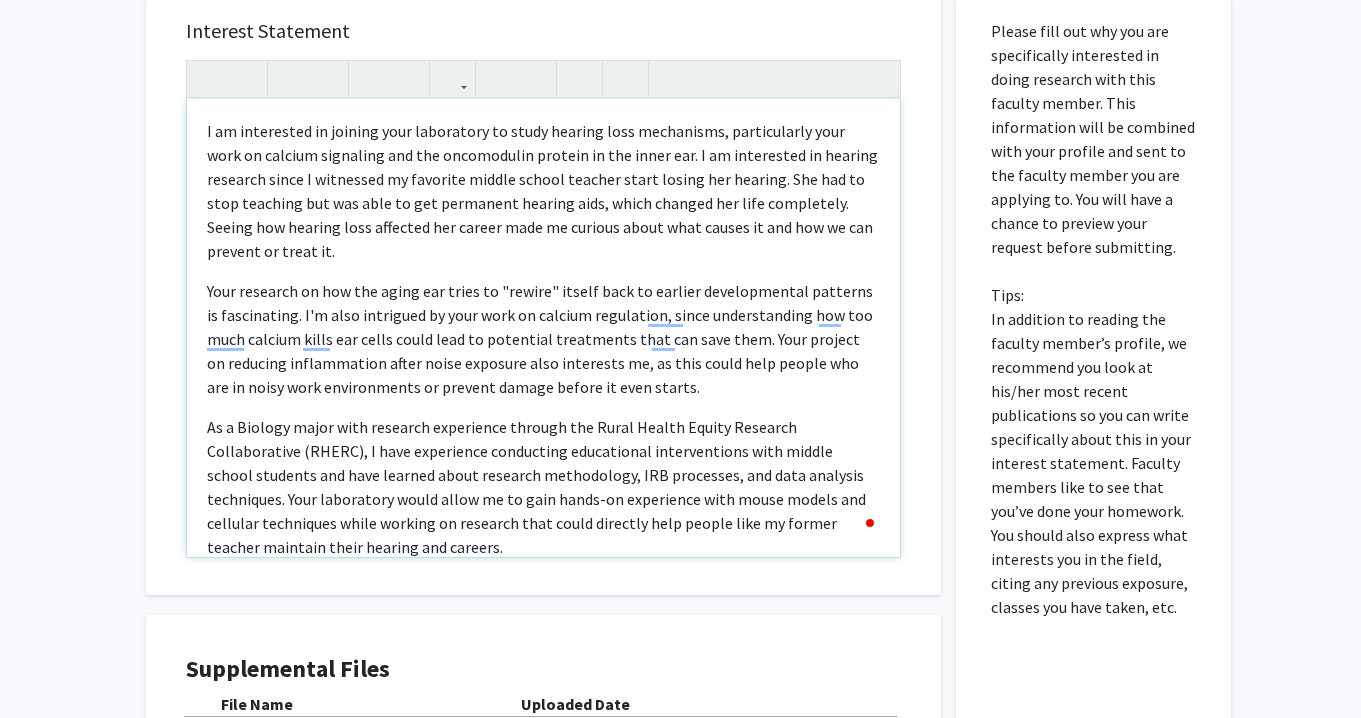 click on "I am interested in joining your laboratory to study hearing loss mechanisms, particularly your work on calcium signaling and the oncomodulin protein in the inner ear. I am interested in hearing research since I witnessed my favorite middle school teacher start losing her hearing. She had to stop teaching but was able to get permanent hearing aids, which changed her life completely. Seeing how hearing loss affected her career made me curious about what causes it and how we can prevent or treat it." at bounding box center (543, 191) 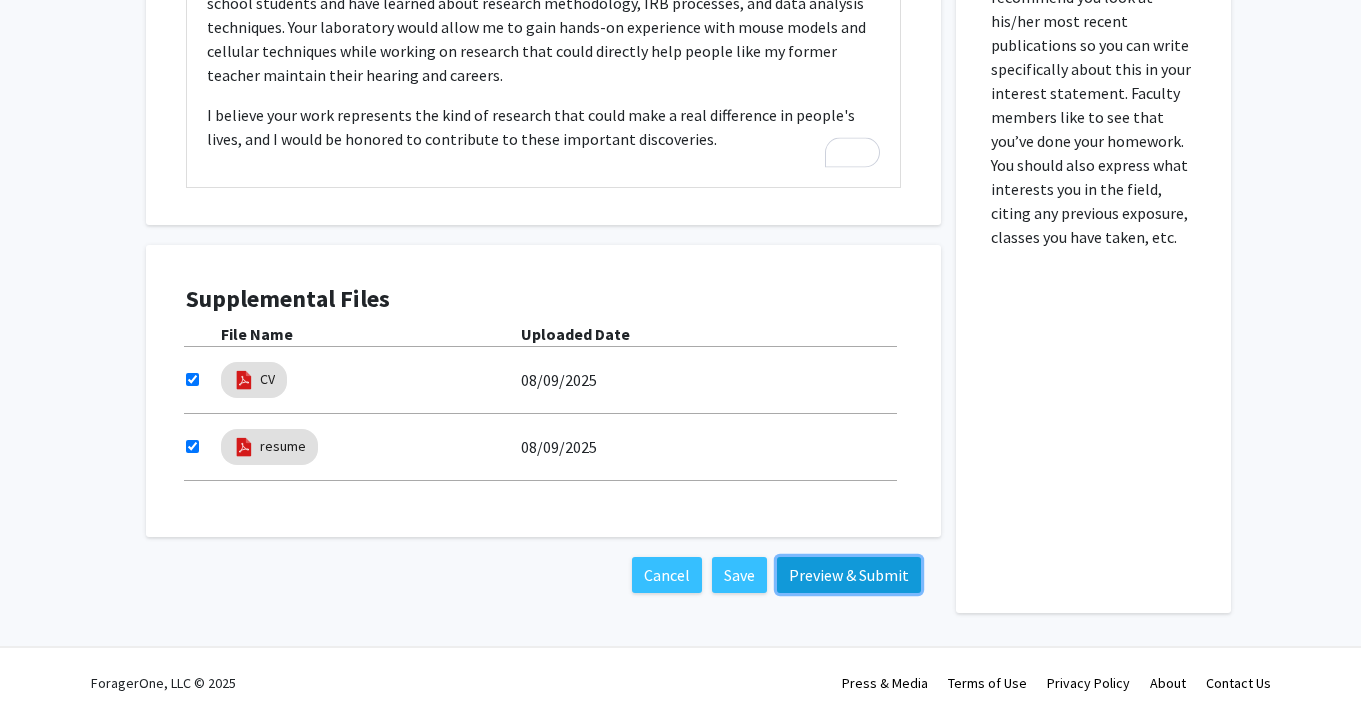 click on "Preview & Submit" at bounding box center (849, 575) 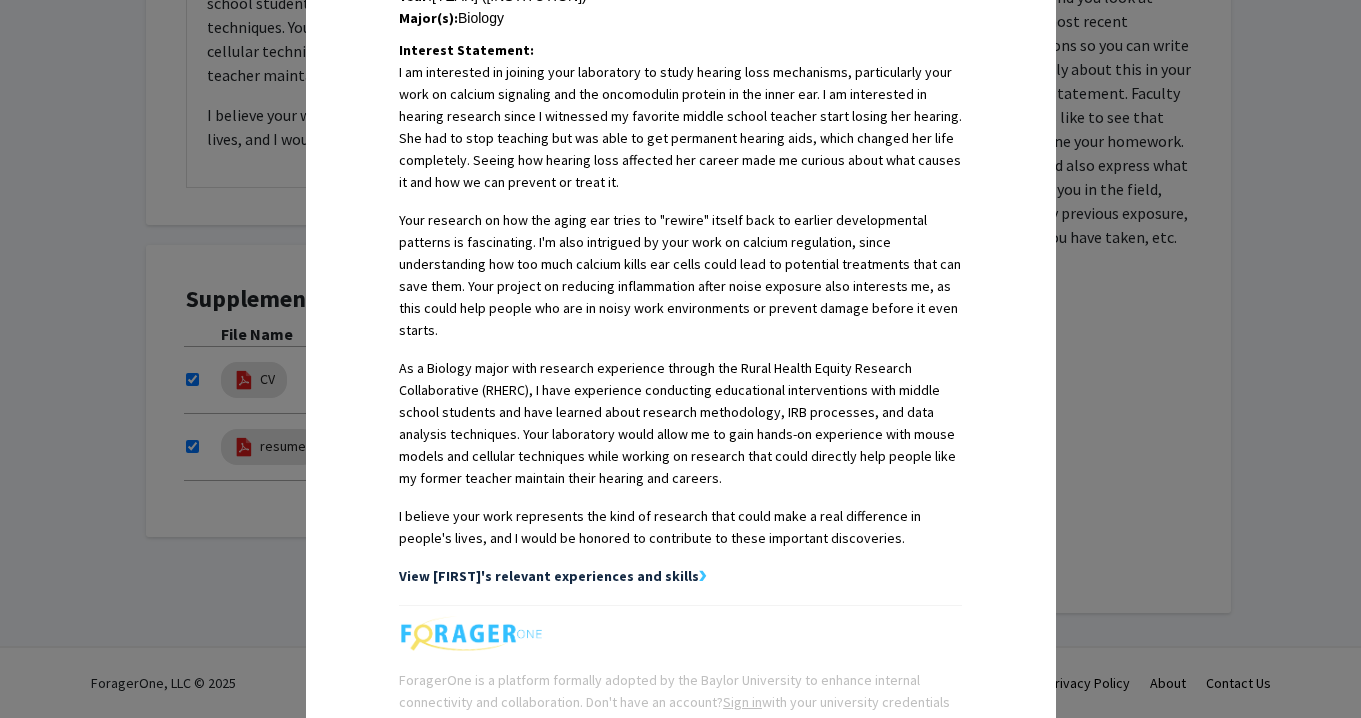 click on "View [FIRST]'s relevant experiences and skills" at bounding box center (549, 576) 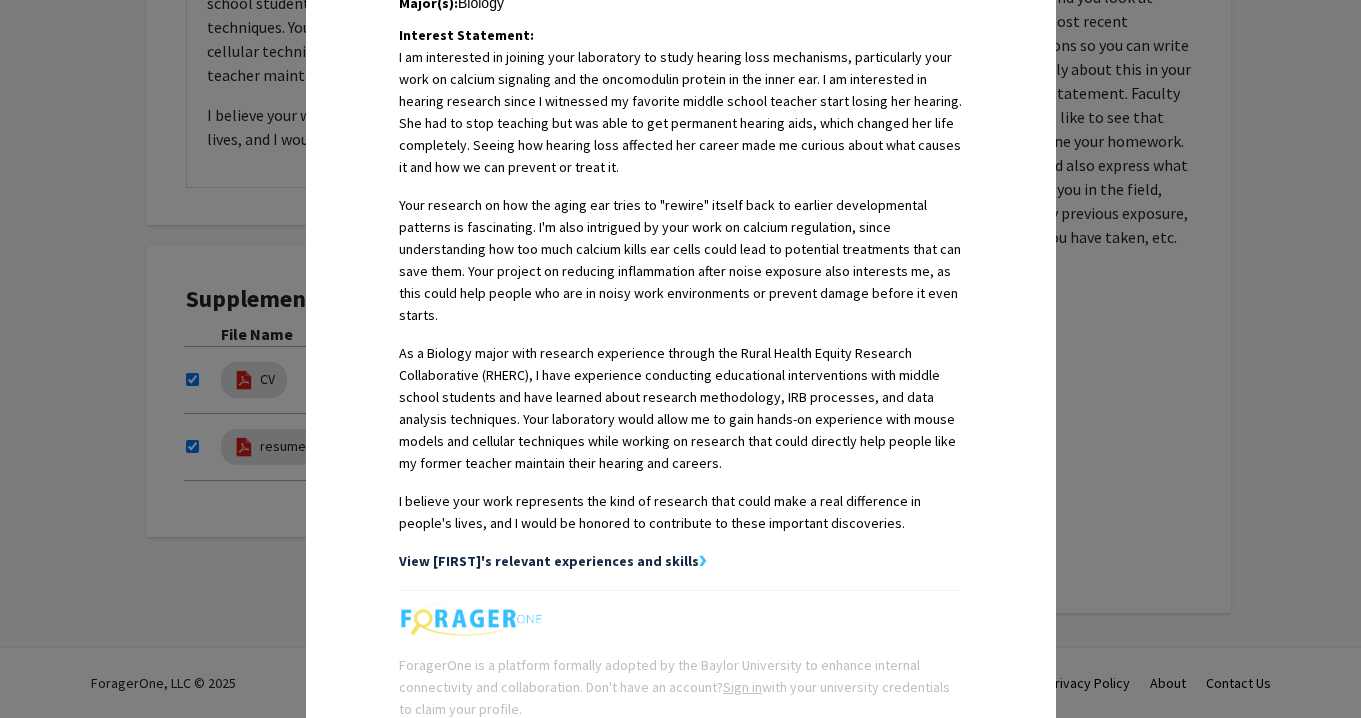 scroll, scrollTop: 660, scrollLeft: 0, axis: vertical 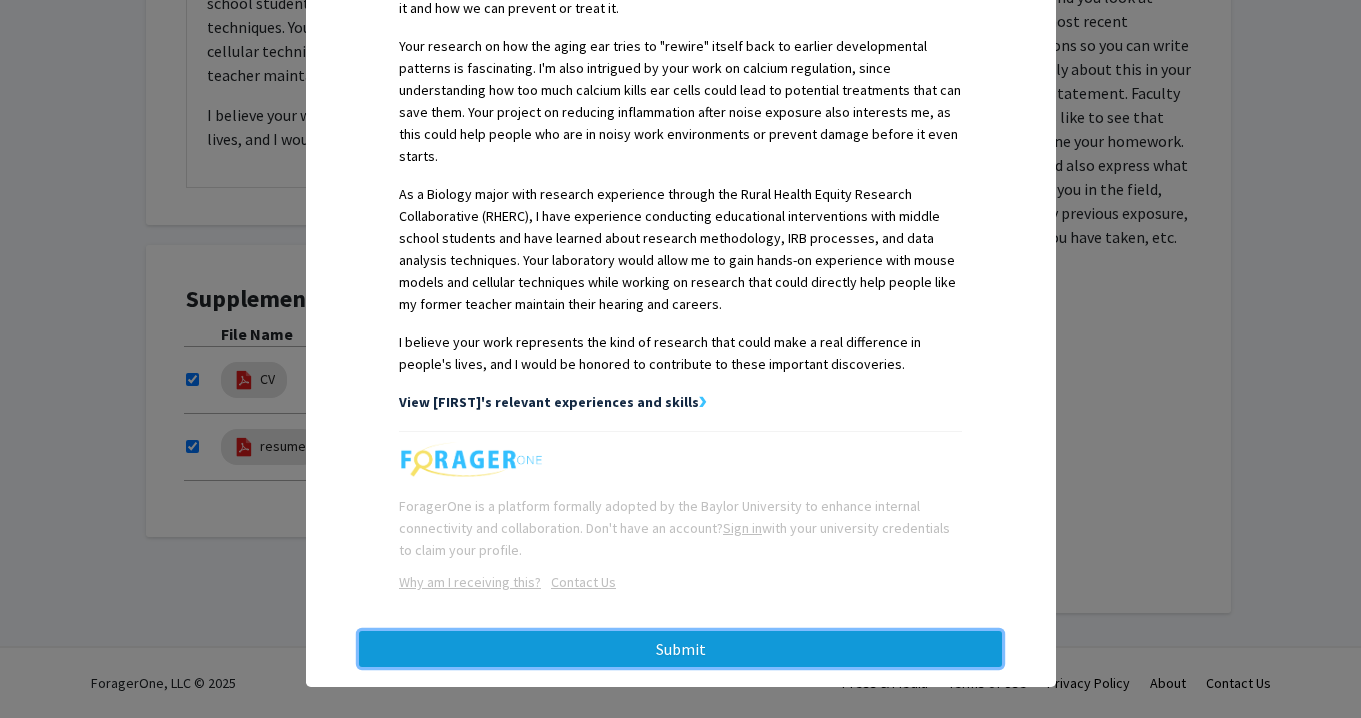click on "Submit" at bounding box center (680, 649) 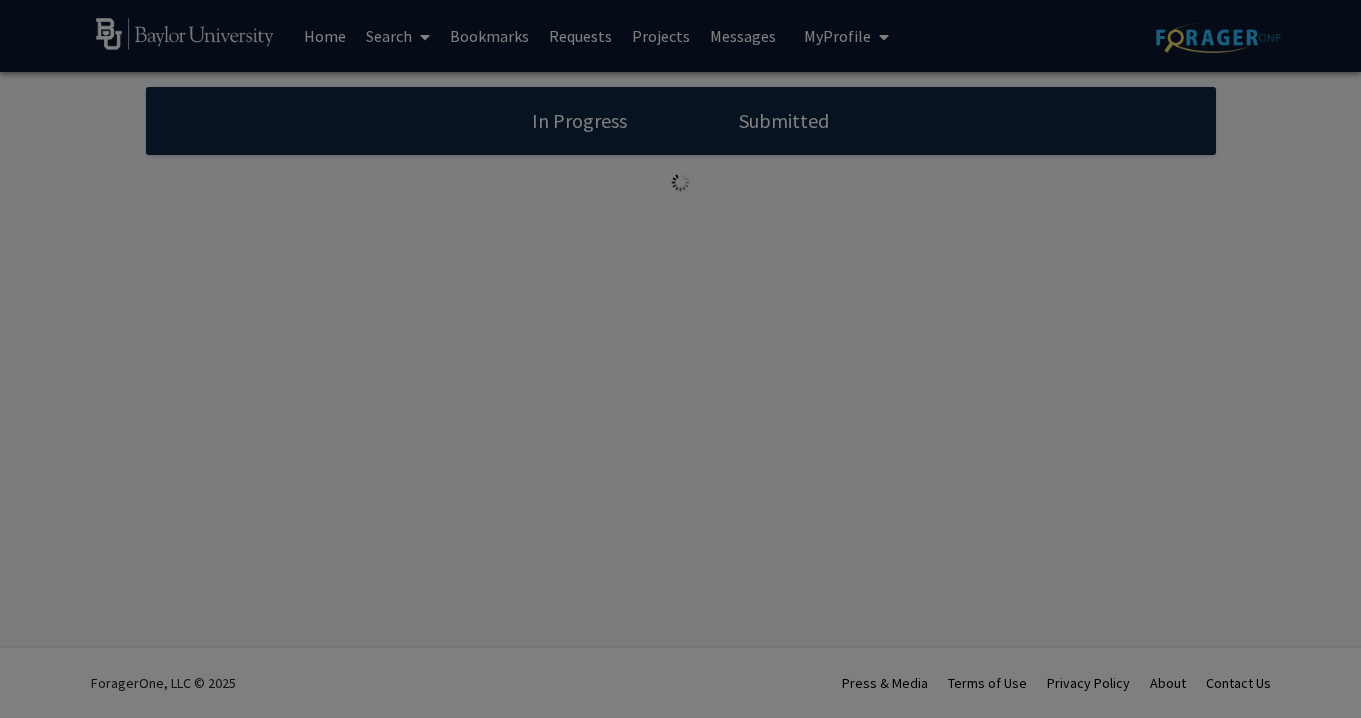 scroll, scrollTop: 0, scrollLeft: 0, axis: both 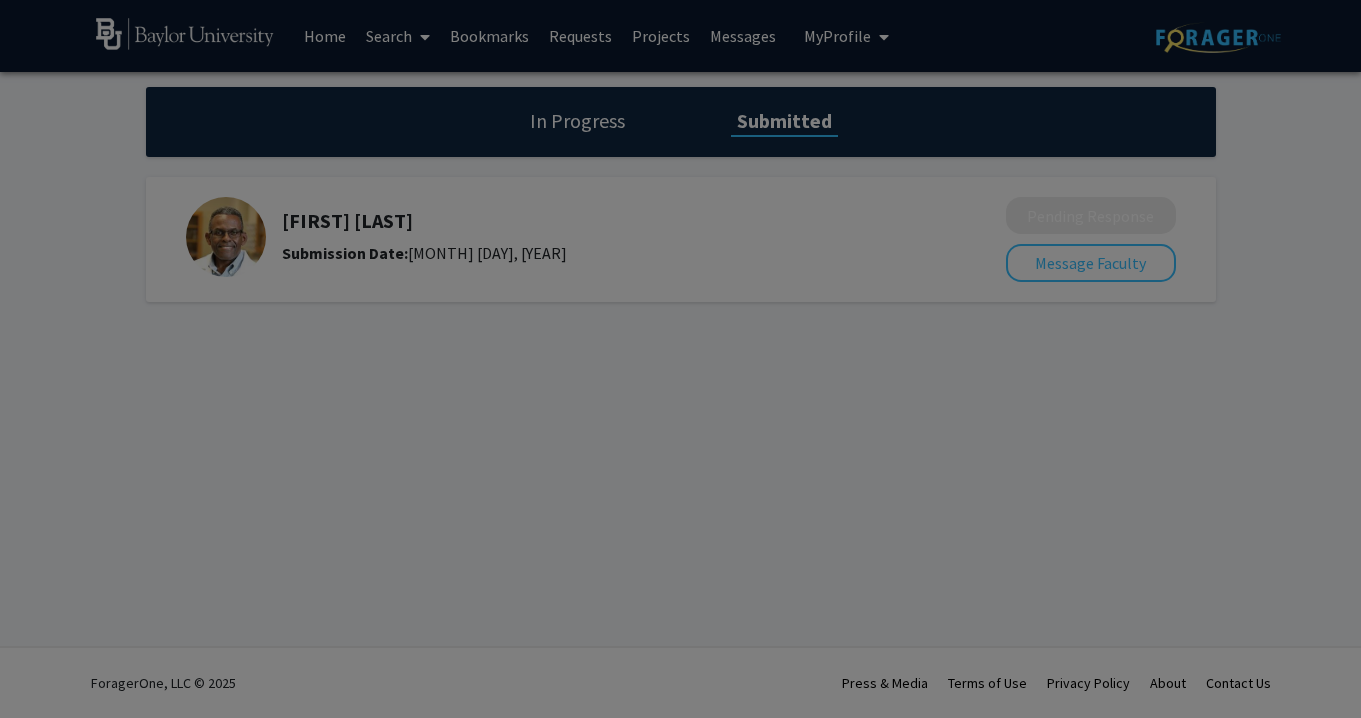 click at bounding box center (680, 359) 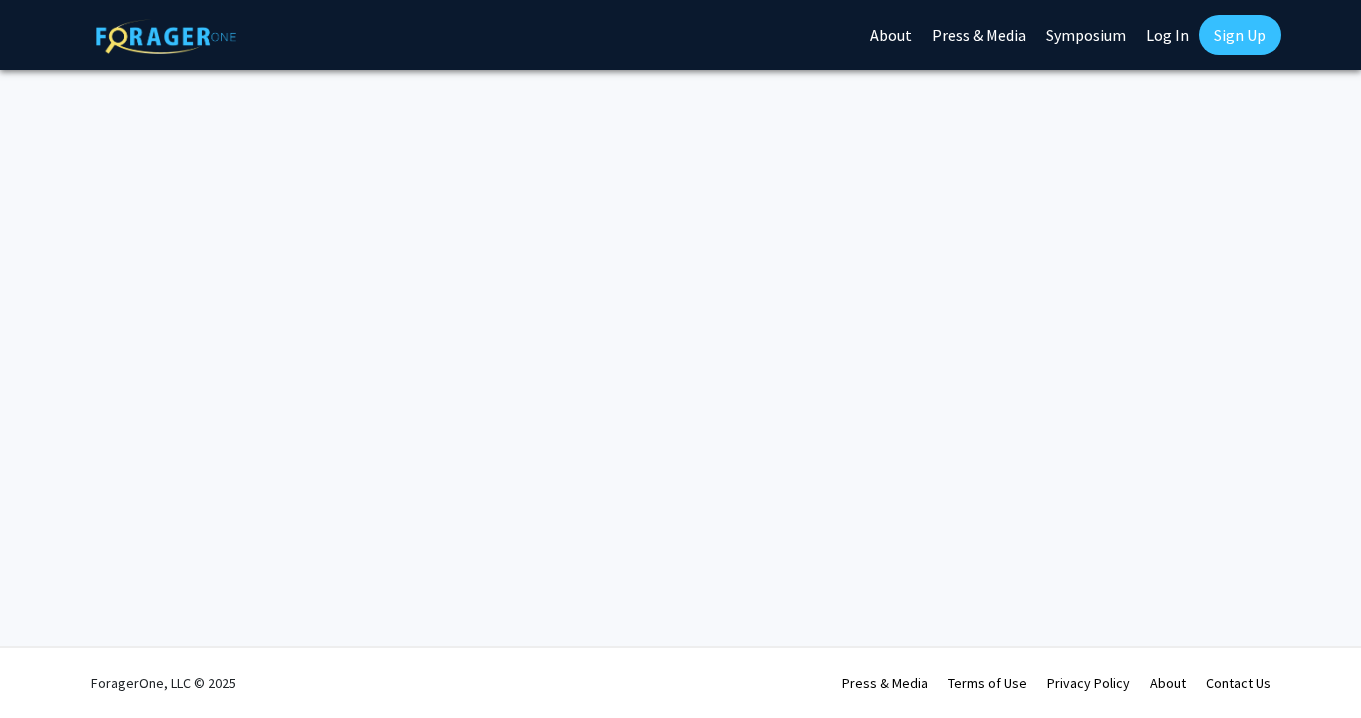 scroll, scrollTop: 0, scrollLeft: 0, axis: both 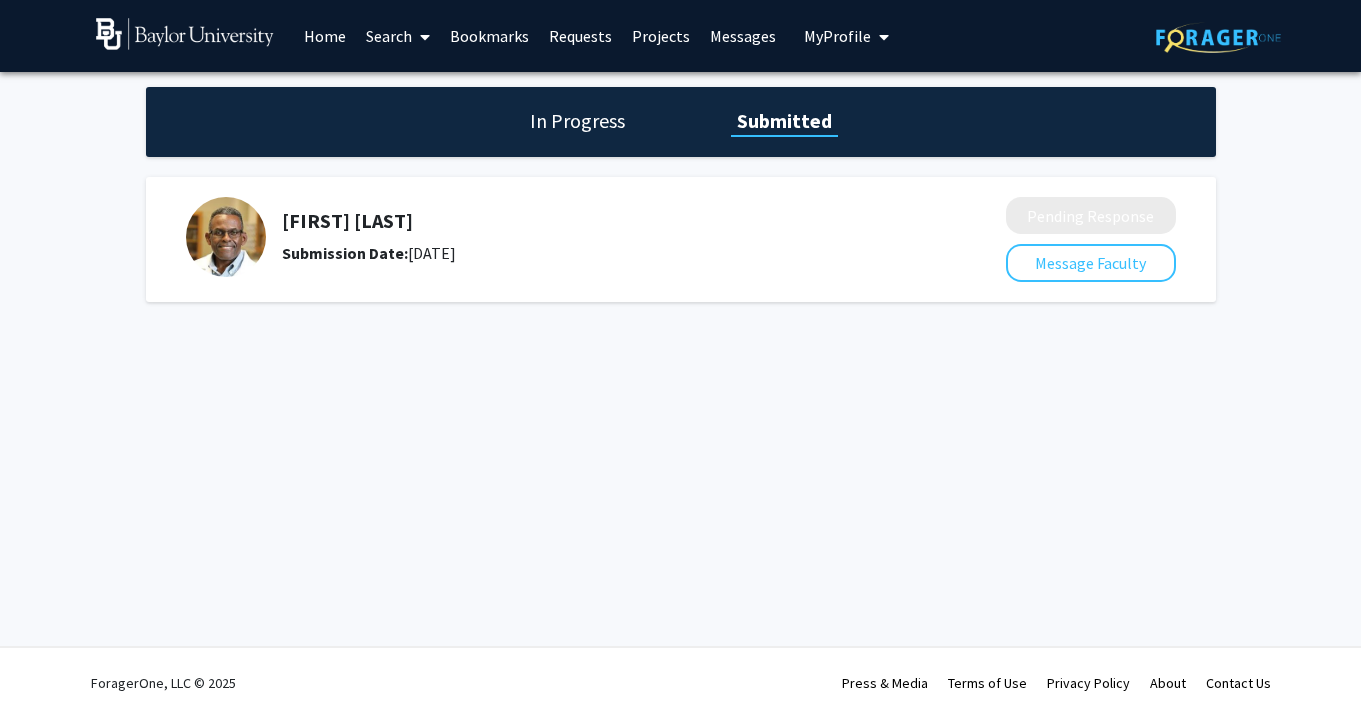 click on "Search" at bounding box center (398, 36) 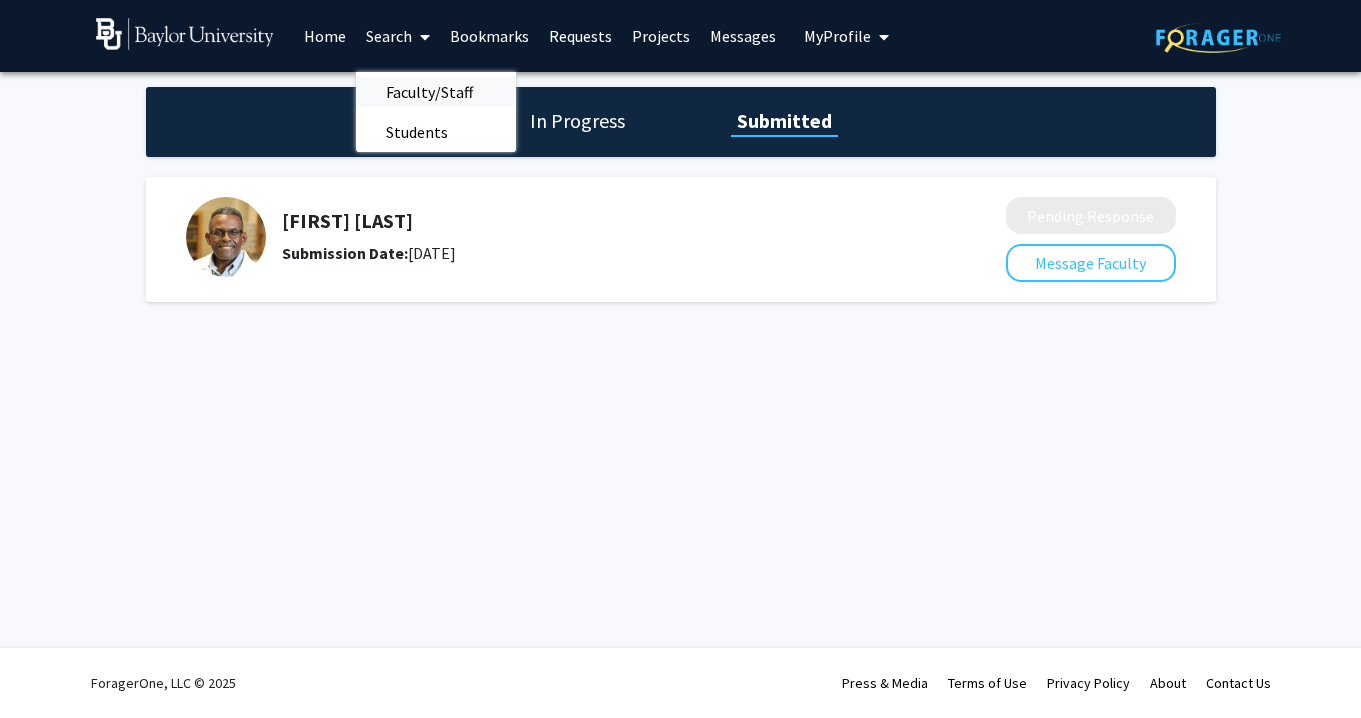 click on "Faculty/Staff" at bounding box center (429, 92) 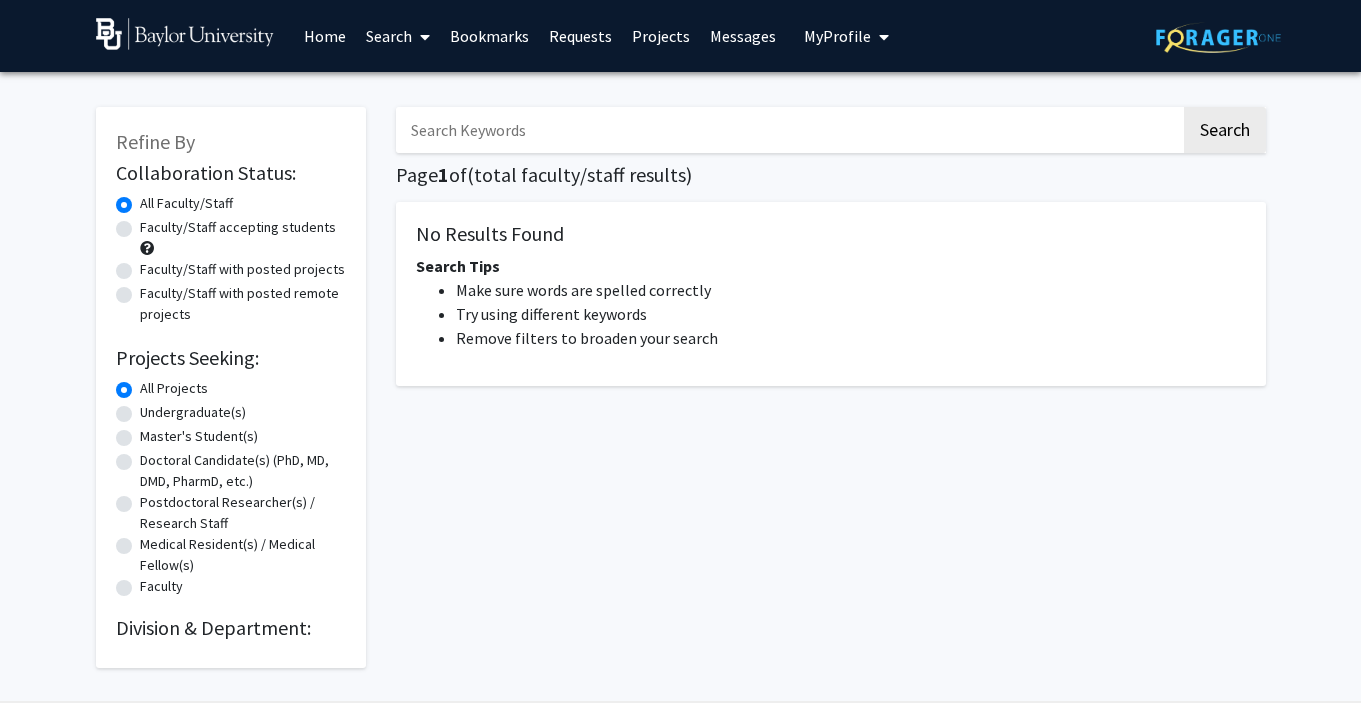 click at bounding box center [788, 130] 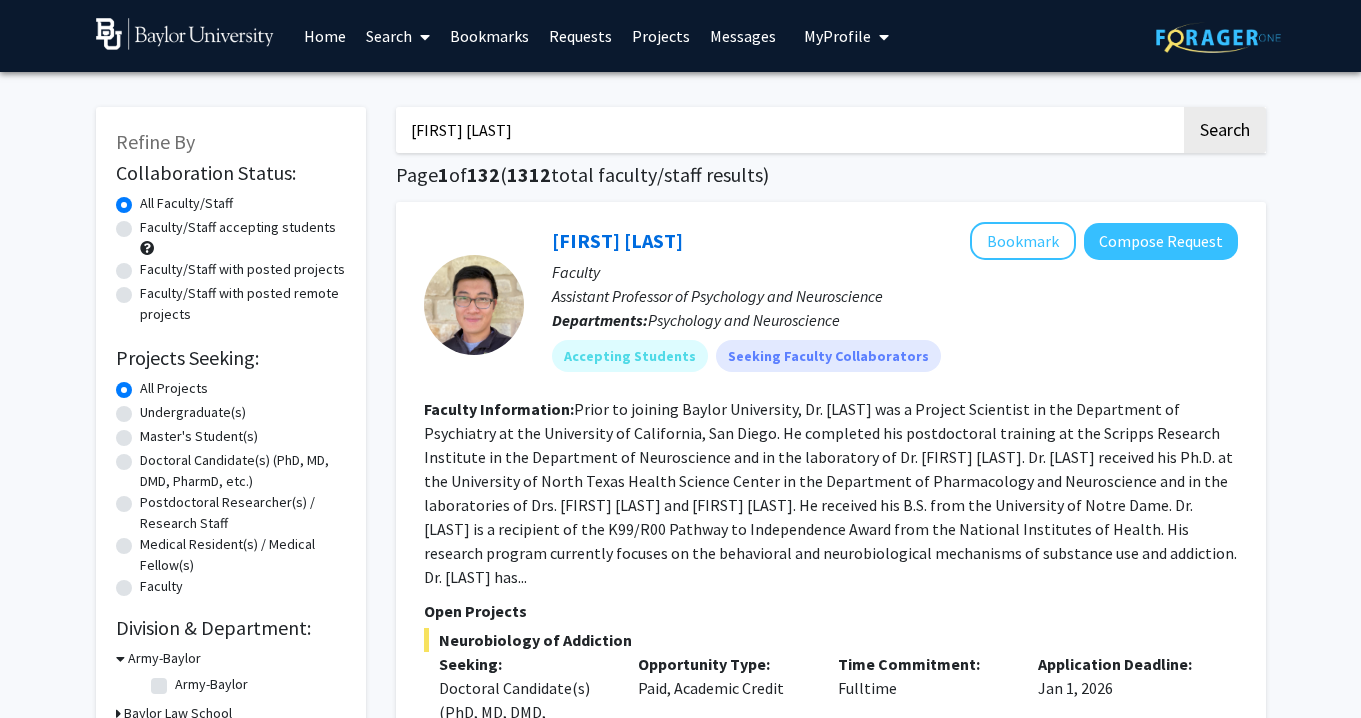type on "[FIRST] [LAST]" 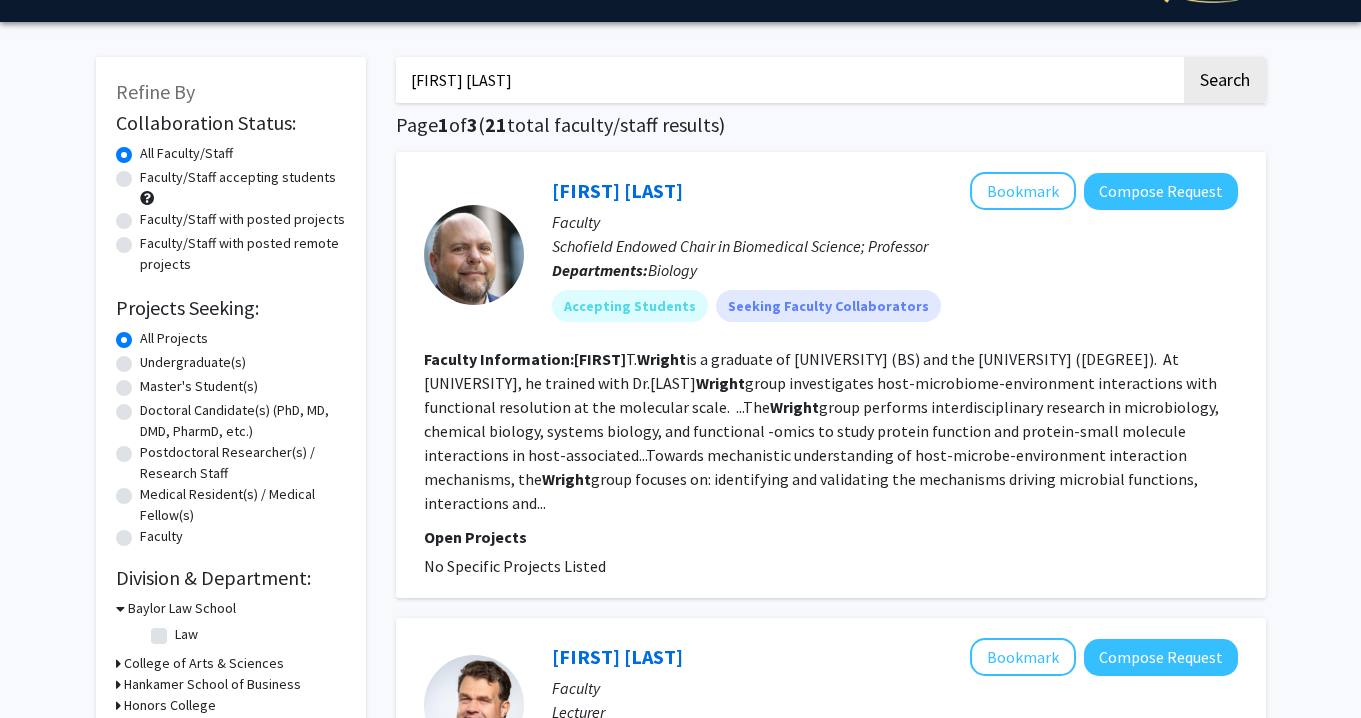 scroll, scrollTop: 67, scrollLeft: 0, axis: vertical 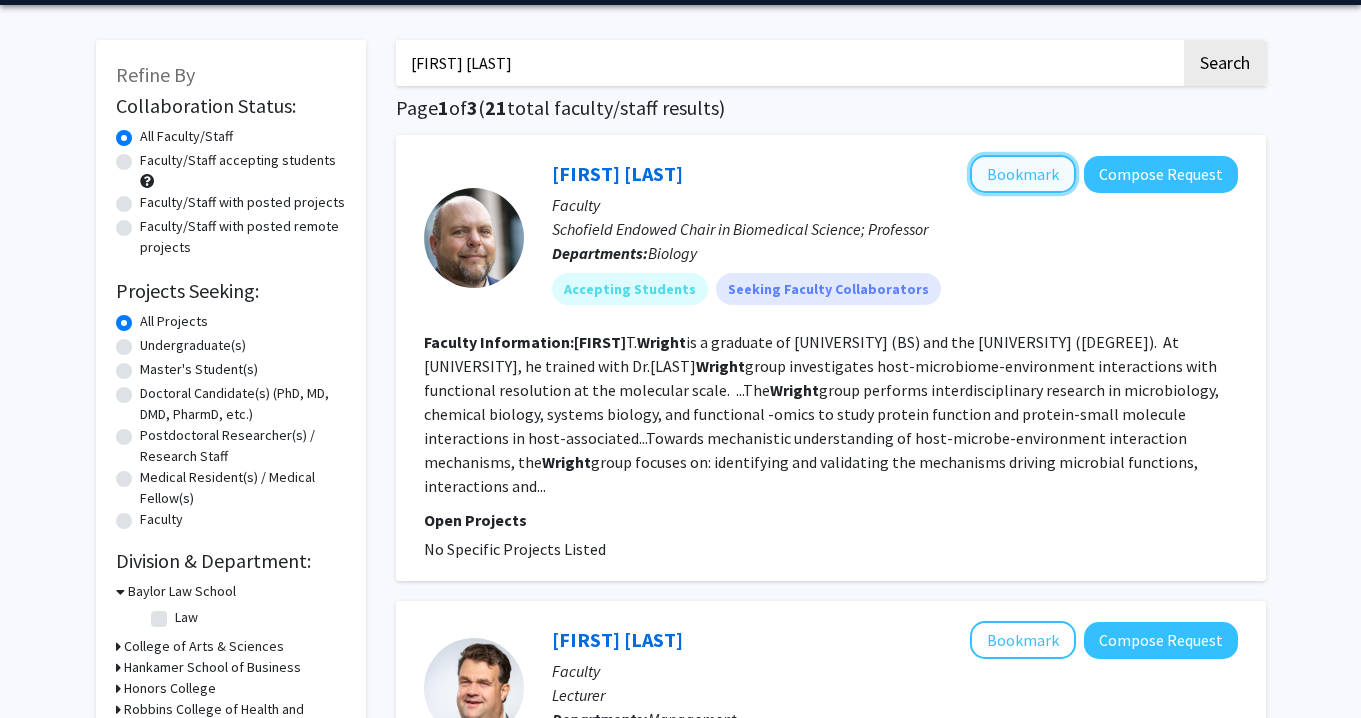 click on "Bookmark" 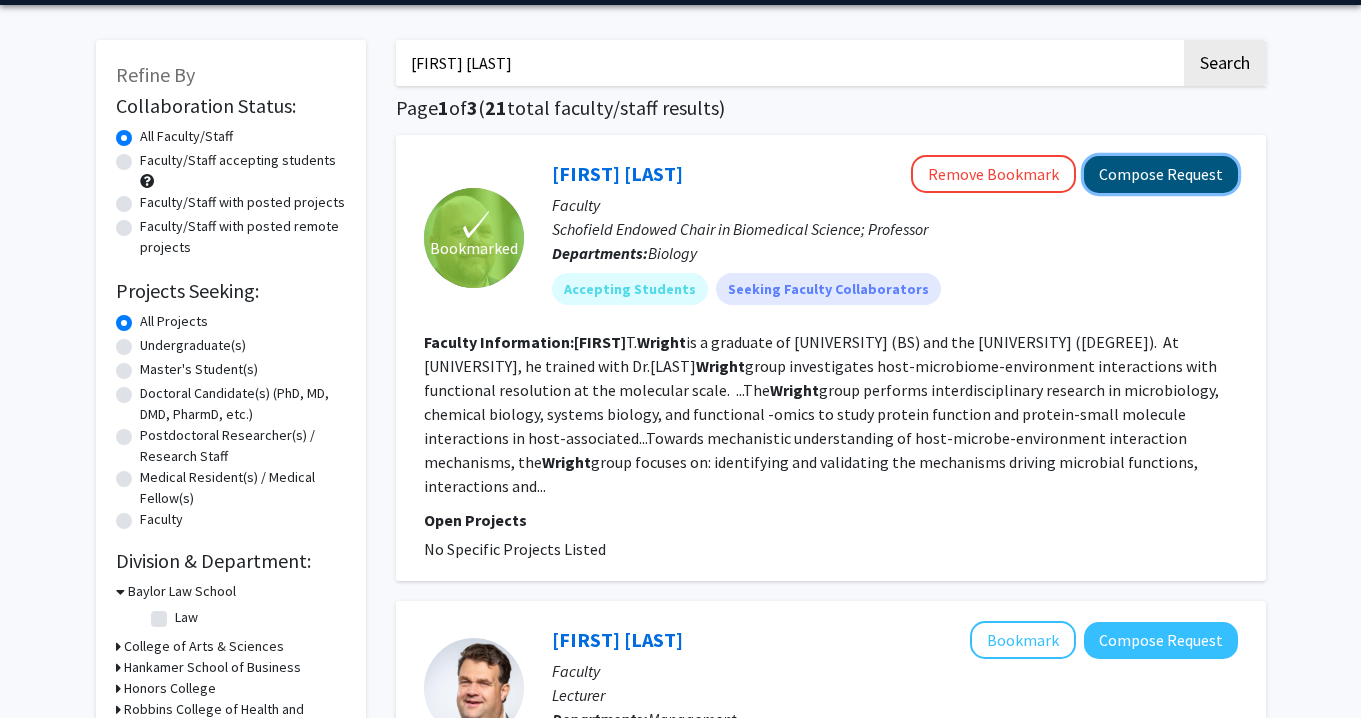 click on "Compose Request" 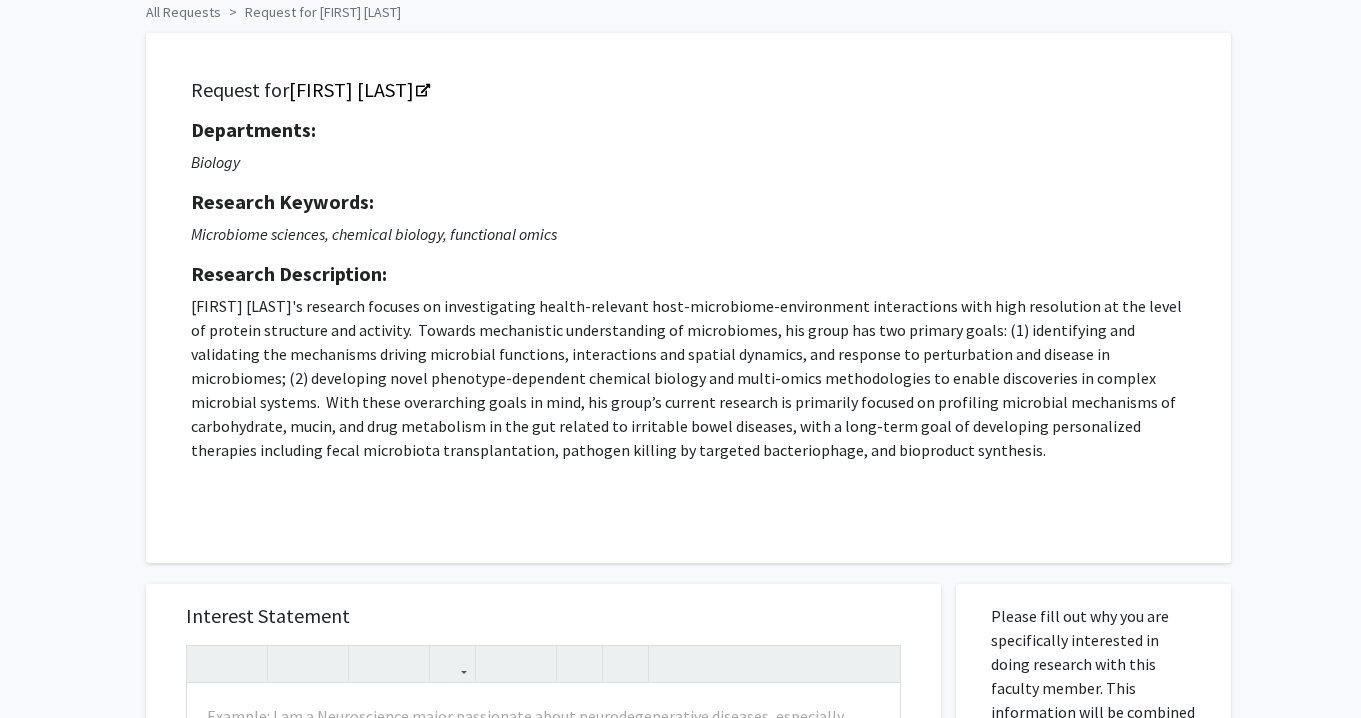 scroll, scrollTop: 0, scrollLeft: 0, axis: both 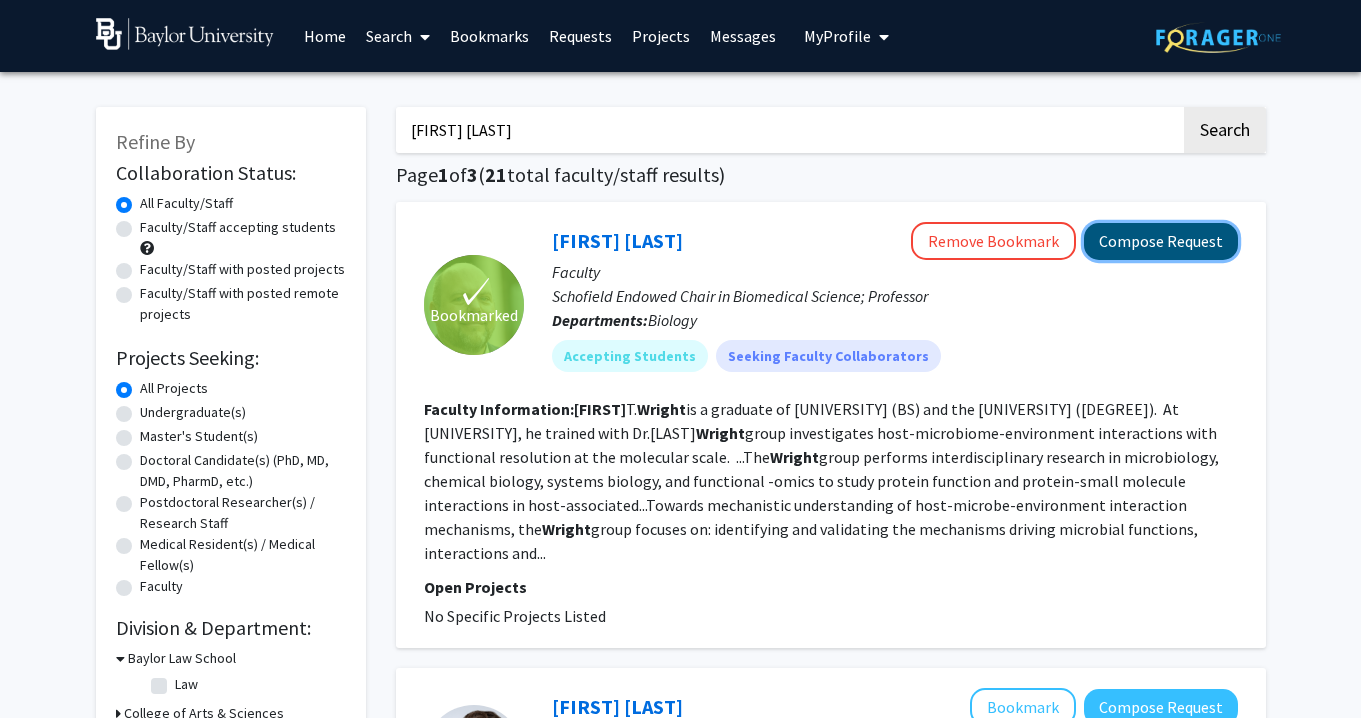 click on "Compose Request" 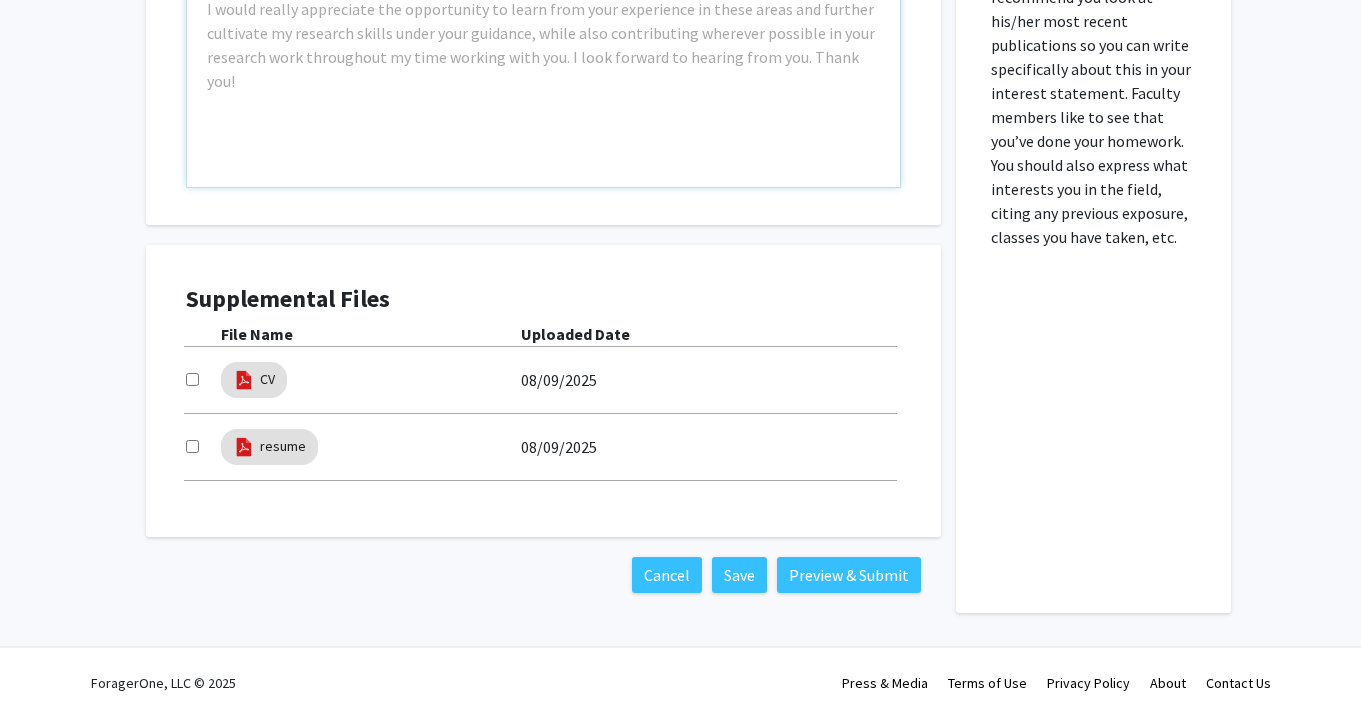 scroll, scrollTop: 959, scrollLeft: 0, axis: vertical 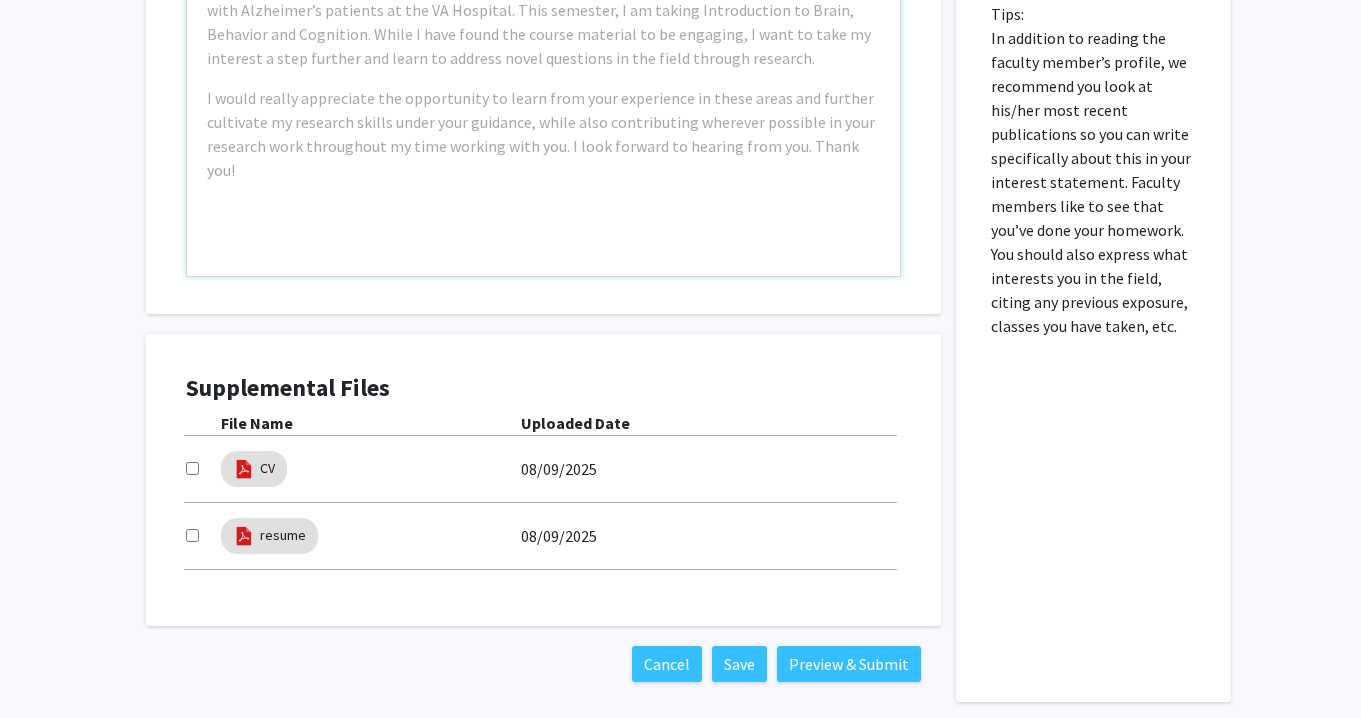 drag, startPoint x: 137, startPoint y: 140, endPoint x: 868, endPoint y: 134, distance: 731.0246 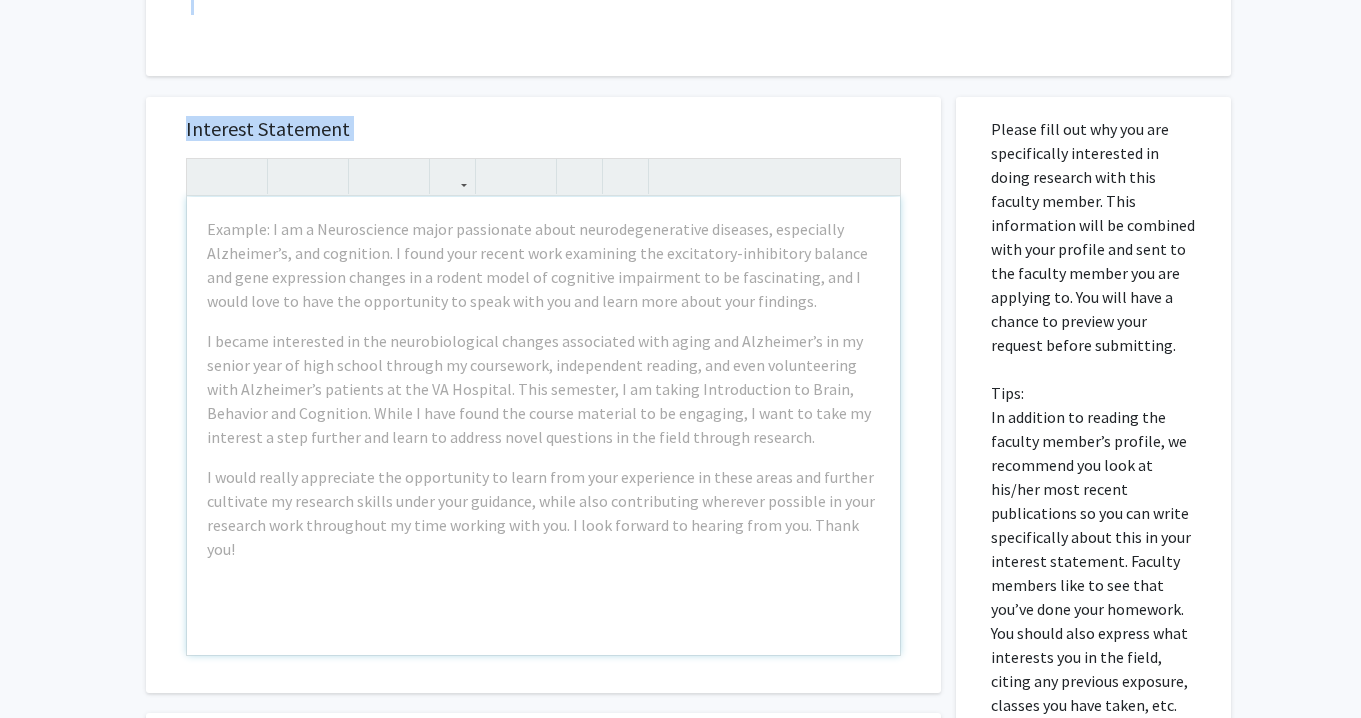 scroll, scrollTop: 0, scrollLeft: 0, axis: both 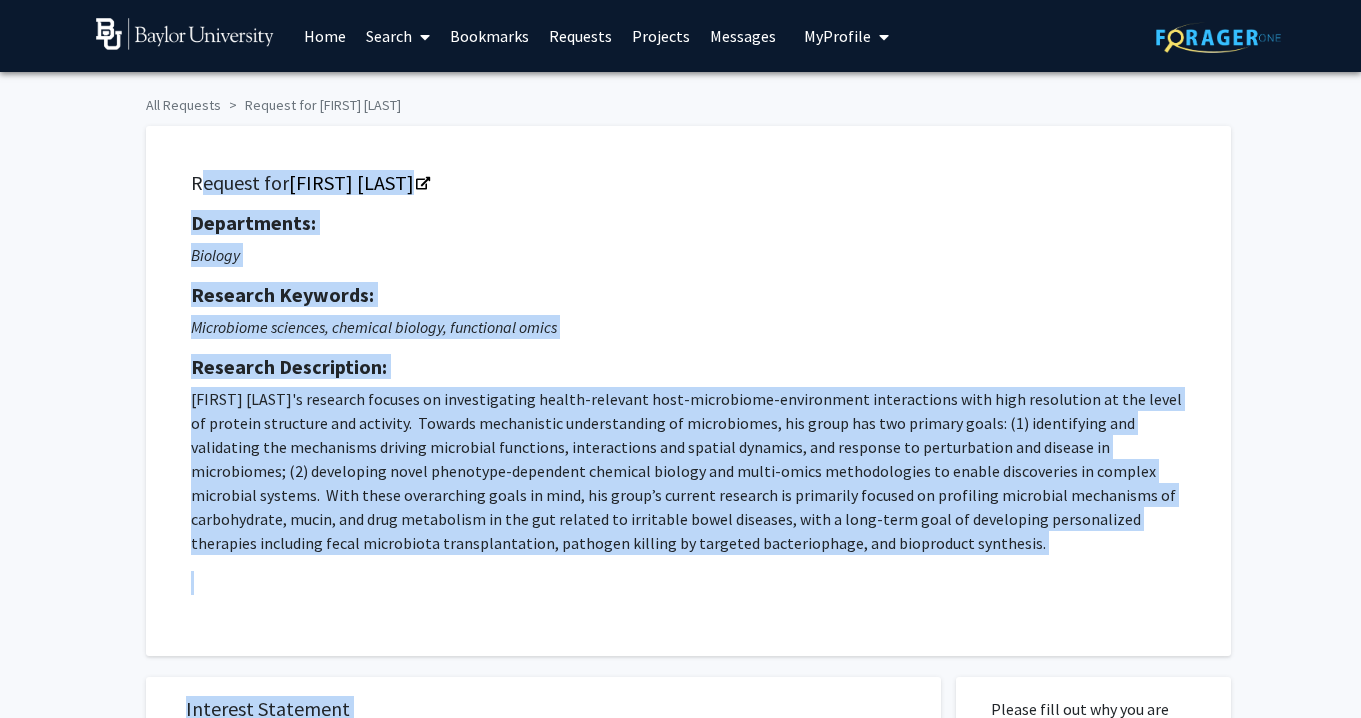 click on "Request for   [FIRST] [LAST]" 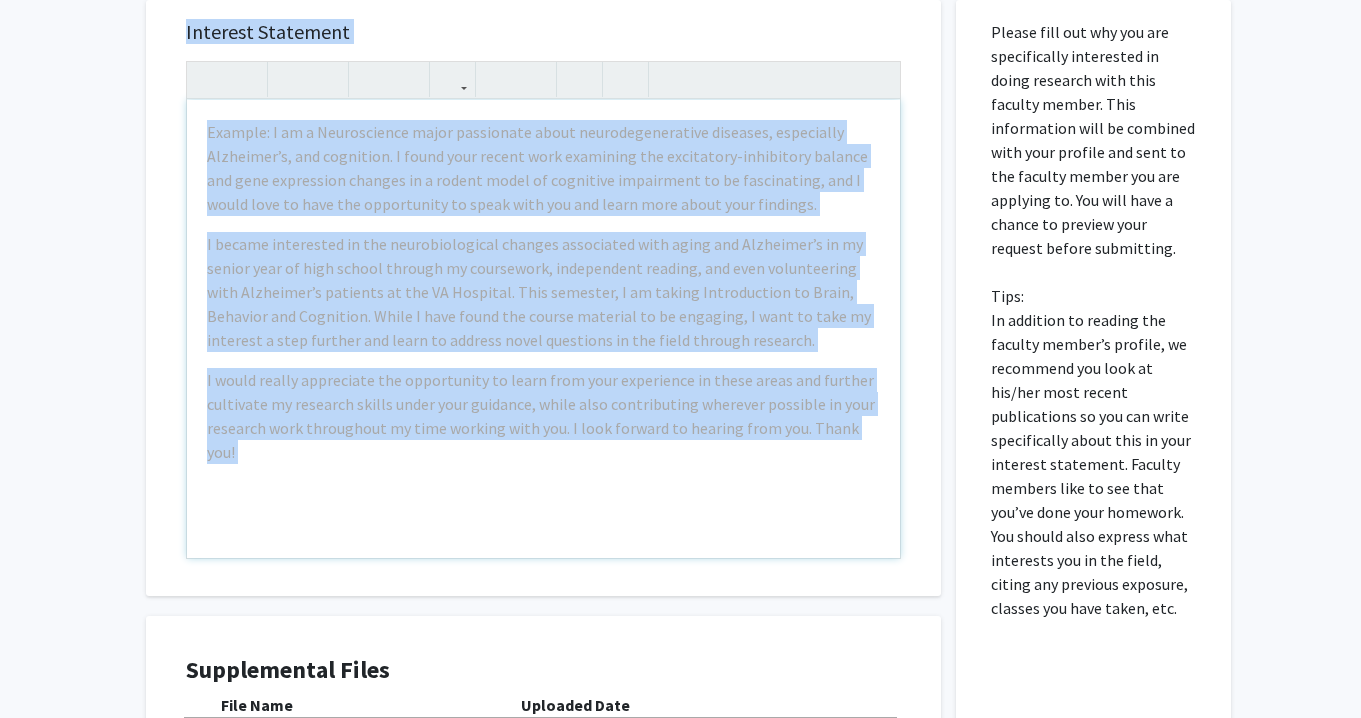 scroll, scrollTop: 716, scrollLeft: 0, axis: vertical 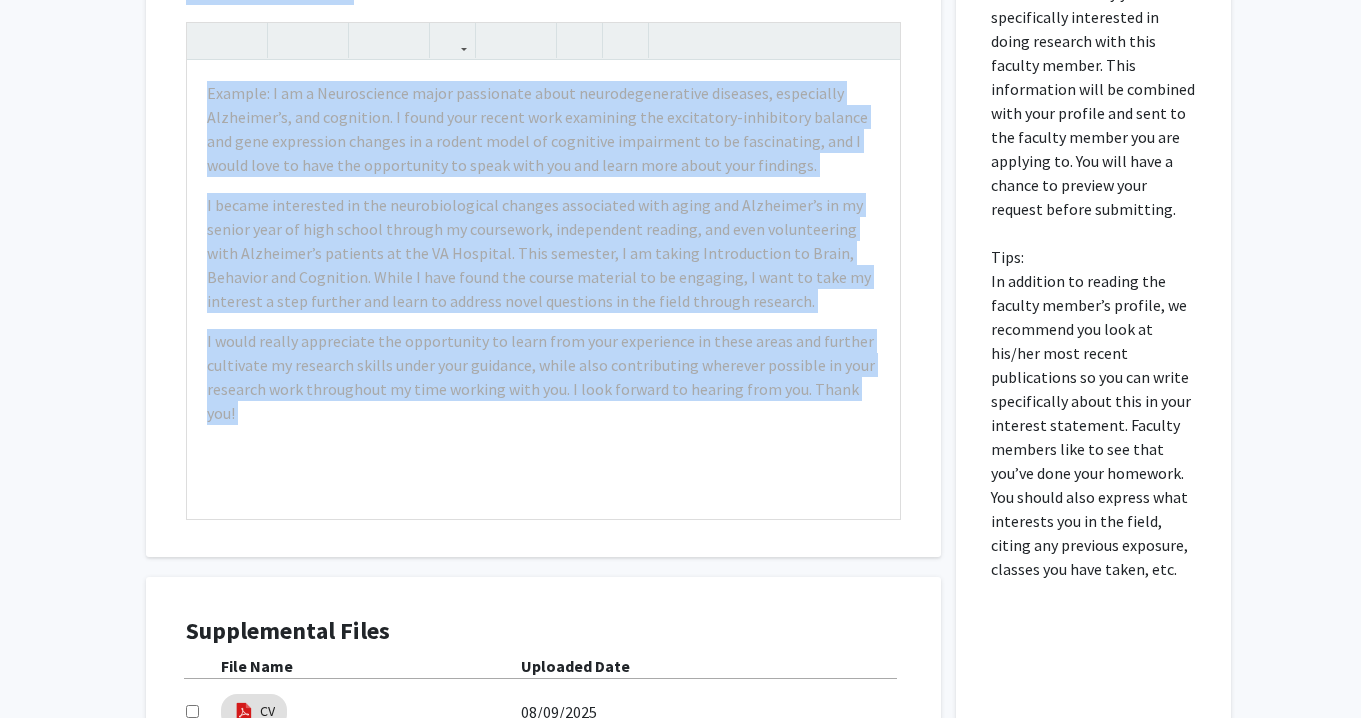 drag, startPoint x: 186, startPoint y: 175, endPoint x: 503, endPoint y: 595, distance: 526.20245 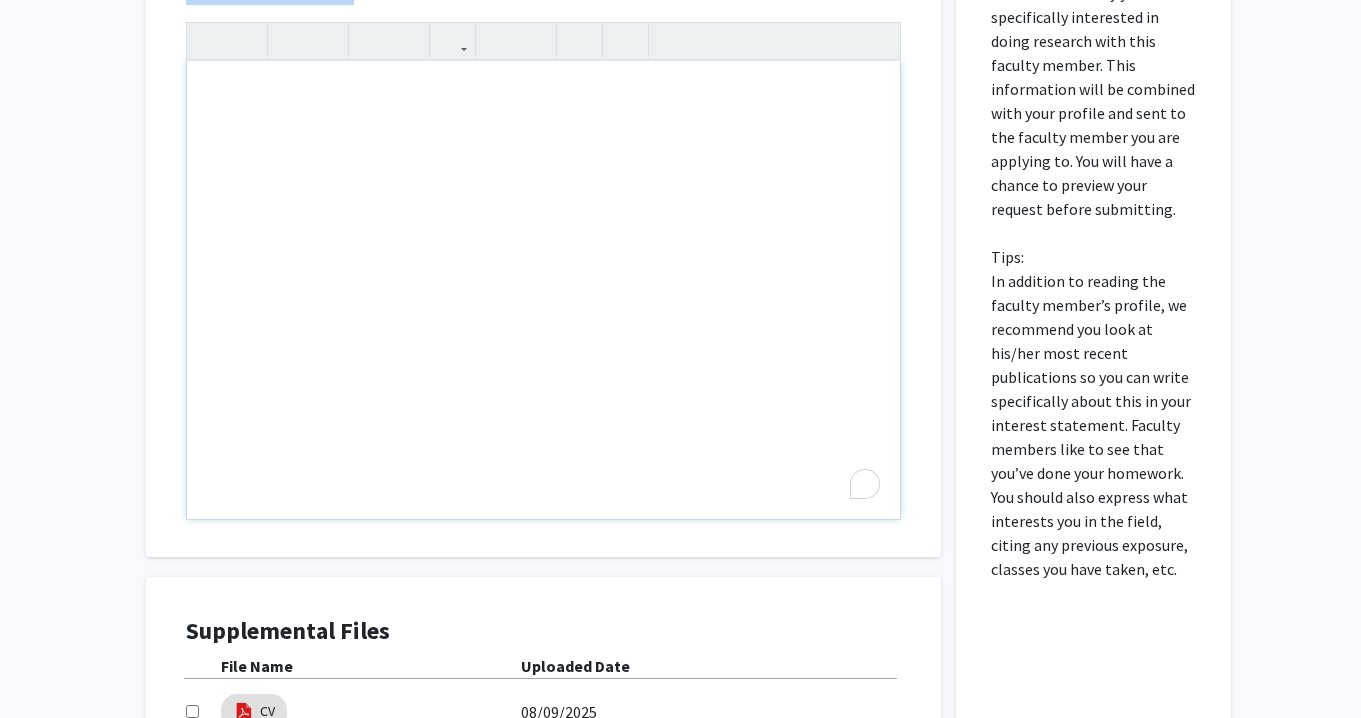 click at bounding box center (543, 290) 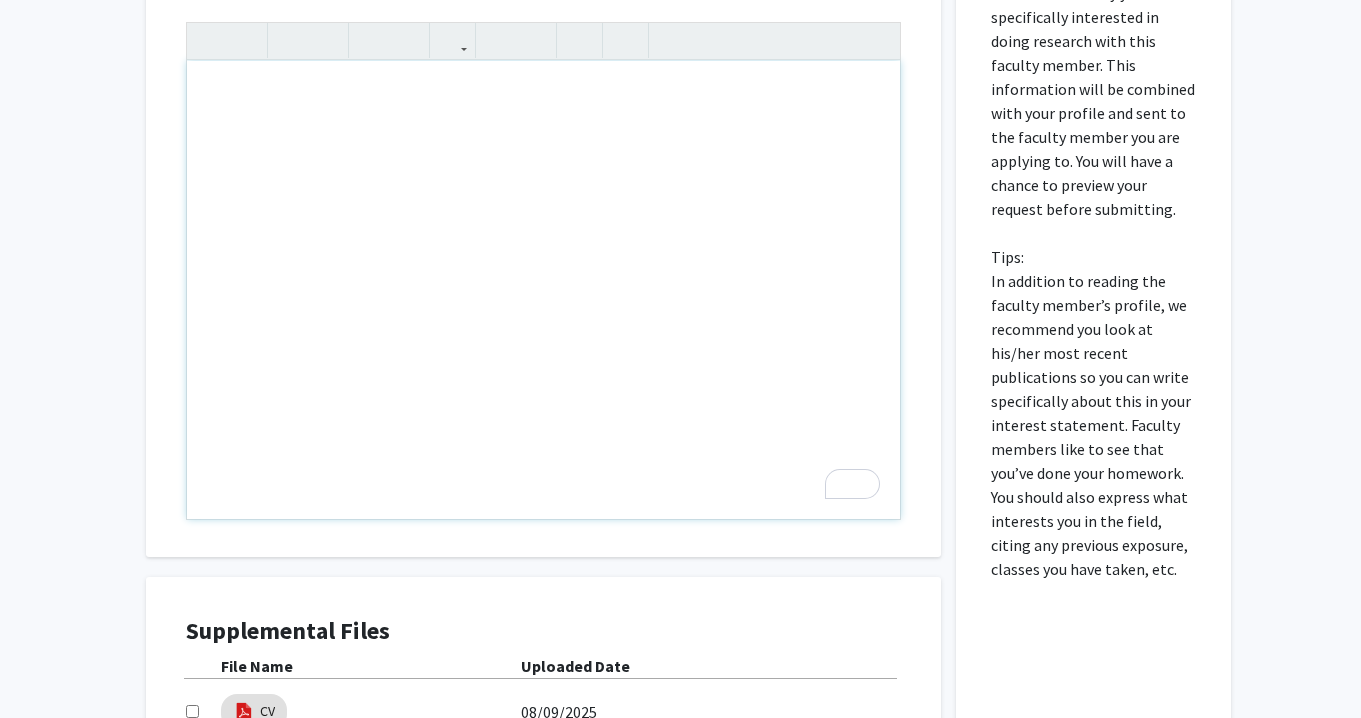 paste 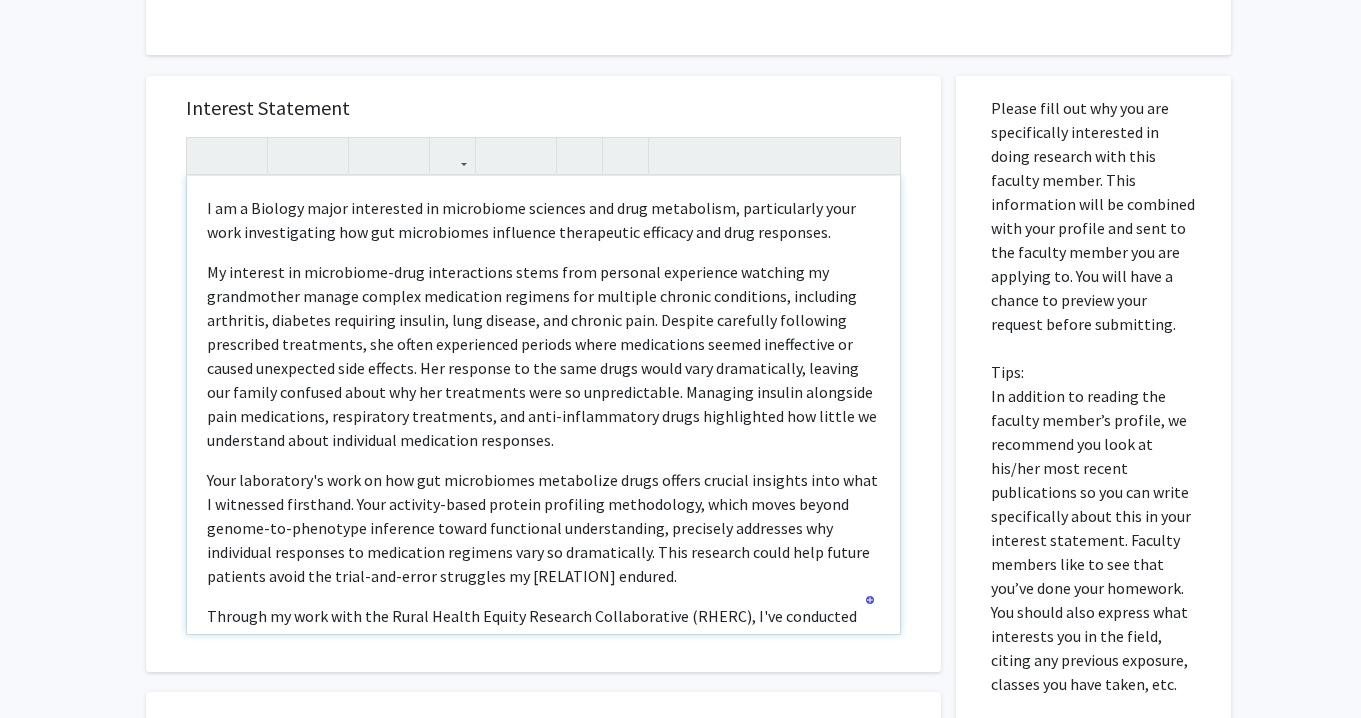 scroll, scrollTop: 599, scrollLeft: 0, axis: vertical 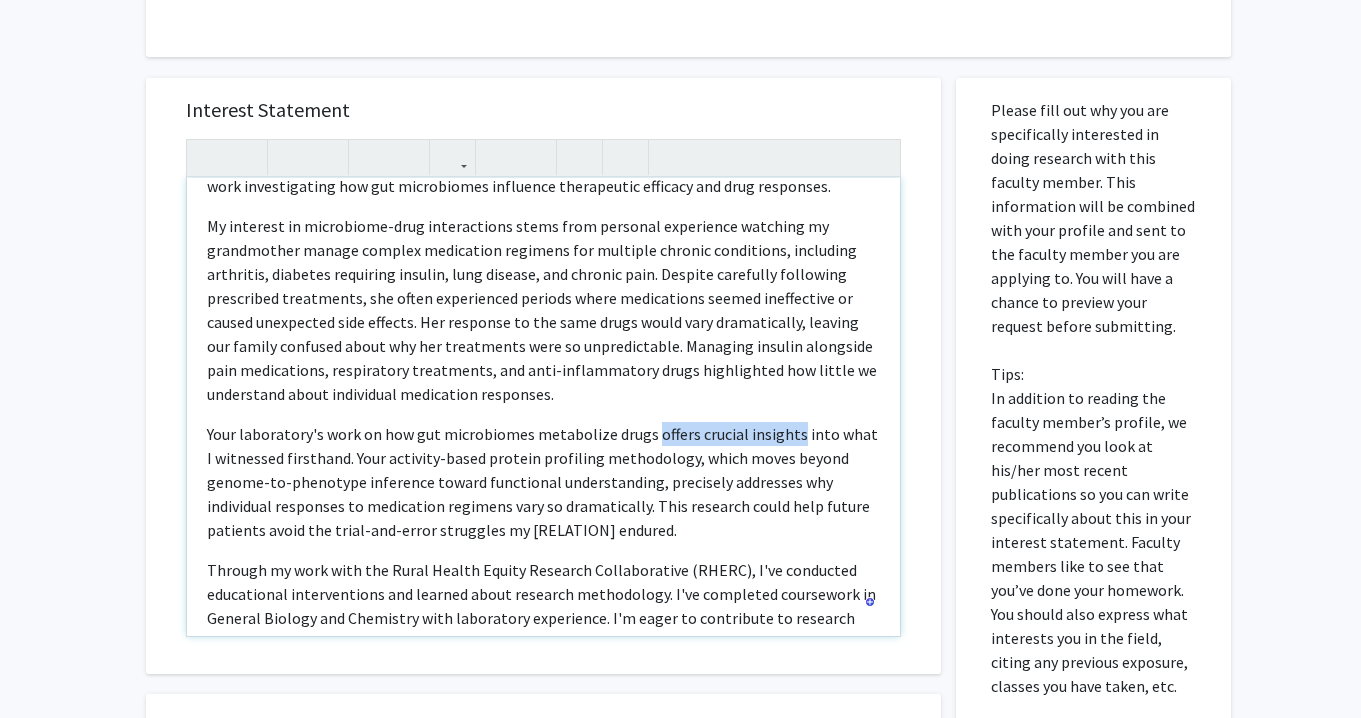 drag, startPoint x: 788, startPoint y: 434, endPoint x: 650, endPoint y: 439, distance: 138.09055 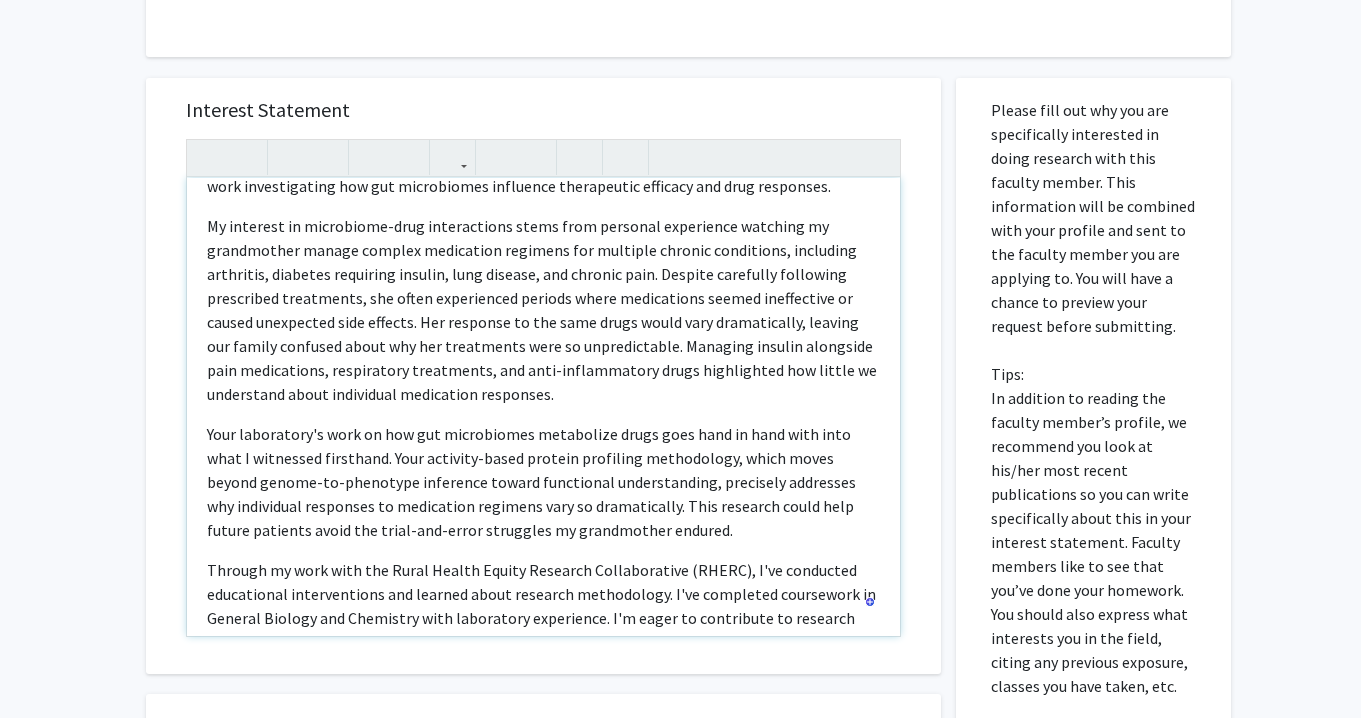 click on "Your laboratory's work on how gut microbiomes metabolize drugs goes hand in hand with into what I witnessed firsthand. Your activity-based protein profiling methodology, which moves beyond genome-to-phenotype inference toward functional understanding, precisely addresses why individual responses to medication regimens vary so dramatically. This research could help future patients avoid the trial-and-error struggles my grandmother endured." at bounding box center [543, 482] 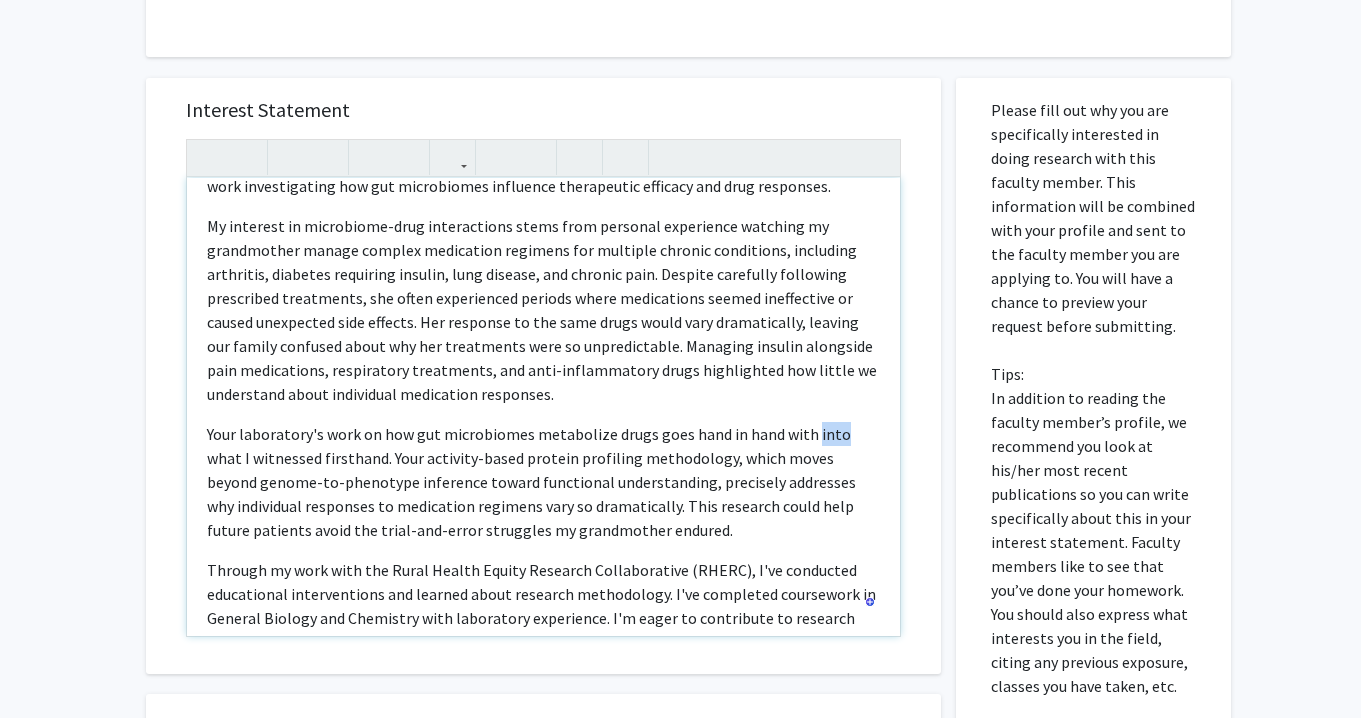 click on "Your laboratory's work on how gut microbiomes metabolize drugs goes hand in hand with into what I witnessed firsthand. Your activity-based protein profiling methodology, which moves beyond genome-to-phenotype inference toward functional understanding, precisely addresses why individual responses to medication regimens vary so dramatically. This research could help future patients avoid the trial-and-error struggles my grandmother endured." at bounding box center (543, 482) 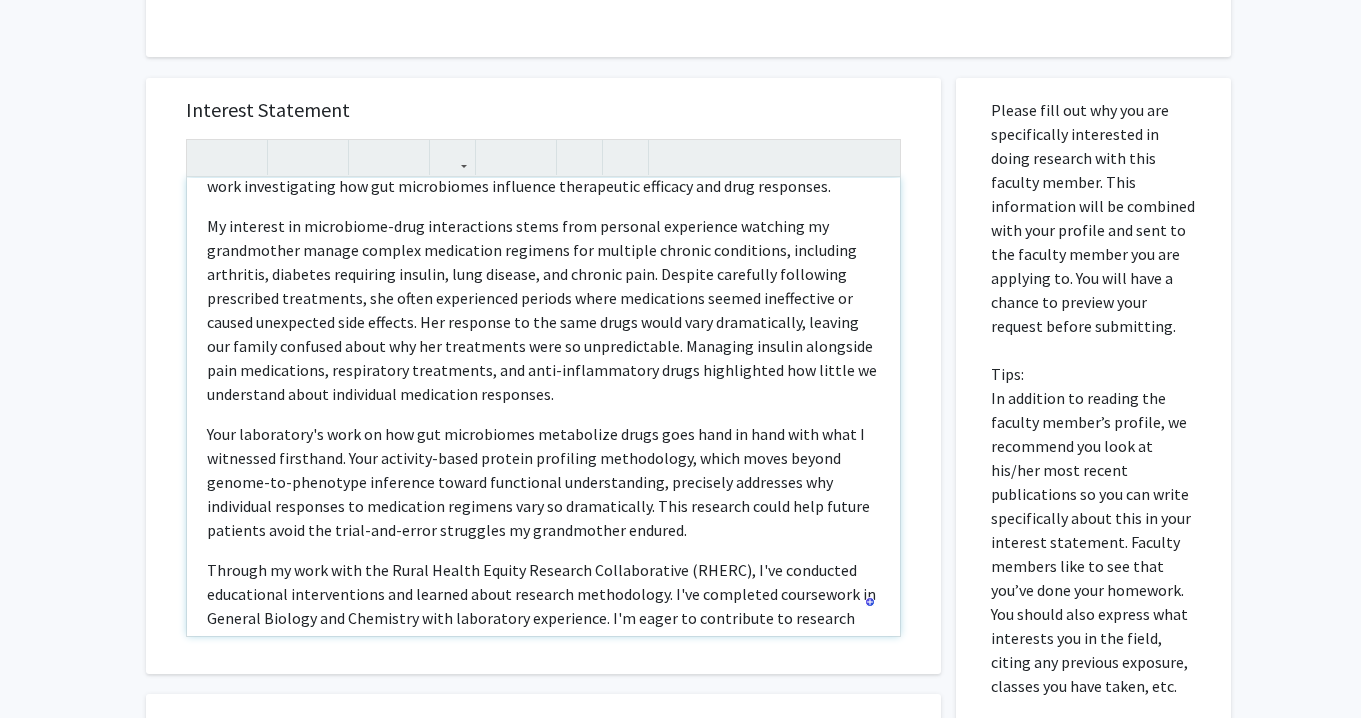 click on "Your laboratory's work on how gut microbiomes metabolize drugs goes hand in hand with what I witnessed firsthand. Your activity-based protein profiling methodology, which moves beyond genome-to-phenotype inference toward functional understanding, precisely addresses why individual responses to medication regimens vary so dramatically. This research could help future patients avoid the trial-and-error struggles my grandmother endured." at bounding box center [543, 482] 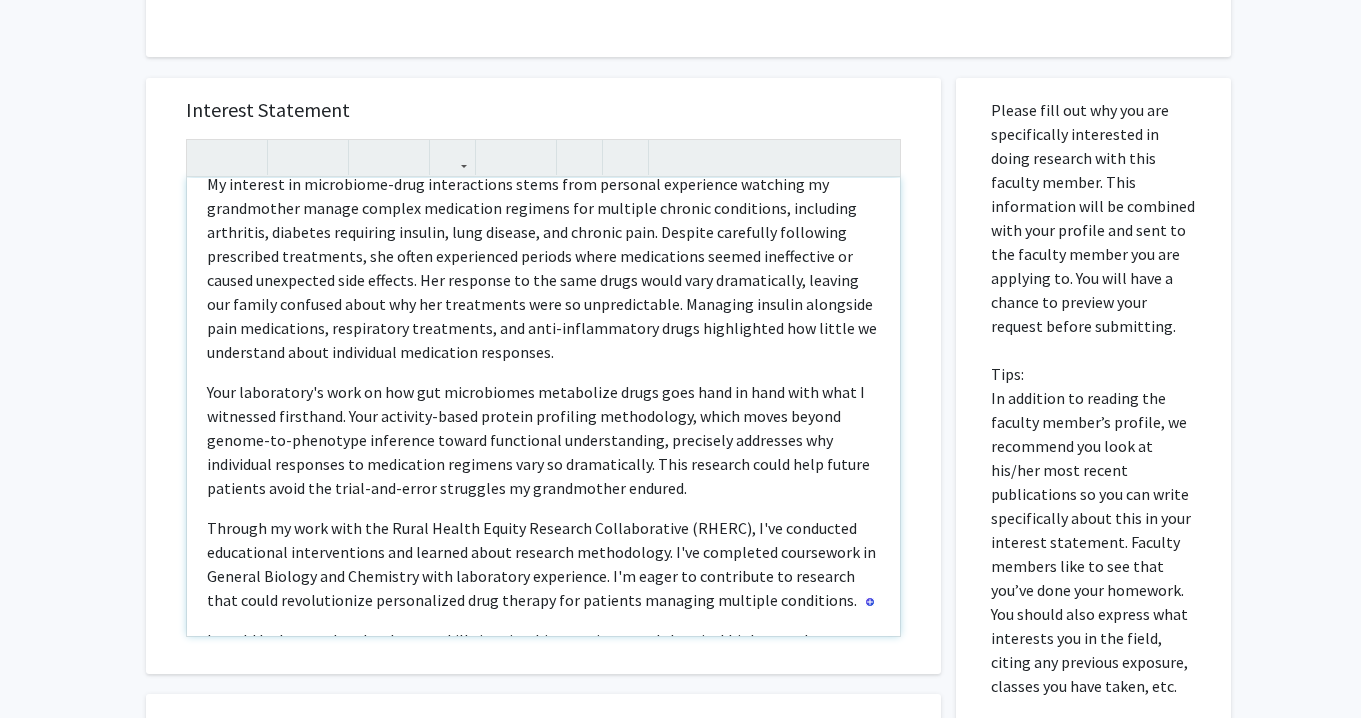 scroll, scrollTop: 94, scrollLeft: 0, axis: vertical 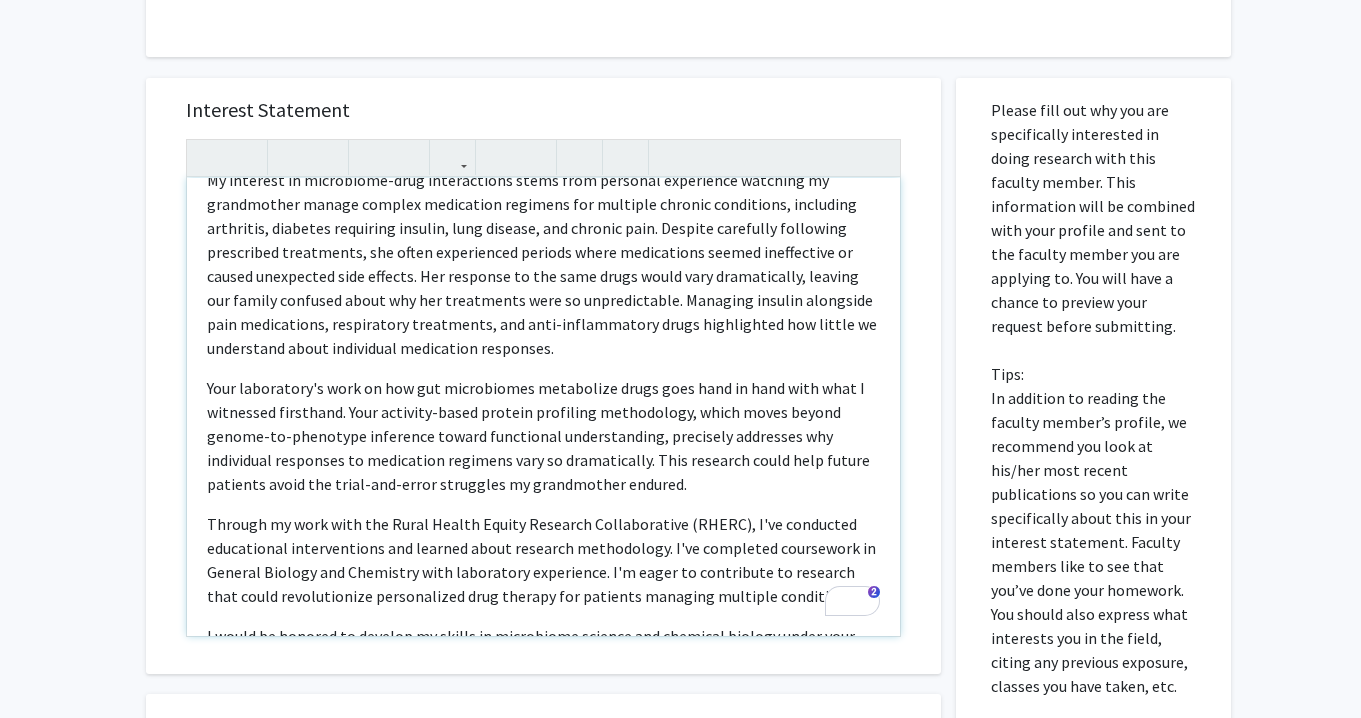 click on "Your laboratory's work on how gut microbiomes metabolize drugs goes hand in hand with what I witnessed firsthand. Your activity-based protein profiling methodology, which moves beyond genome-to-phenotype inference toward functional understanding, precisely addresses why individual responses to medication regimens vary so dramatically. This research could help future patients avoid the trial-and-error struggles my grandmother endured." at bounding box center [543, 436] 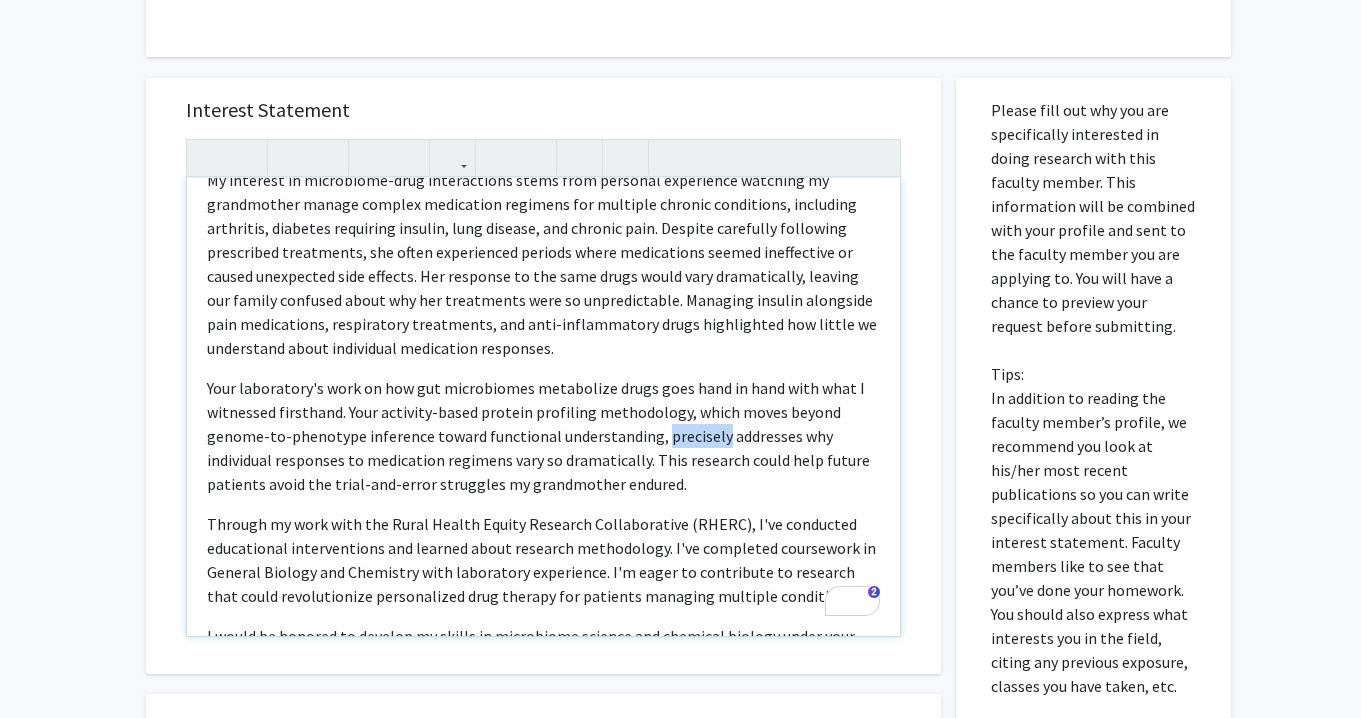 click on "Your laboratory's work on how gut microbiomes metabolize drugs goes hand in hand with what I witnessed firsthand. Your activity-based protein profiling methodology, which moves beyond genome-to-phenotype inference toward functional understanding, precisely addresses why individual responses to medication regimens vary so dramatically. This research could help future patients avoid the trial-and-error struggles my grandmother endured." at bounding box center [543, 436] 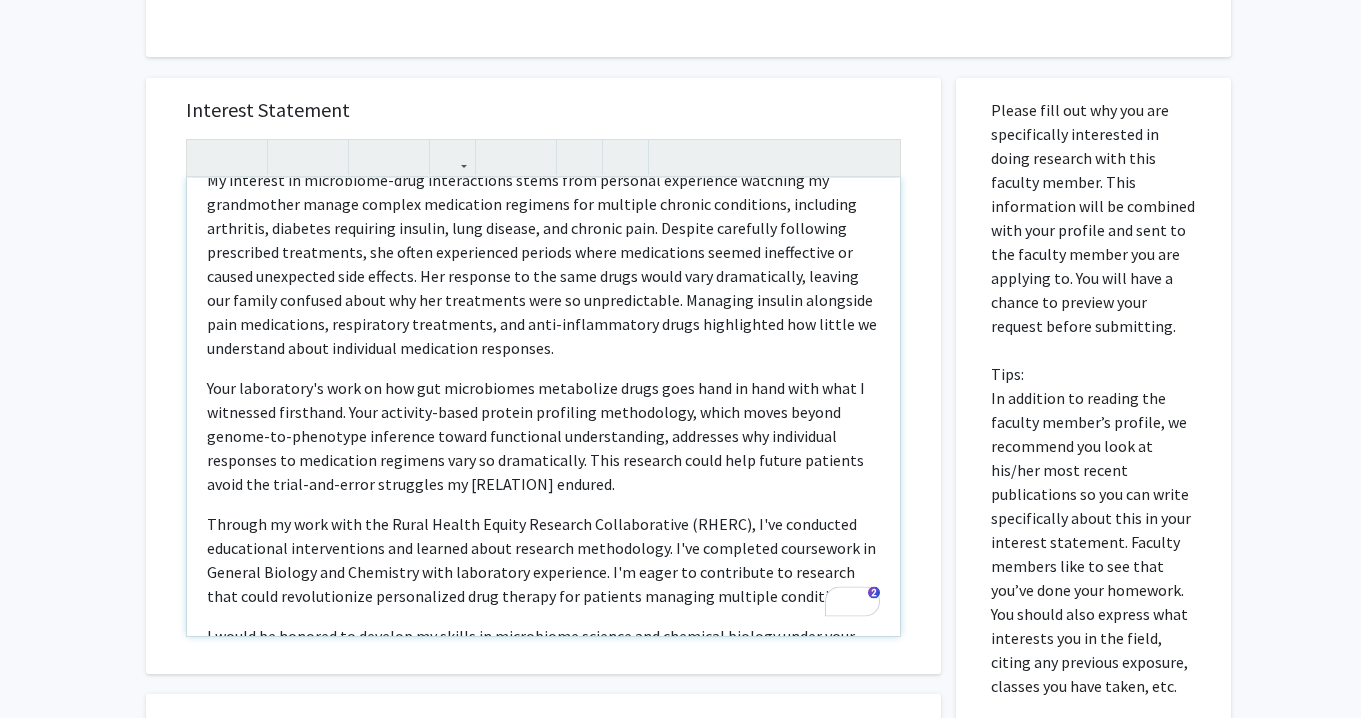 click on "Your laboratory's work on how gut microbiomes metabolize drugs goes hand in hand with what I witnessed firsthand. Your activity-based protein profiling methodology, which moves beyond genome-to-phenotype inference toward functional understanding, addresses why individual responses to medication regimens vary so dramatically. This research could help future patients avoid the trial-and-error struggles my [RELATION] endured." at bounding box center [543, 436] 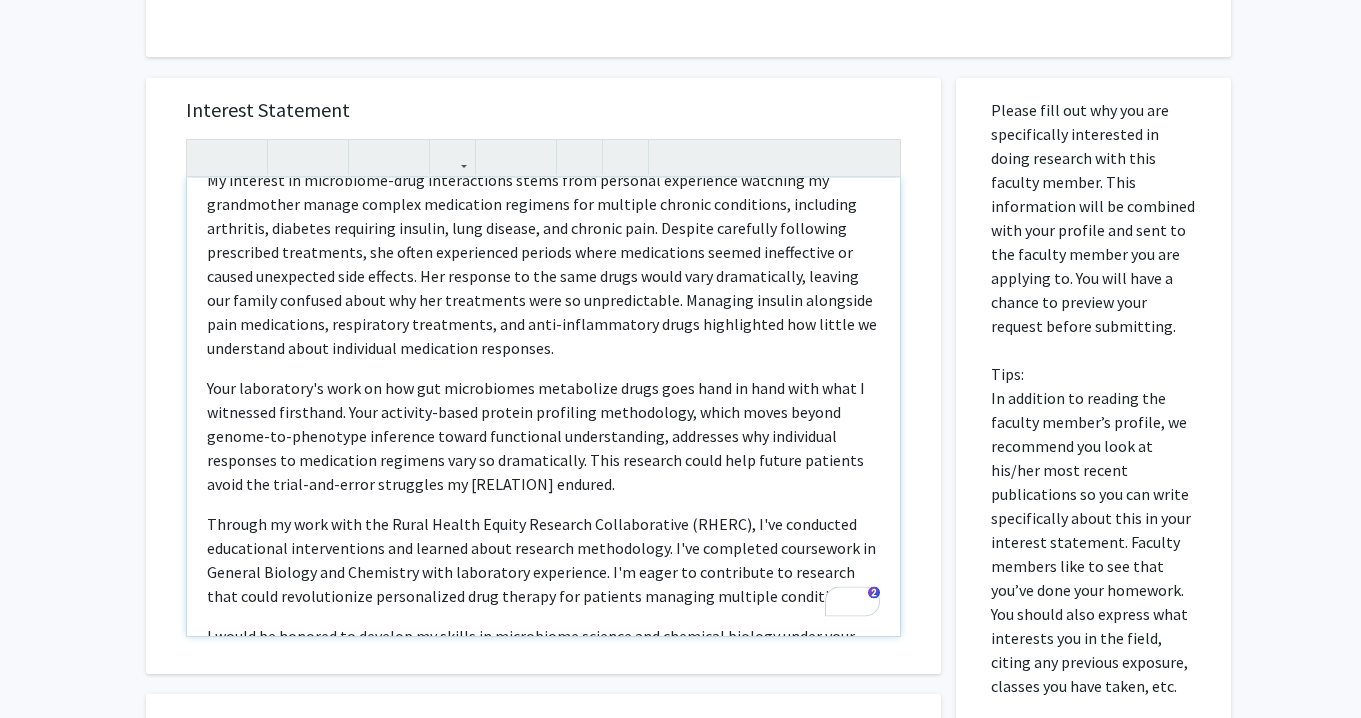 scroll, scrollTop: 132, scrollLeft: 0, axis: vertical 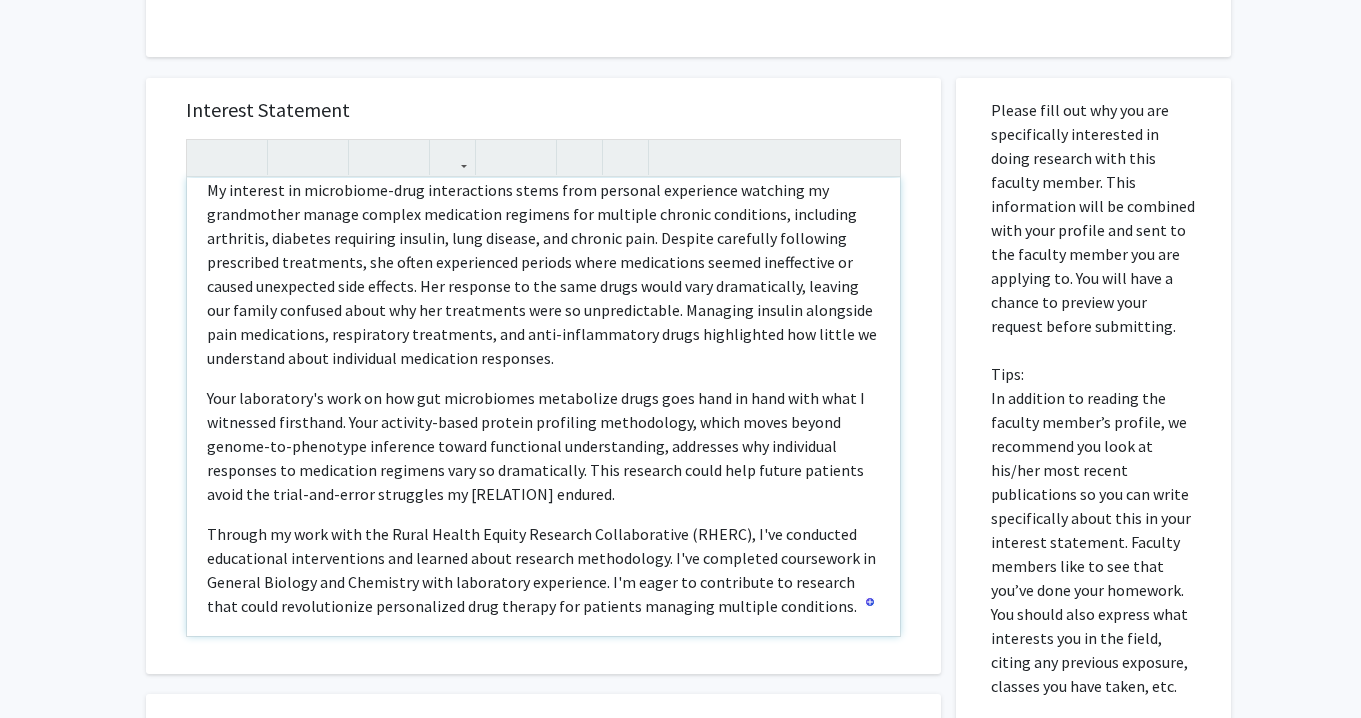 click on "Your laboratory's work on how gut microbiomes metabolize drugs goes hand in hand with what I witnessed firsthand. Your activity-based protein profiling methodology, which moves beyond genome-to-phenotype inference toward functional understanding, addresses why individual responses to medication regimens vary so dramatically. This research could help future patients avoid the trial-and-error struggles my [RELATION] endured." at bounding box center [543, 446] 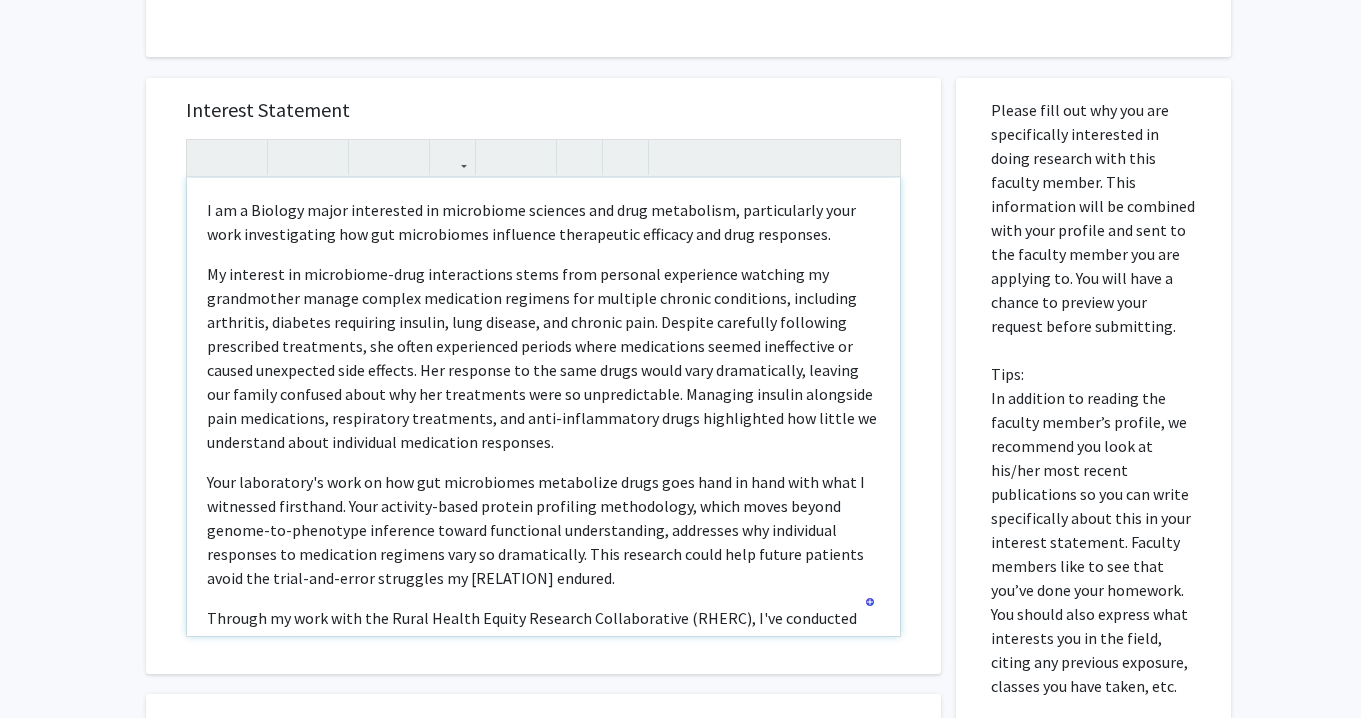 scroll, scrollTop: 0, scrollLeft: 0, axis: both 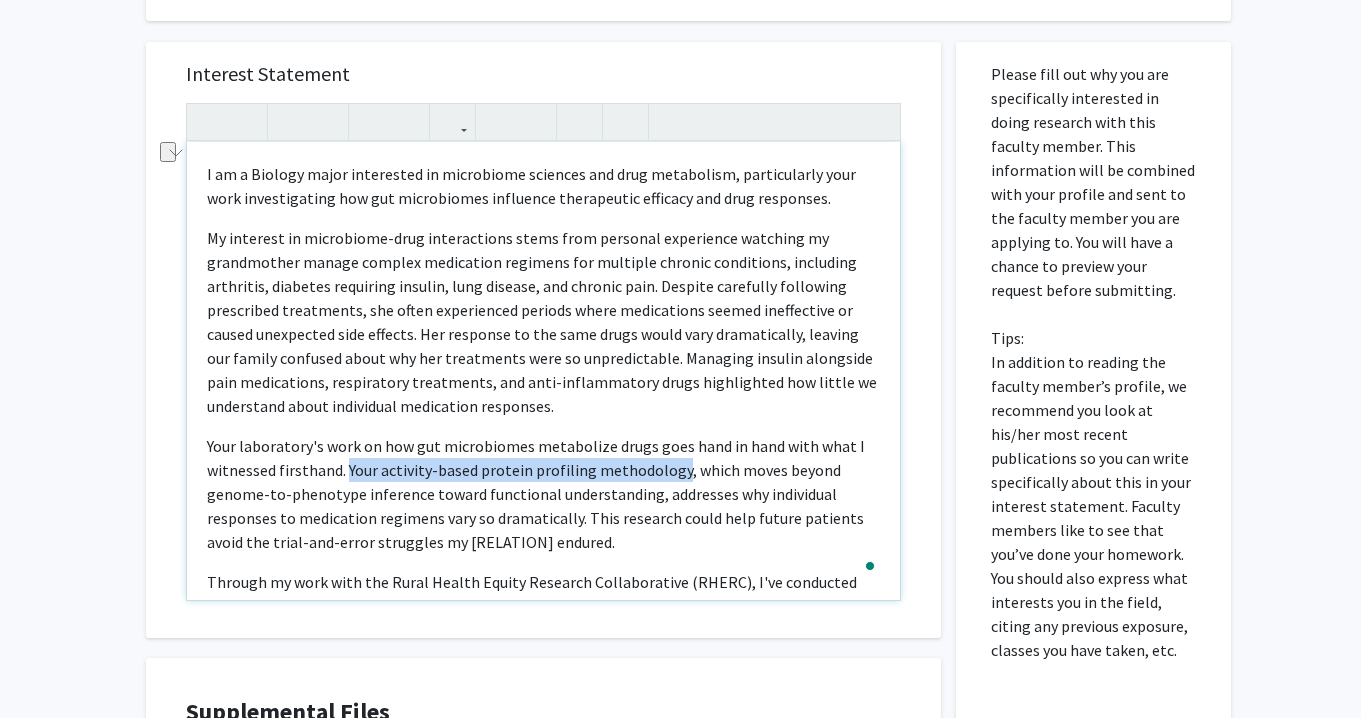 drag, startPoint x: 346, startPoint y: 472, endPoint x: 673, endPoint y: 475, distance: 327.01376 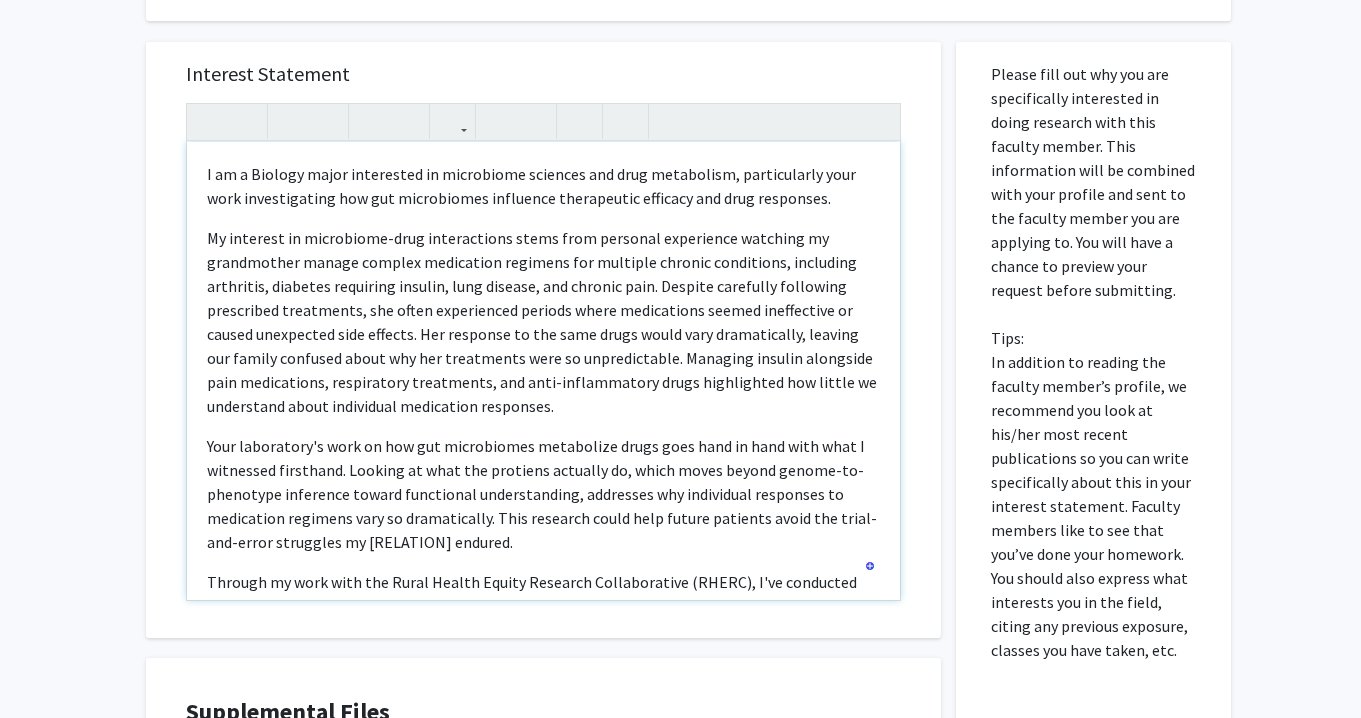 click on "Your laboratory's work on how gut microbiomes metabolize drugs goes hand in hand with what I witnessed firsthand. Looking at what the protiens actually do, which moves beyond genome-to-phenotype inference toward functional understanding, addresses why individual responses to medication regimens vary so dramatically. This research could help future patients avoid the trial-and-error struggles my [RELATION] endured." at bounding box center [543, 494] 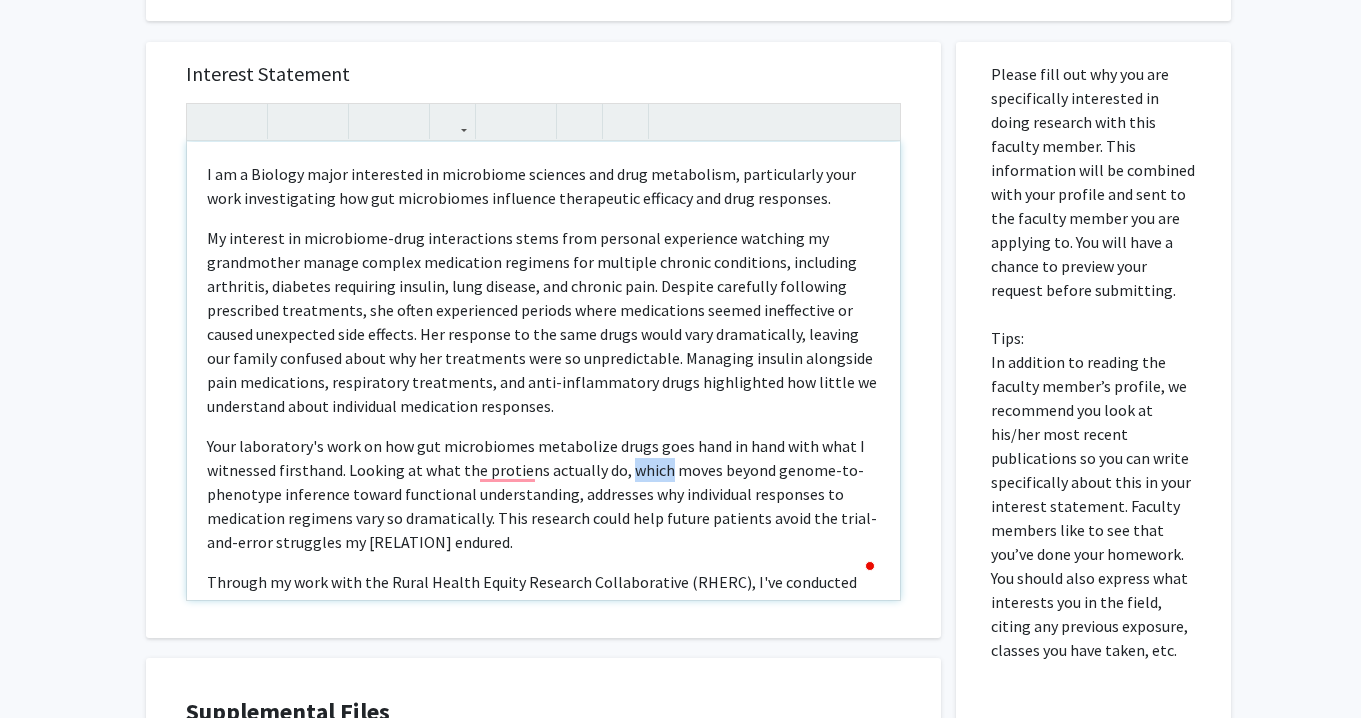 click on "Your laboratory's work on how gut microbiomes metabolize drugs goes hand in hand with what I witnessed firsthand. Looking at what the protiens actually do, which moves beyond genome-to-phenotype inference toward functional understanding, addresses why individual responses to medication regimens vary so dramatically. This research could help future patients avoid the trial-and-error struggles my [RELATION] endured." at bounding box center (543, 494) 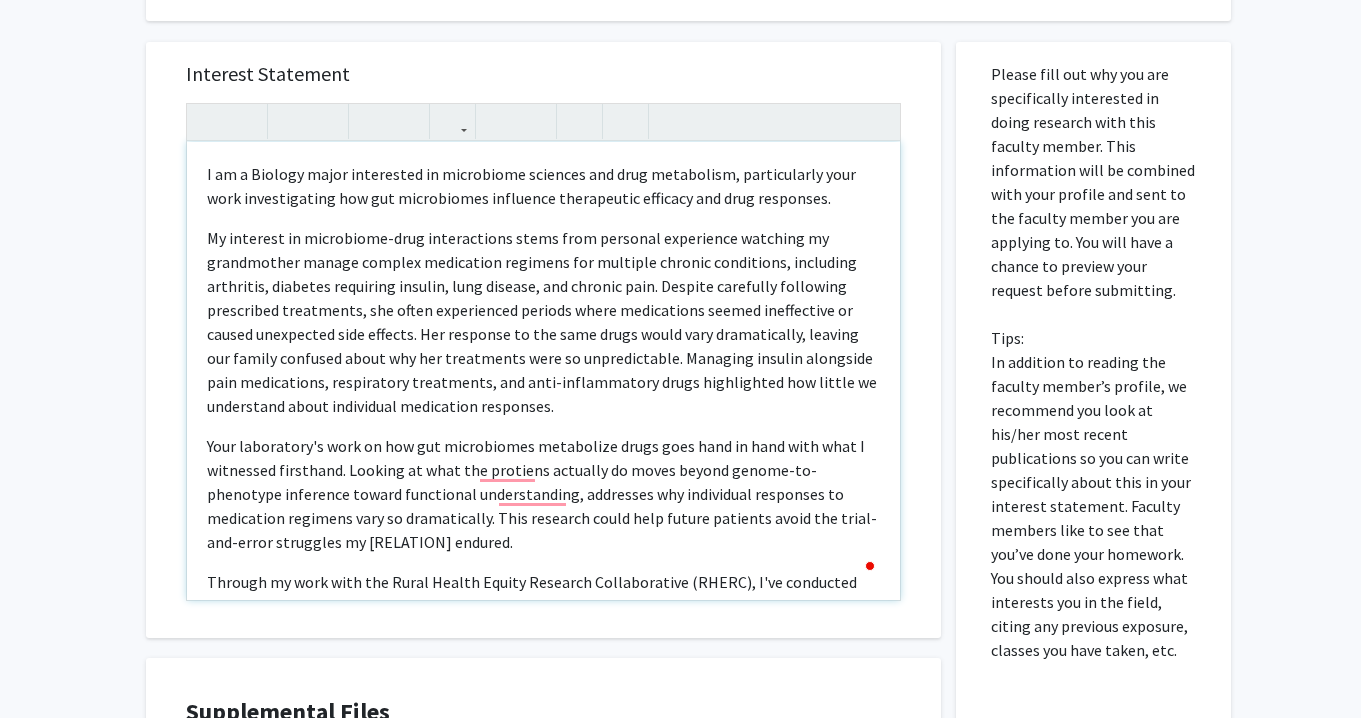 click on "Your laboratory's work on how gut microbiomes metabolize drugs goes hand in hand with what I witnessed firsthand. Looking at what the protiens actually do moves beyond genome-to-phenotype inference toward functional understanding, addresses why individual responses to medication regimens vary so dramatically. This research could help future patients avoid the trial-and-error struggles my [RELATION] endured." at bounding box center (543, 494) 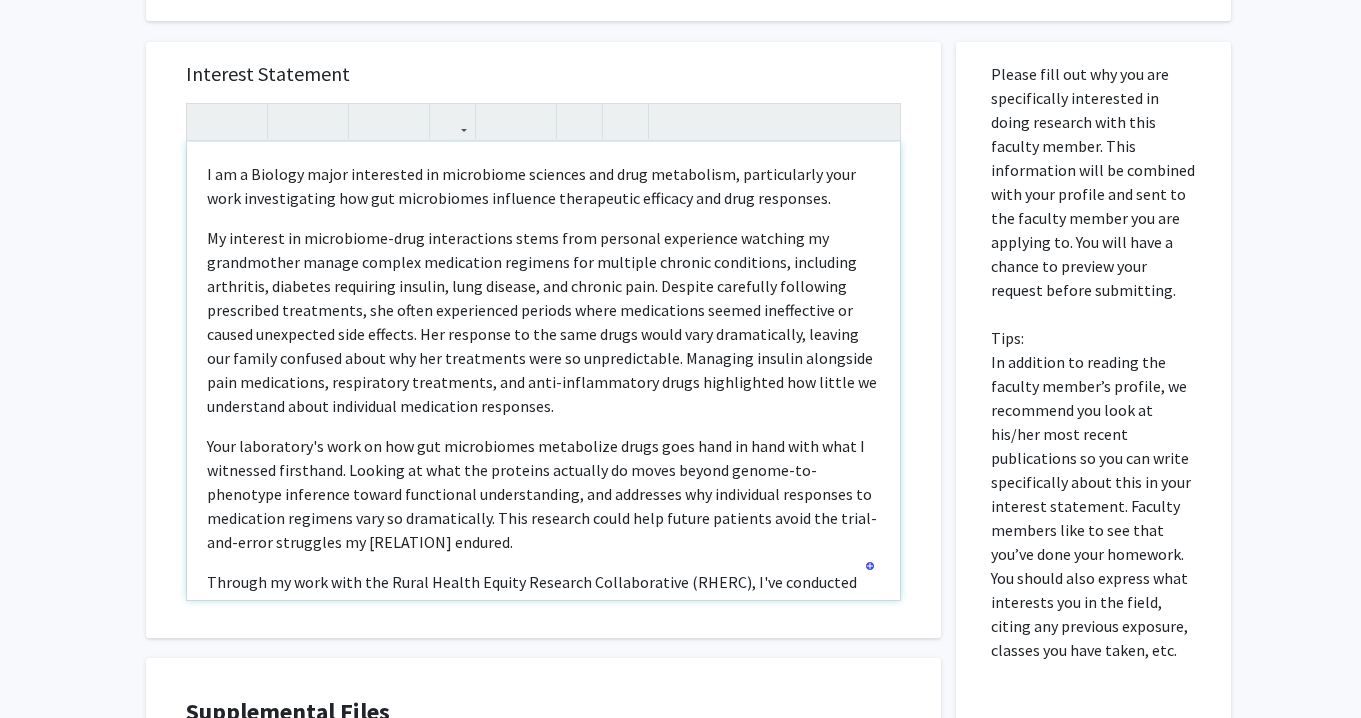 click on "Your laboratory's work on how gut microbiomes metabolize drugs goes hand in hand with what I witnessed firsthand. Looking at what the proteins actually do moves beyond genome-to-phenotype inference toward functional understanding, and addresses why individual responses to medication regimens vary so dramatically. This research could help future patients avoid the trial-and-error struggles my [RELATION] endured." at bounding box center (543, 494) 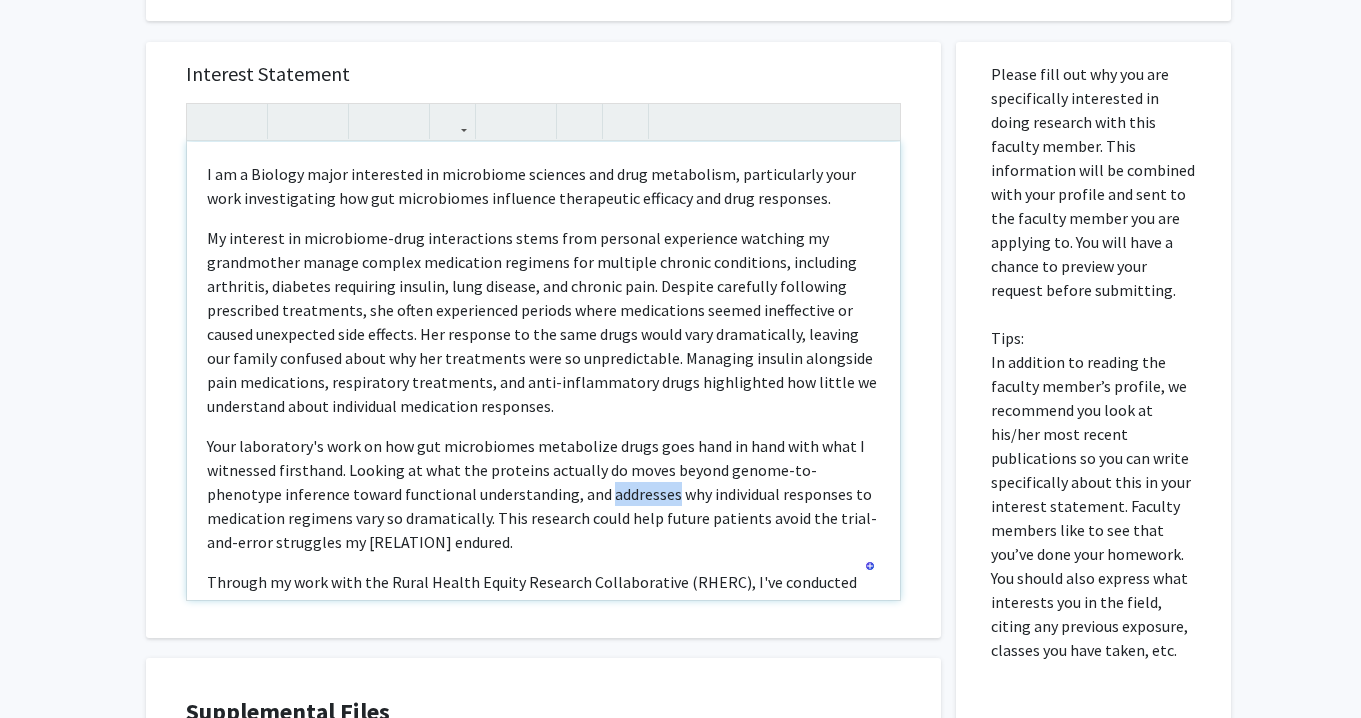 click on "Your laboratory's work on how gut microbiomes metabolize drugs goes hand in hand with what I witnessed firsthand. Looking at what the proteins actually do moves beyond genome-to-phenotype inference toward functional understanding, and addresses why individual responses to medication regimens vary so dramatically. This research could help future patients avoid the trial-and-error struggles my [RELATION] endured." at bounding box center [543, 494] 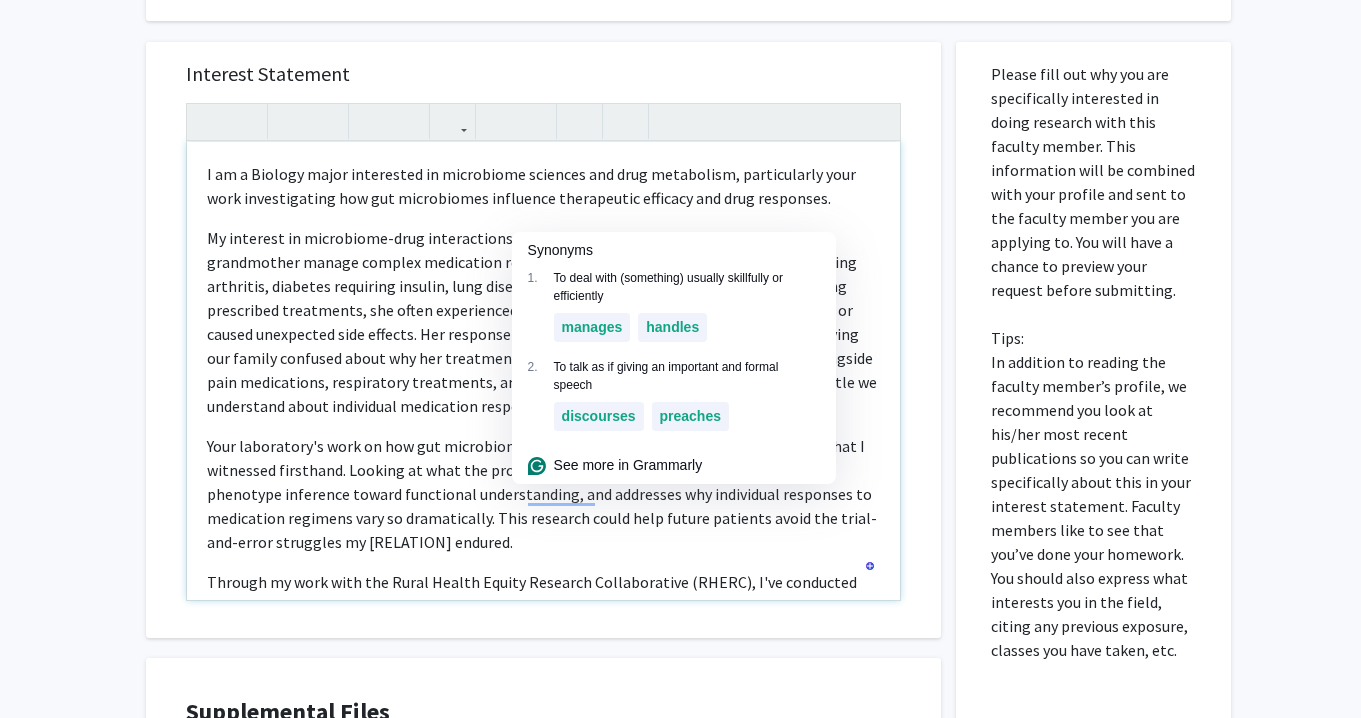 click on "Your laboratory's work on how gut microbiomes metabolize drugs goes hand in hand with what I witnessed firsthand. Looking at what the proteins actually do moves beyond genome-to-phenotype inference toward functional understanding, and addresses why individual responses to medication regimens vary so dramatically. This research could help future patients avoid the trial-and-error struggles my [RELATION] endured." at bounding box center (543, 494) 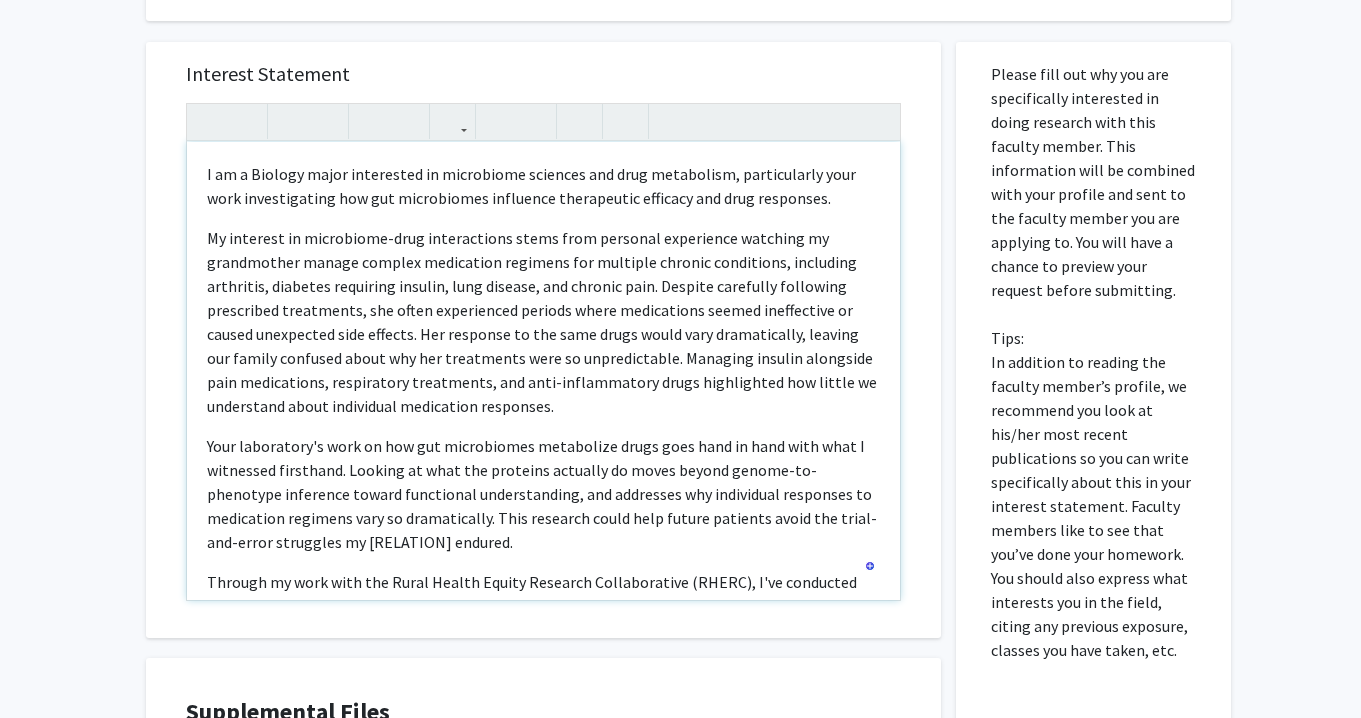 click on "Your laboratory's work on how gut microbiomes metabolize drugs goes hand in hand with what I witnessed firsthand. Looking at what the proteins actually do moves beyond genome-to-phenotype inference toward functional understanding, and addresses why individual responses to medication regimens vary so dramatically. This research could help future patients avoid the trial-and-error struggles my [RELATION] endured." at bounding box center [543, 494] 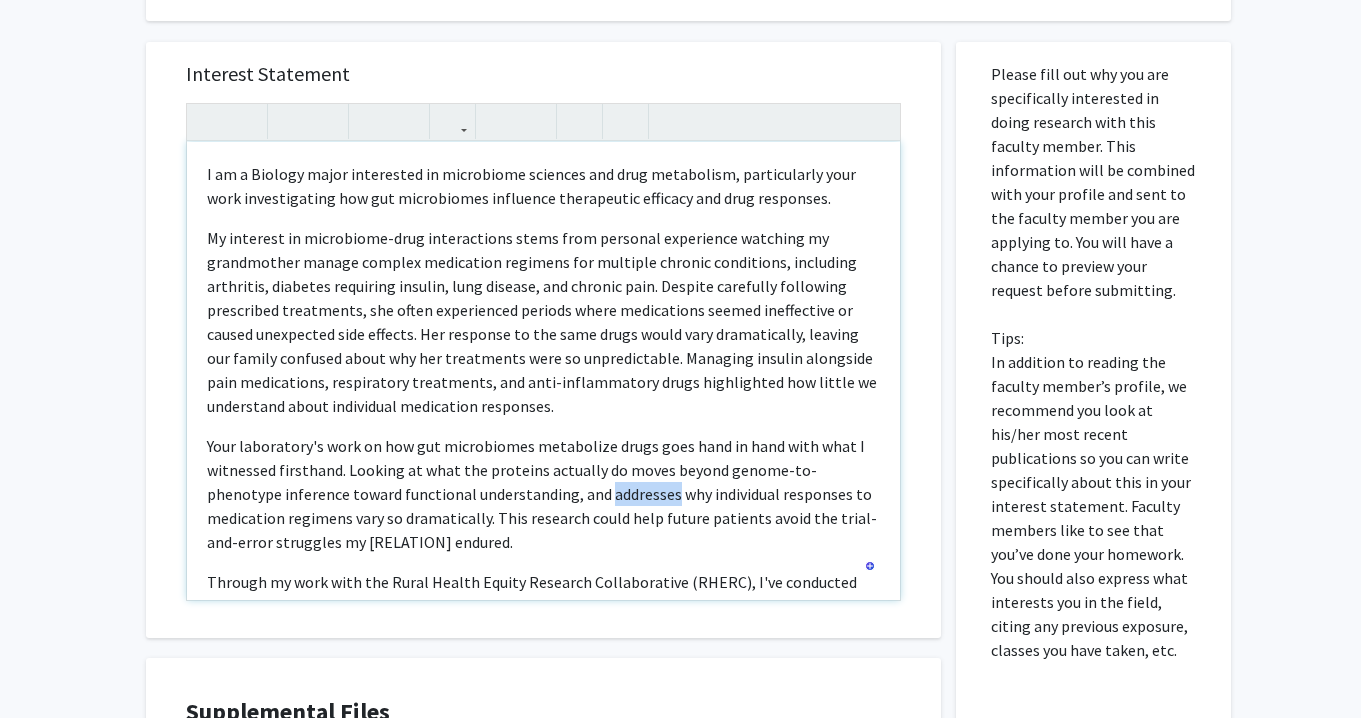 click on "Your laboratory's work on how gut microbiomes metabolize drugs goes hand in hand with what I witnessed firsthand. Looking at what the proteins actually do moves beyond genome-to-phenotype inference toward functional understanding, and addresses why individual responses to medication regimens vary so dramatically. This research could help future patients avoid the trial-and-error struggles my [RELATION] endured." at bounding box center (543, 494) 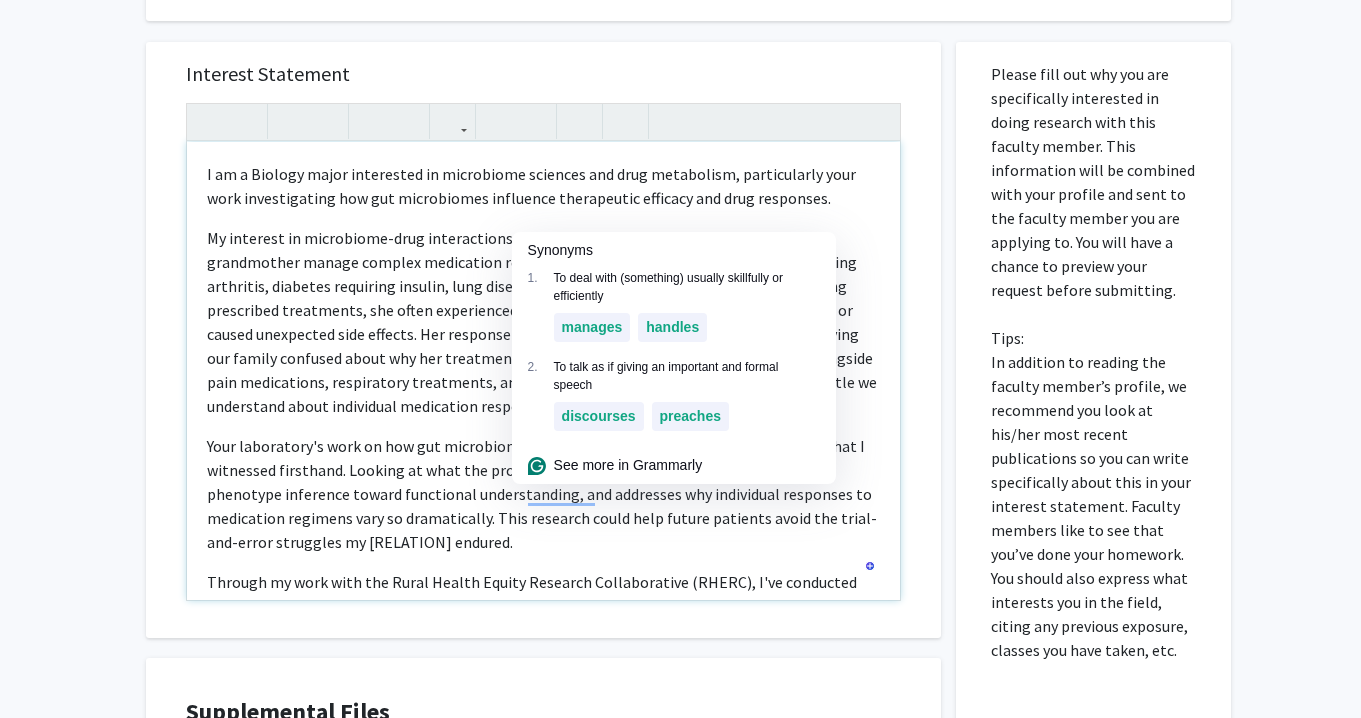 click on "Your laboratory's work on how gut microbiomes metabolize drugs goes hand in hand with what I witnessed firsthand. Looking at what the proteins actually do moves beyond genome-to-phenotype inference toward functional understanding, and addresses why individual responses to medication regimens vary so dramatically. This research could help future patients avoid the trial-and-error struggles my [RELATION] endured." at bounding box center [543, 494] 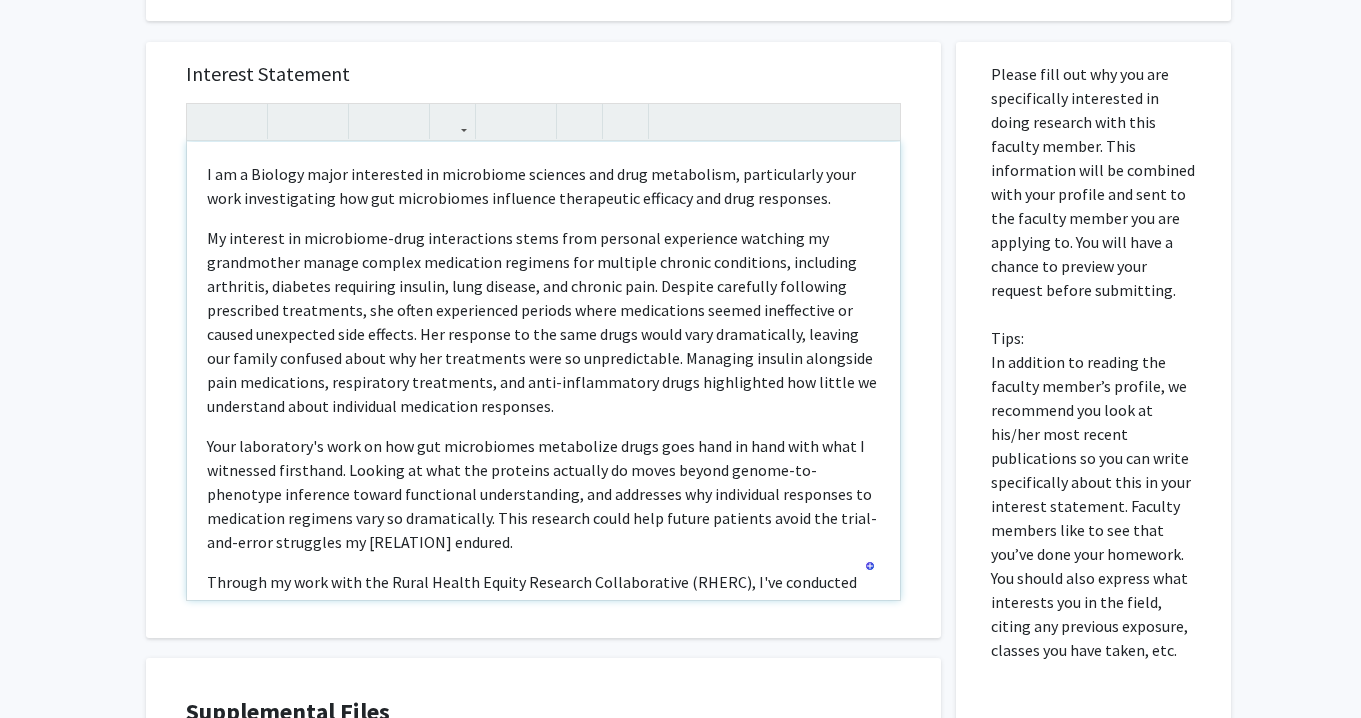 click on "Your laboratory's work on how gut microbiomes metabolize drugs goes hand in hand with what I witnessed firsthand. Looking at what the proteins actually do moves beyond genome-to-phenotype inference toward functional understanding, and addresses why individual responses to medication regimens vary so dramatically. This research could help future patients avoid the trial-and-error struggles my [RELATION] endured." at bounding box center (543, 494) 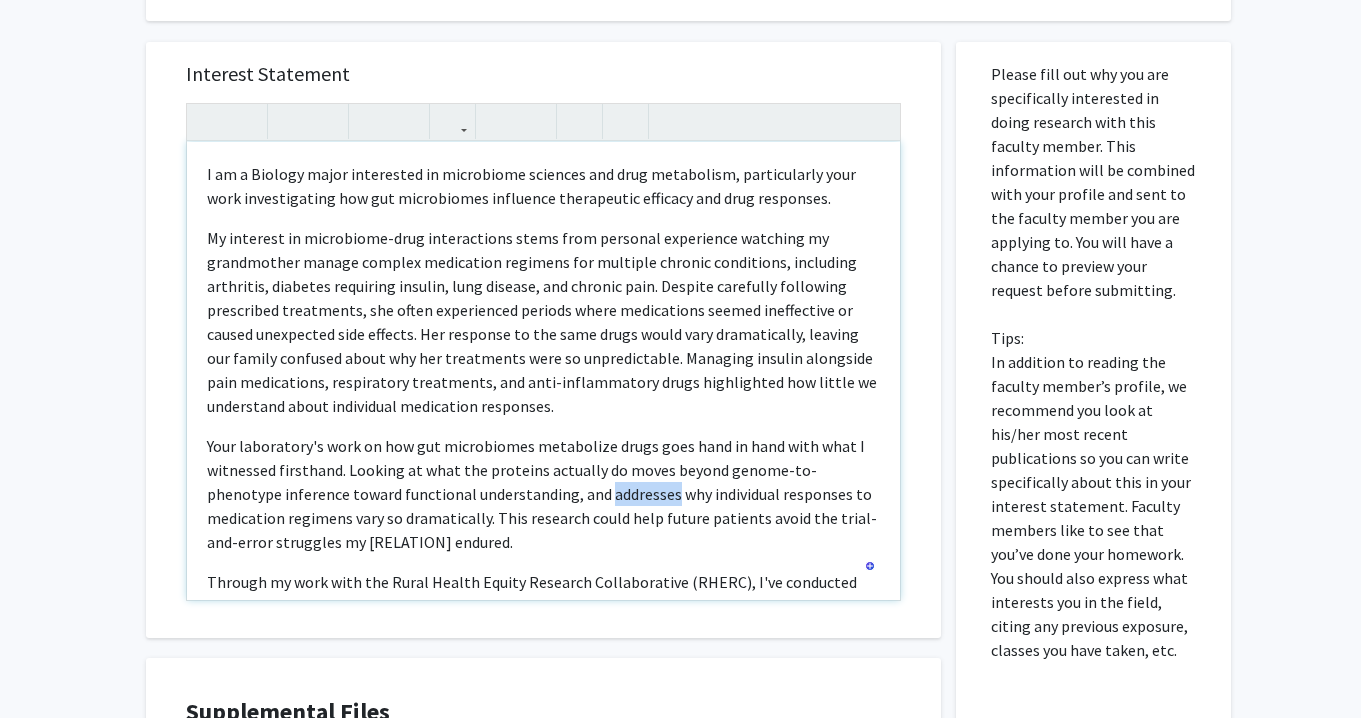 click on "Your laboratory's work on how gut microbiomes metabolize drugs goes hand in hand with what I witnessed firsthand. Looking at what the proteins actually do moves beyond genome-to-phenotype inference toward functional understanding, and addresses why individual responses to medication regimens vary so dramatically. This research could help future patients avoid the trial-and-error struggles my [RELATION] endured." at bounding box center (543, 494) 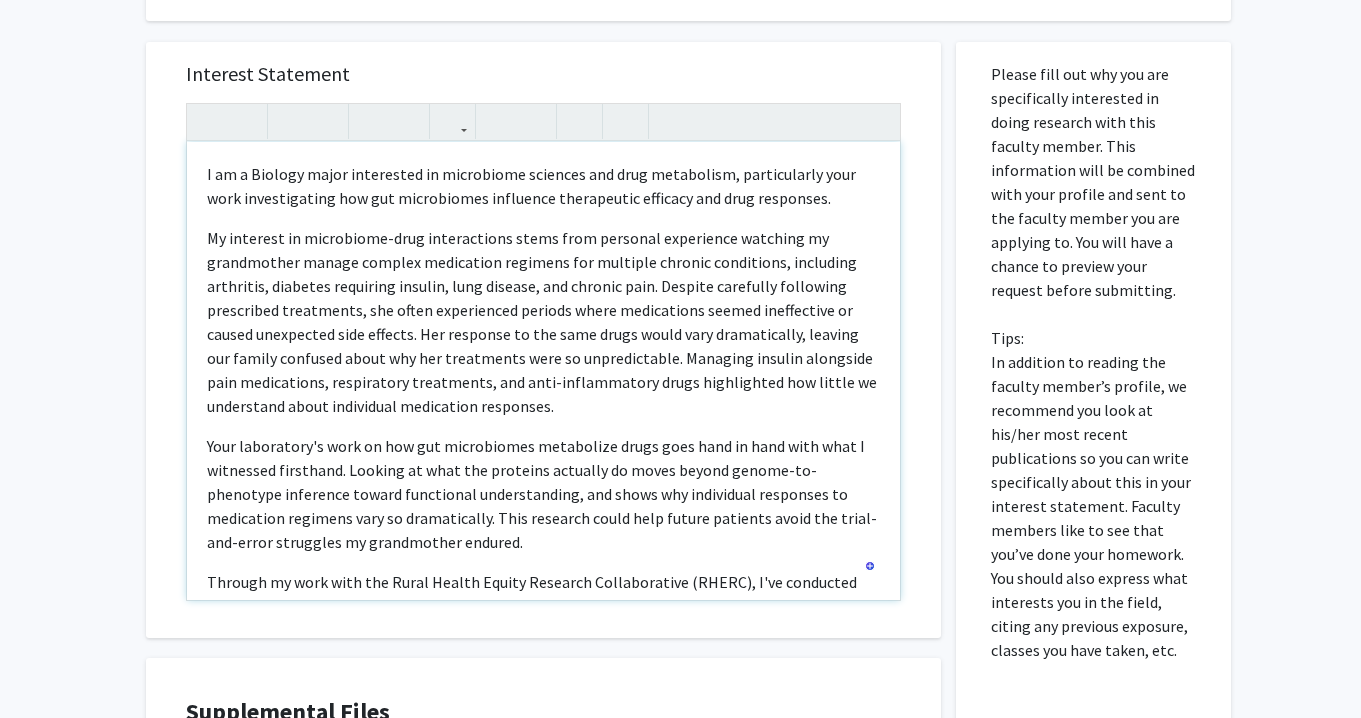 click on "Your laboratory's work on how gut microbiomes metabolize drugs goes hand in hand with what I witnessed firsthand. Looking at what the proteins actually do moves beyond genome-to-phenotype inference toward functional understanding, and shows why individual responses to medication regimens vary so dramatically. This research could help future patients avoid the trial-and-error struggles my grandmother endured." at bounding box center (543, 494) 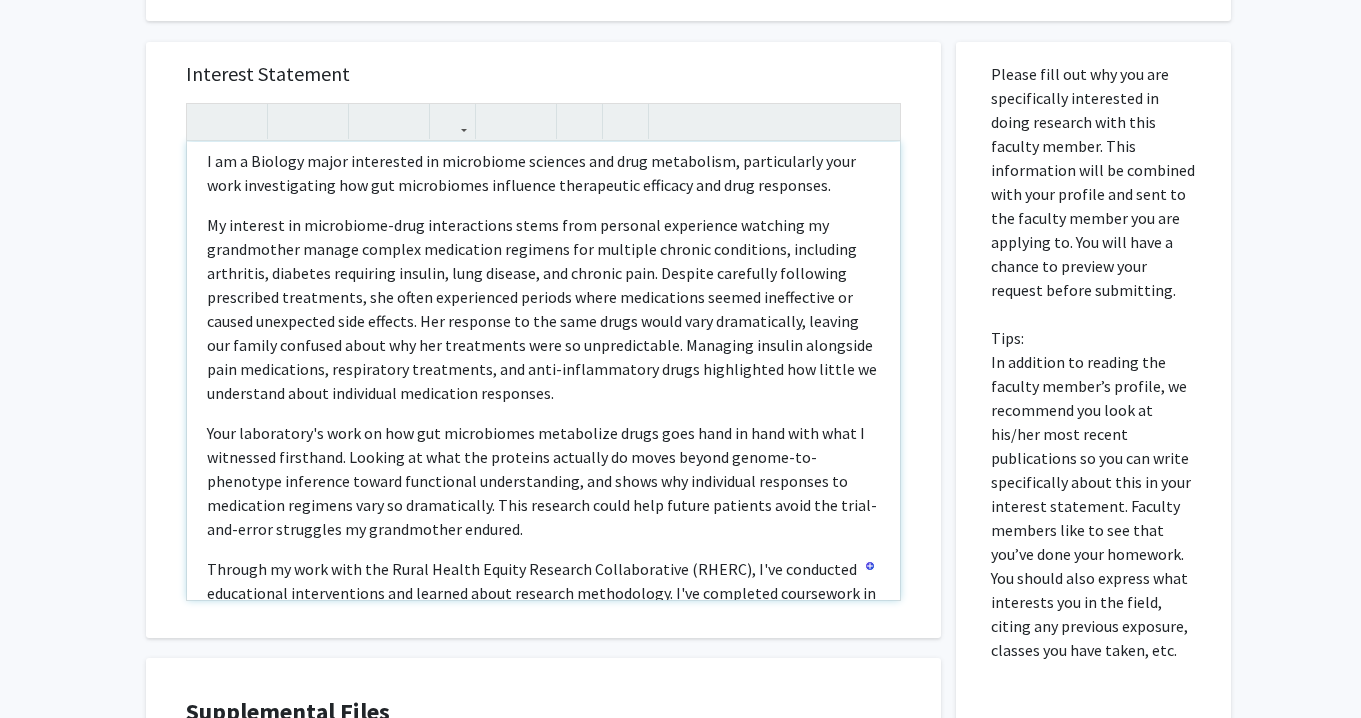 scroll, scrollTop: 41, scrollLeft: 0, axis: vertical 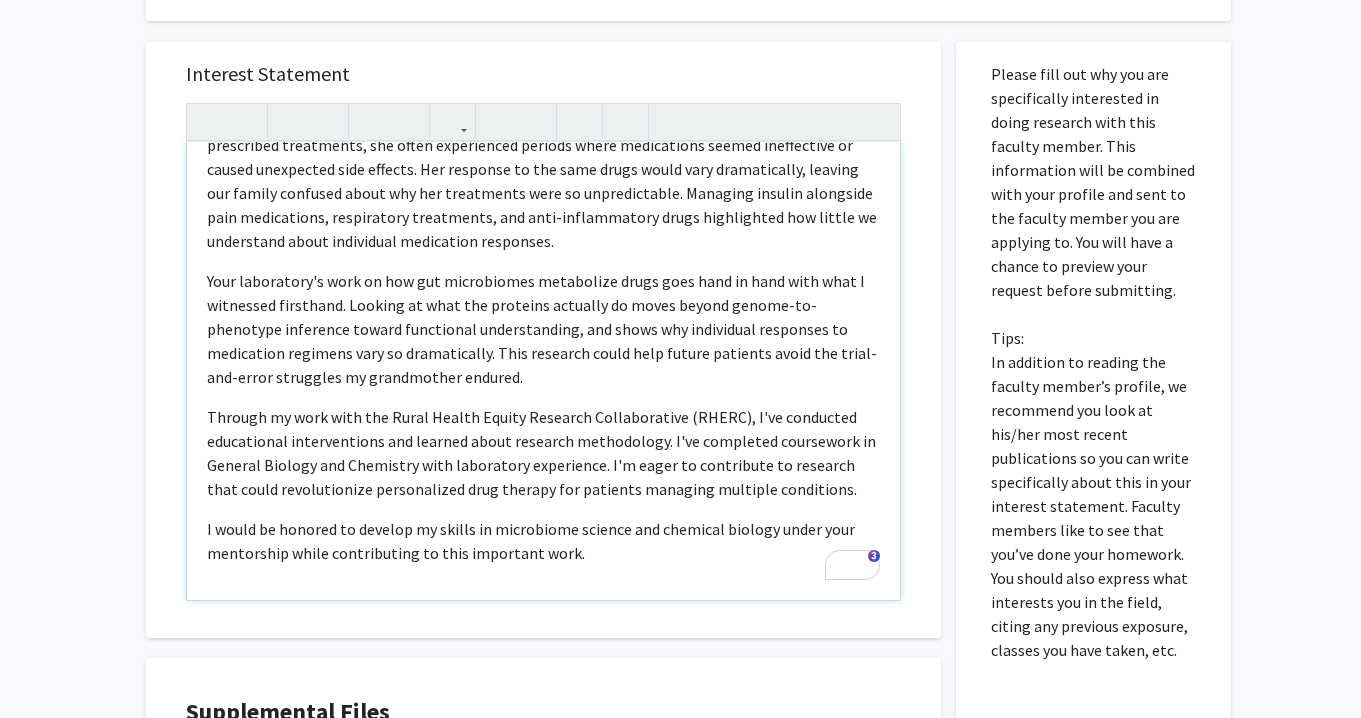 click on "Through my work with the Rural Health Equity Research Collaborative (RHERC), I've conducted educational interventions and learned about research methodology. I've completed coursework in General Biology and Chemistry with laboratory experience. I'm eager to contribute to research that could revolutionize personalized drug therapy for patients managing multiple conditions." at bounding box center [543, 453] 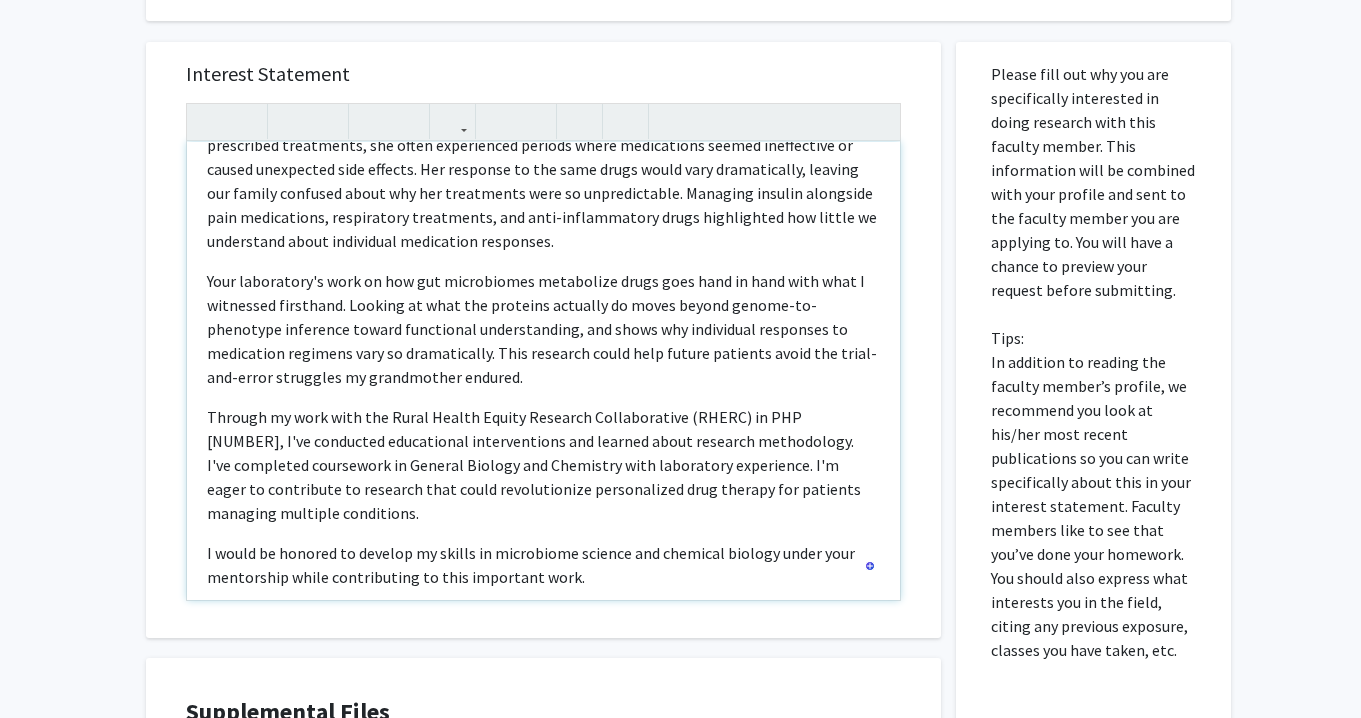 type on "<p>I am a Biology major interested in microbiome sciences and drug metabolism, particularly your work investigating how gut microbiomes influence therapeutic efficacy and drug responses.</p><p>My interest in microbiome-drug interactions stems from personal experience watching my grandmother manage complex medication regimens for multiple chronic conditions, including arthritis, diabetes requiring insulin, lung disease, and chronic pain. Despite carefully following prescribed treatments, she often experienced periods where medications seemed ineffective or caused unexpected side effects. Her response to the same drugs would vary dramatically, leaving our family confused about why her treatments were so unpredictable. Managing insulin alongside pain medications, respiratory treatments, and anti-inflammatory drugs highlighted how little we understand about individual medication responses.</p><p>Your laboratory's work on how gut microbiomes metabolize drugs goes hand in hand with what I witnessed firsthand. Lo..." 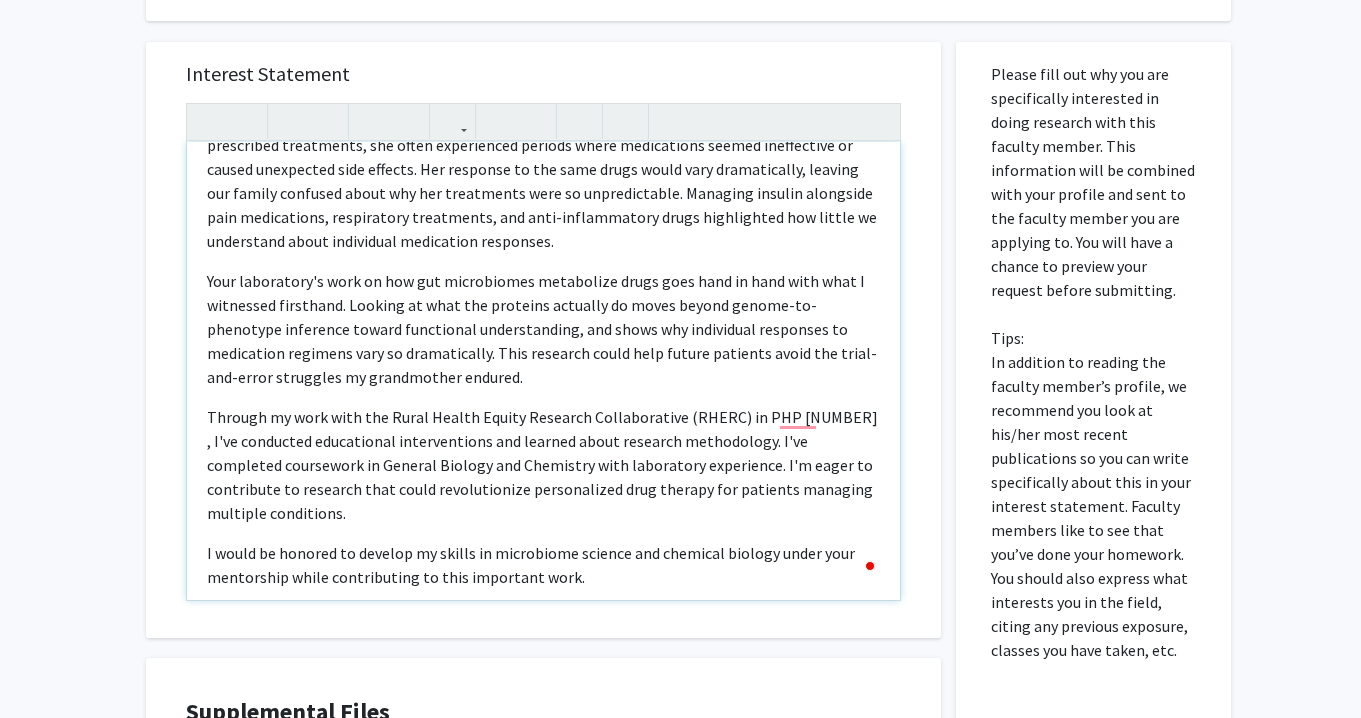click on "I would be honored to develop my skills in microbiome science and chemical biology under your mentorship while contributing to this important work." at bounding box center (543, 565) 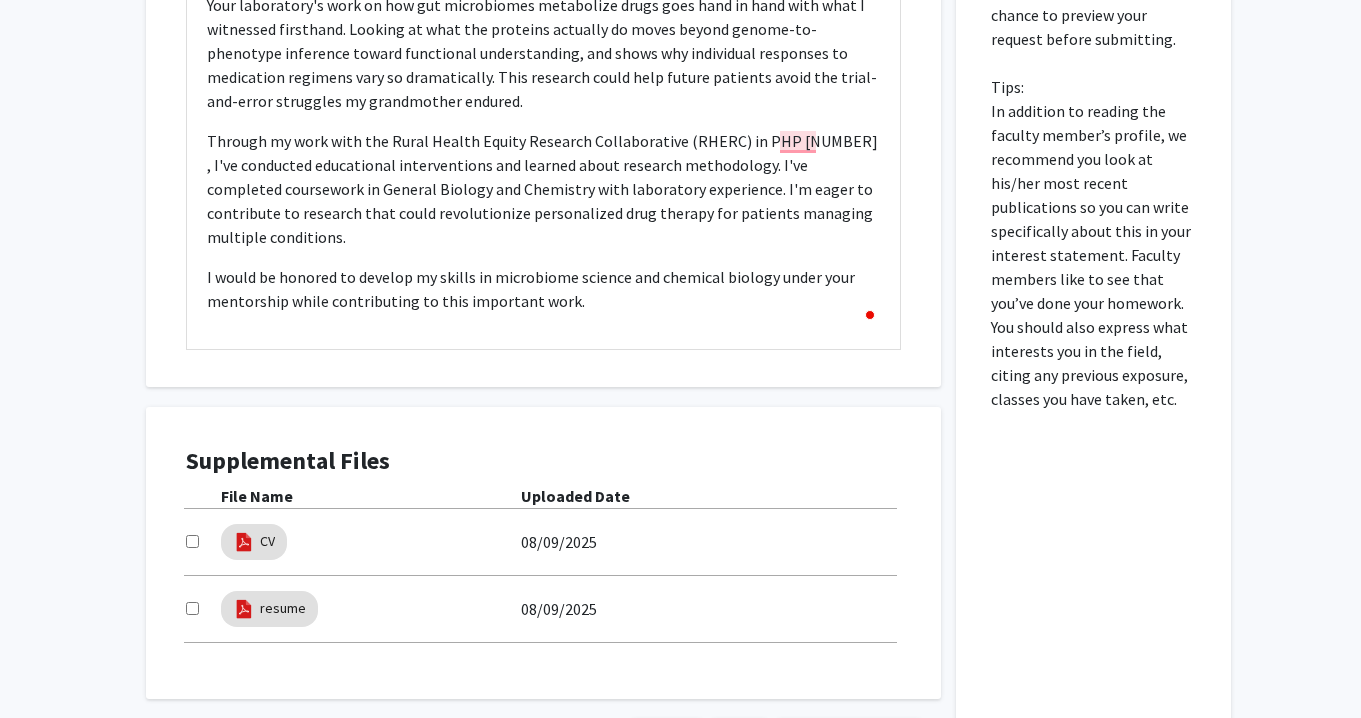 click at bounding box center [192, 541] 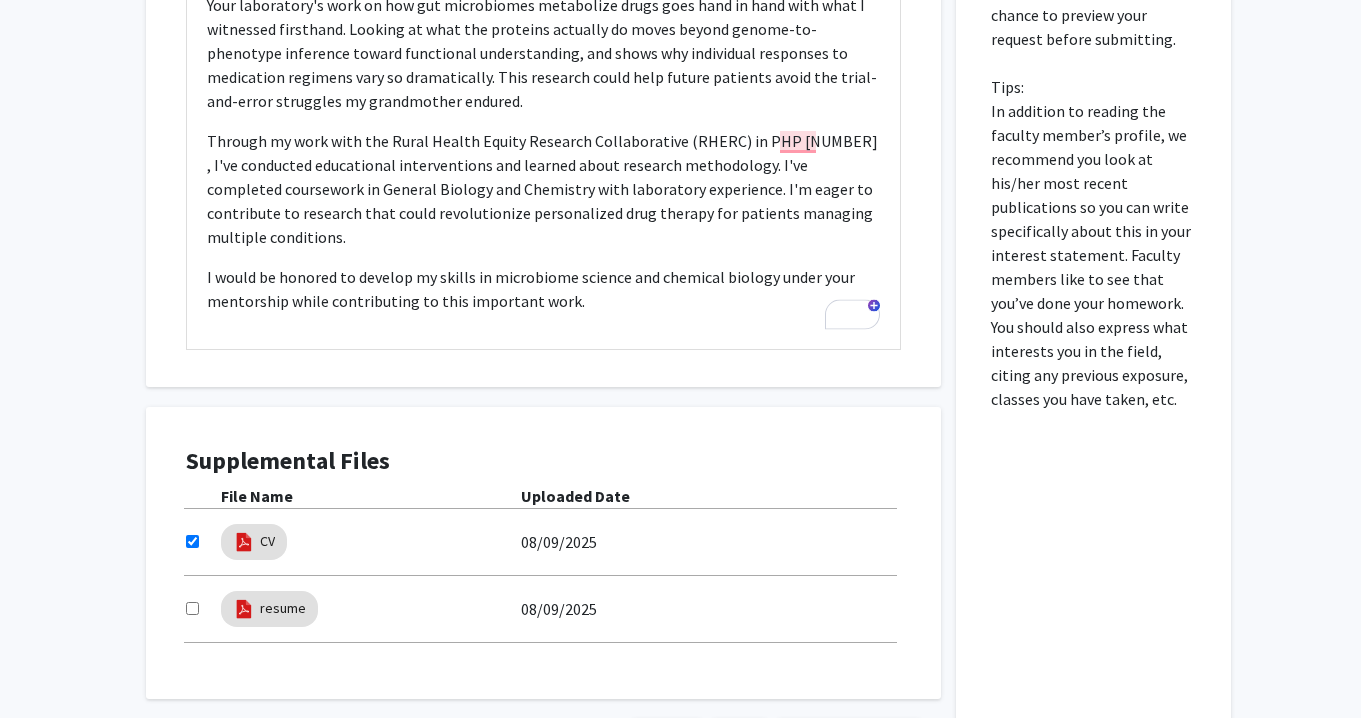 click at bounding box center [192, 608] 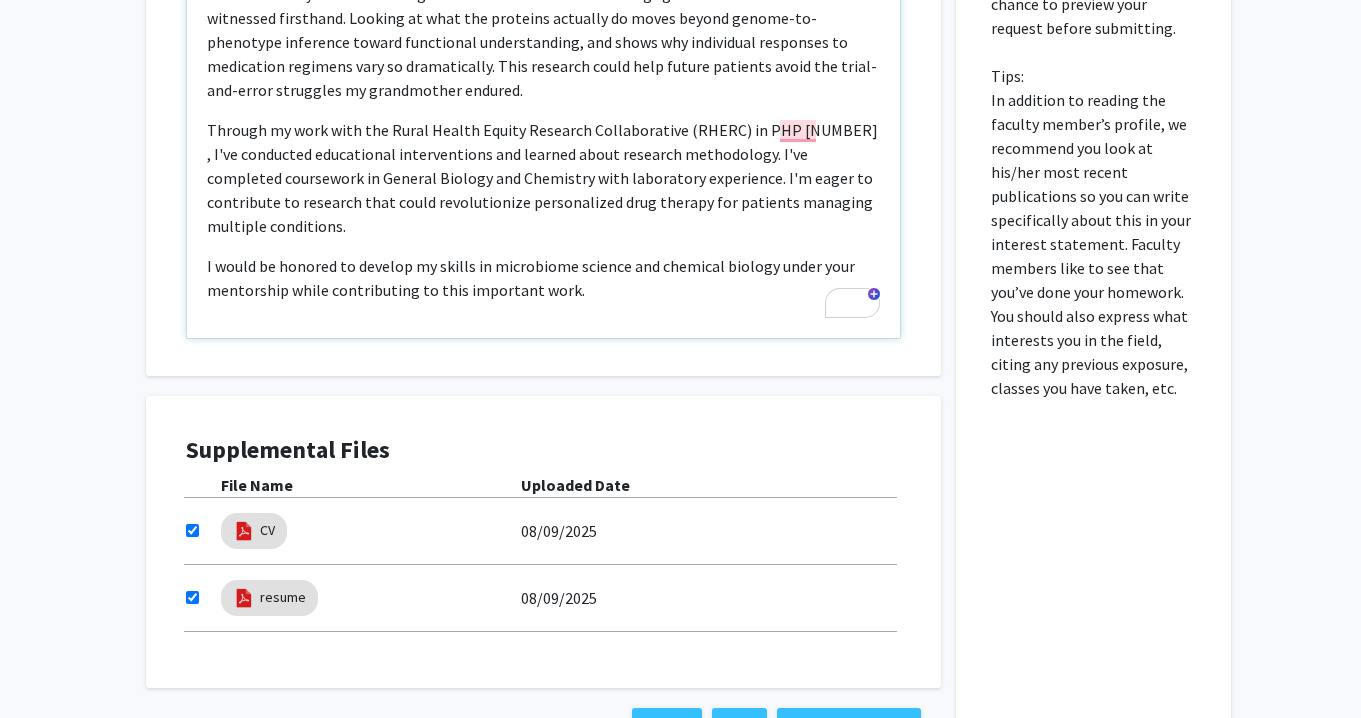 click on "I am a Biology major interested in microbiome sciences and drug metabolism, particularly your work investigating how gut microbiomes influence therapeutic efficacy and drug responses. My interest in microbiome-drug interactions stems from personal experience watching my [RELATION] manage complex medication regimens for multiple chronic conditions, including arthritis, diabetes requiring insulin, lung disease, and chronic pain. Despite carefully following prescribed treatments, she often experienced periods where medications seemed ineffective or caused unexpected side effects. Her response to the same drugs would vary dramatically, leaving our family confused about why her treatments were so unpredictable. Managing insulin alongside pain medications, respiratory treatments, and anti-inflammatory drugs highlighted how little we understand about individual medication responses." at bounding box center (543, 109) 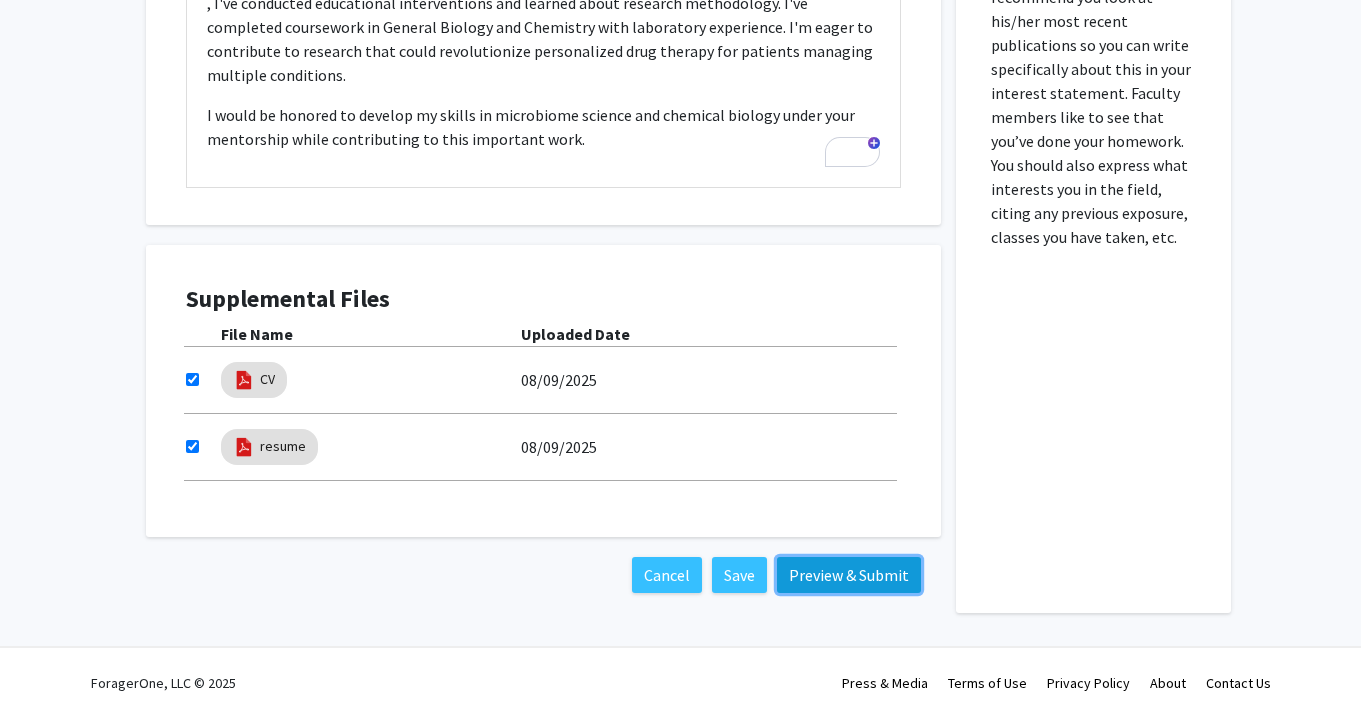 click on "Preview & Submit" at bounding box center (849, 575) 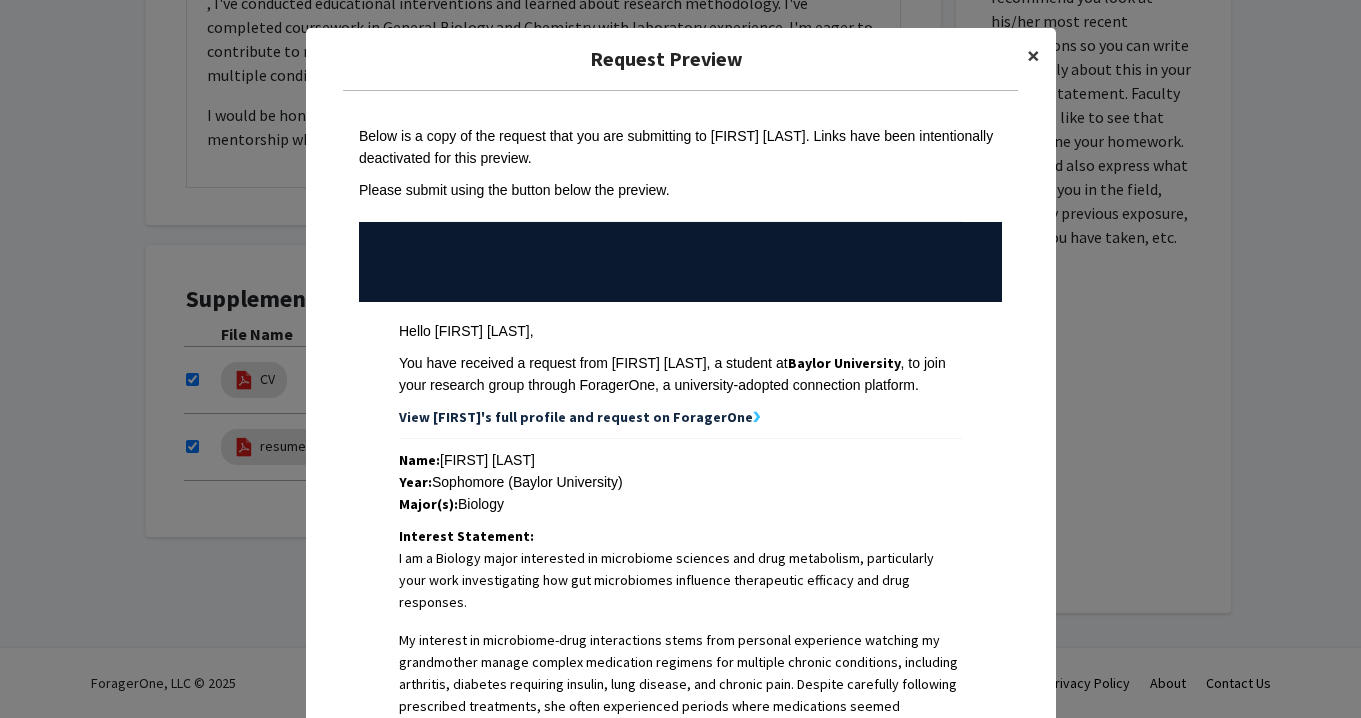 click on "×" at bounding box center [1033, 55] 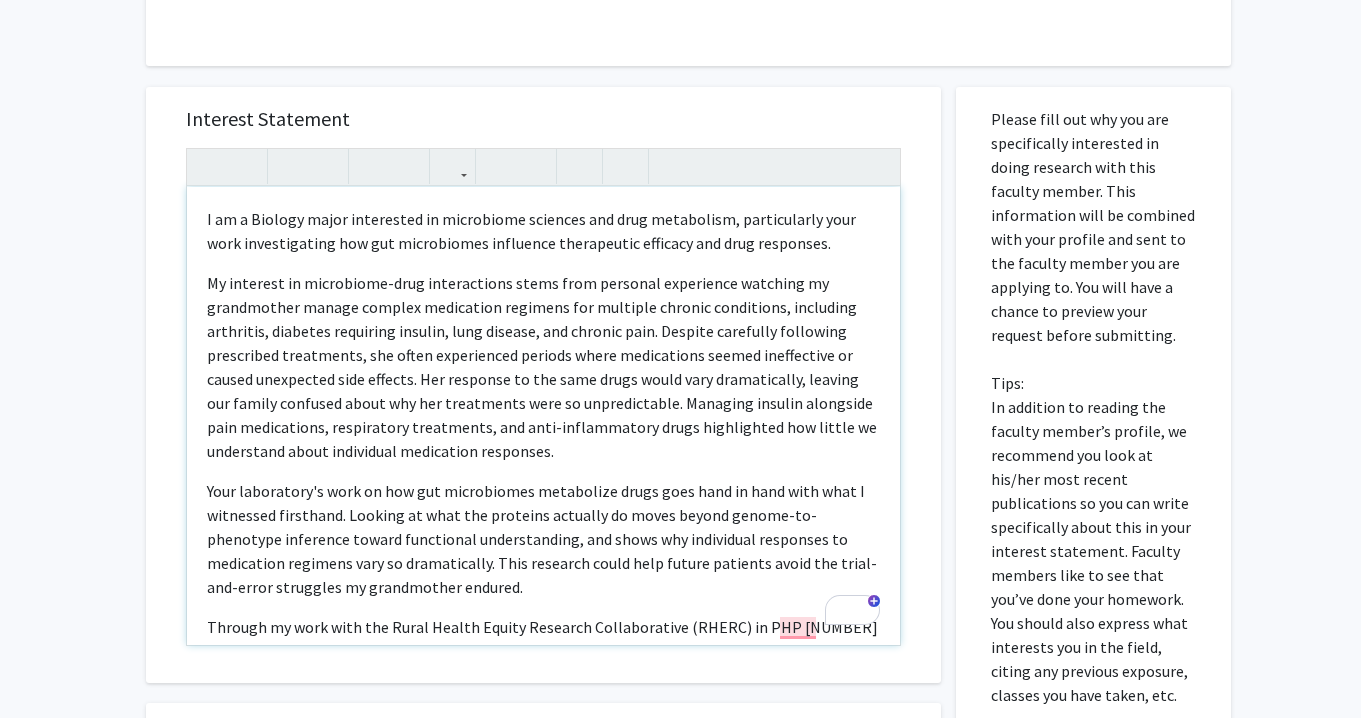 click on "I am a Biology major interested in microbiome sciences and drug metabolism, particularly your work investigating how gut microbiomes influence therapeutic efficacy and drug responses." at bounding box center [543, 231] 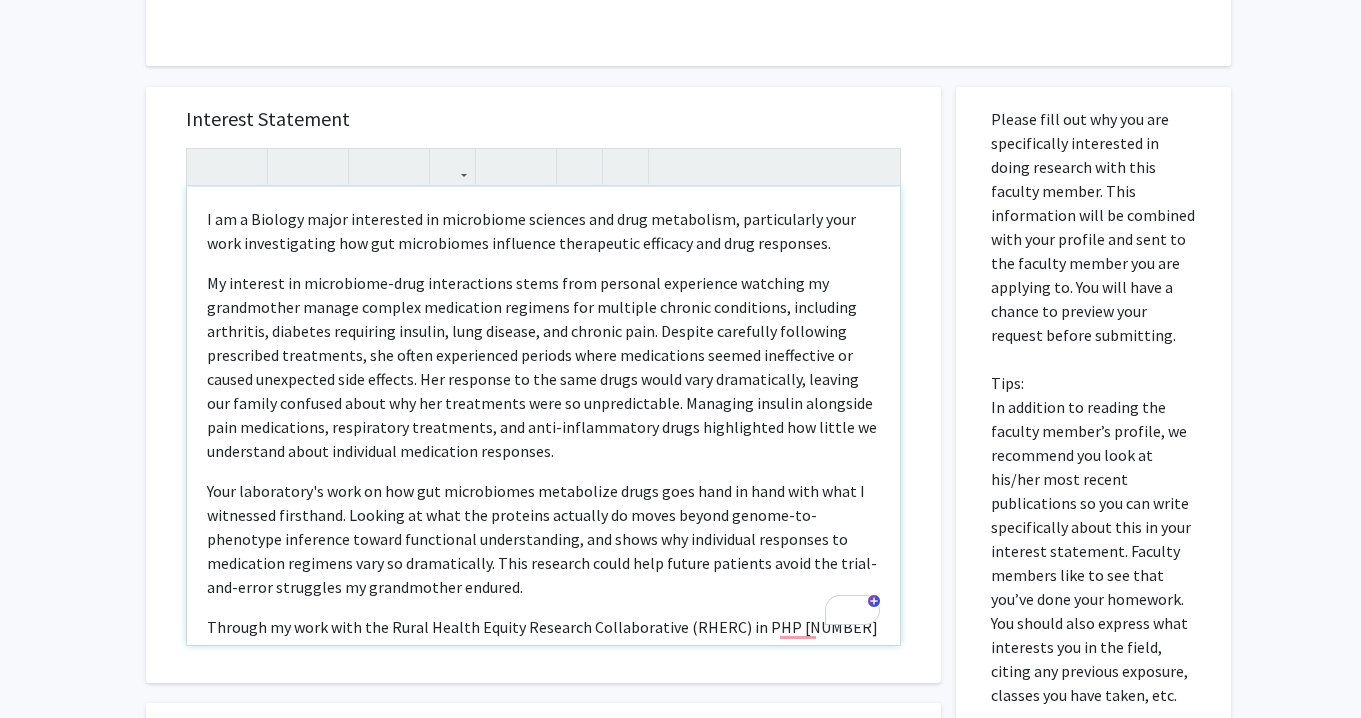 click on "I am a Biology major interested in microbiome sciences and drug metabolism, particularly your work investigating how gut microbiomes influence therapeutic efficacy and drug responses." at bounding box center [543, 231] 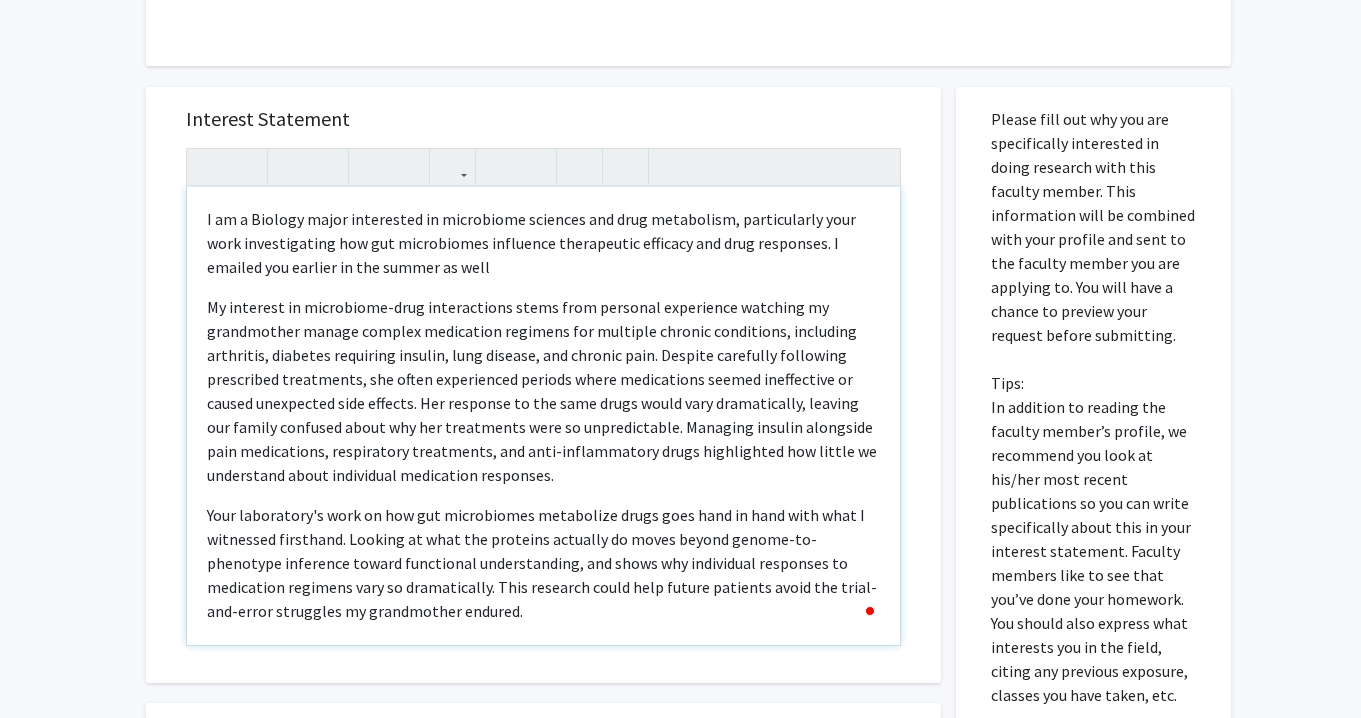 type on "I am a Biology major interested in microbiome sciences and drug metabolism, particularly your work investigating how gut microbiomes influence therapeutic efficacy and drug responses. I emailed you earlier in the summer as well.&nbsp;
My interest in microbiome-drug interactions stems from personal experience watching my [RELATION] manage complex medication regimens for multiple chronic conditions, including arthritis, diabetes requiring insulin, lung disease, and chronic pain. Despite carefully following prescribed treatments, she often experienced periods where medications seemed ineffective or caused unexpected side effects. Her response to the same drugs would vary dramatically, leaving our family confused about why her treatments were so unpredictable. Managing insulin alongside pain medications, respiratory treatments, and anti-inflammatory drugs highlighted how little we understand about individual medication responses.
Your laboratory's work on how gut microbiomes metabolize drugs go..." 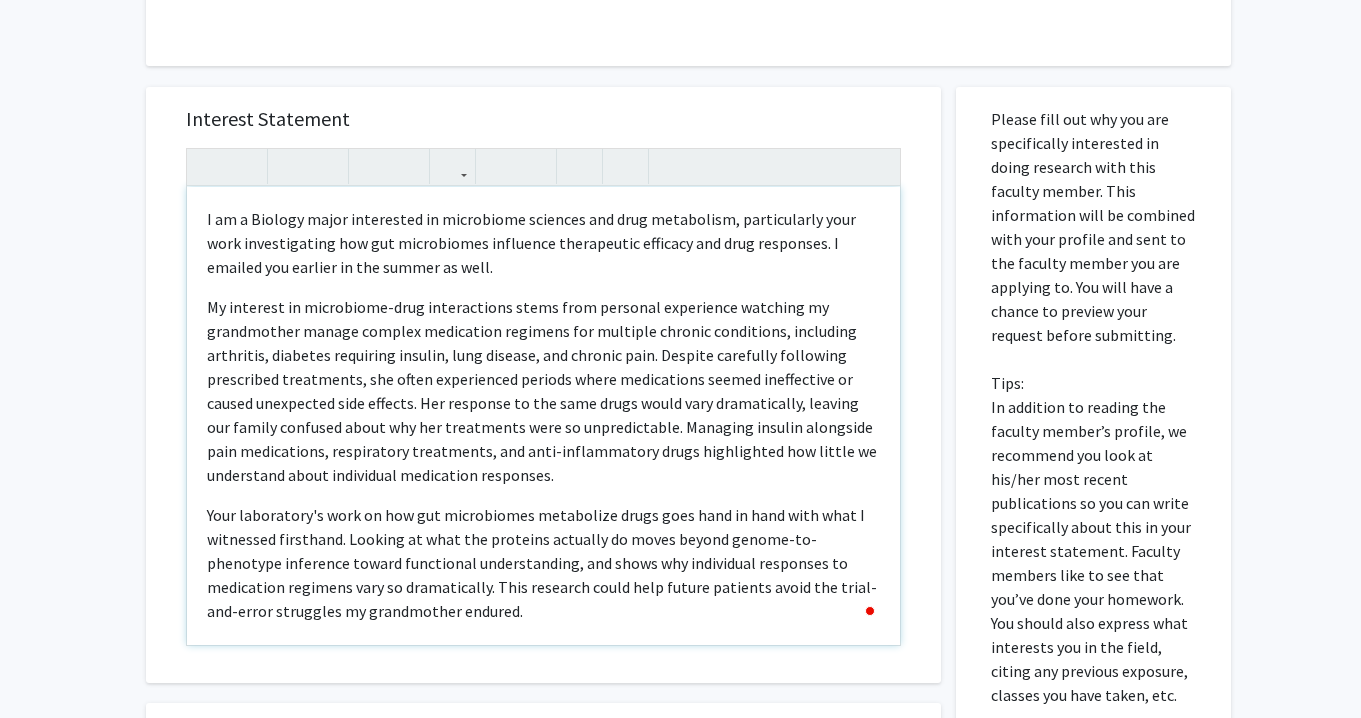 scroll, scrollTop: 187, scrollLeft: 0, axis: vertical 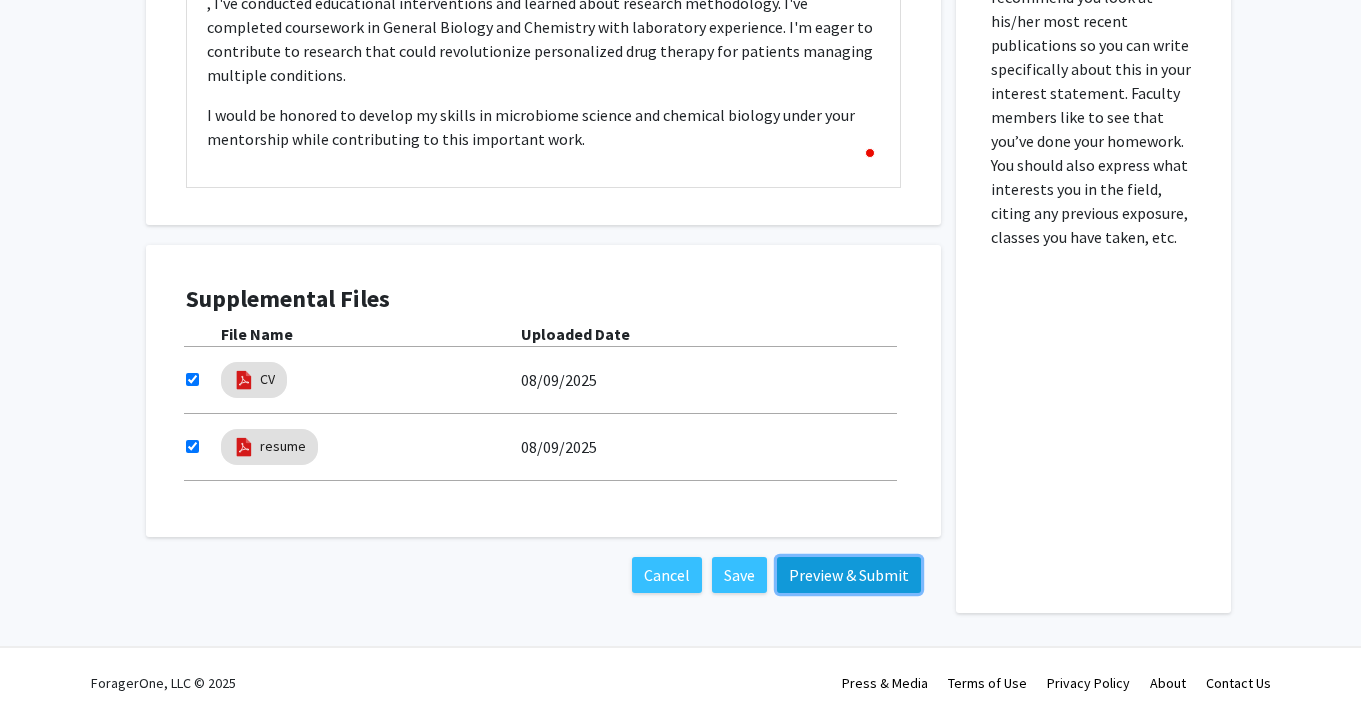 click on "Preview & Submit" at bounding box center [849, 575] 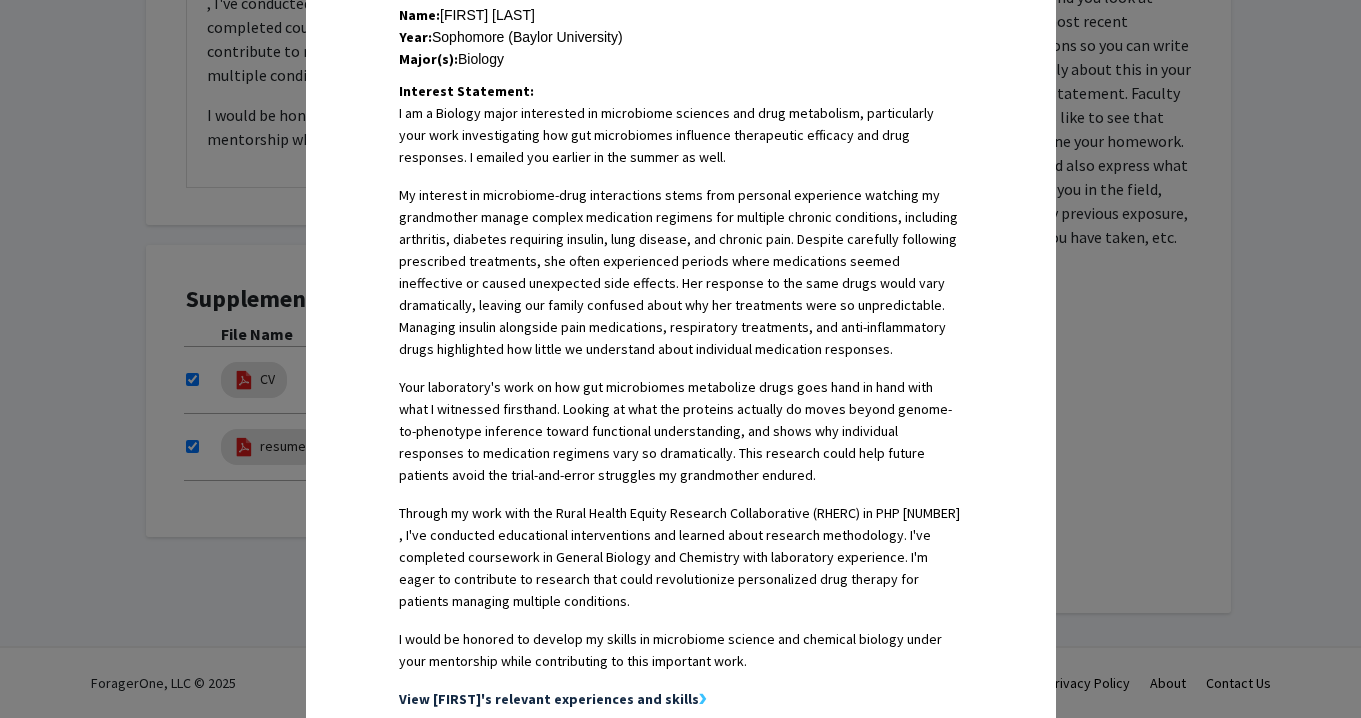 scroll, scrollTop: 764, scrollLeft: 0, axis: vertical 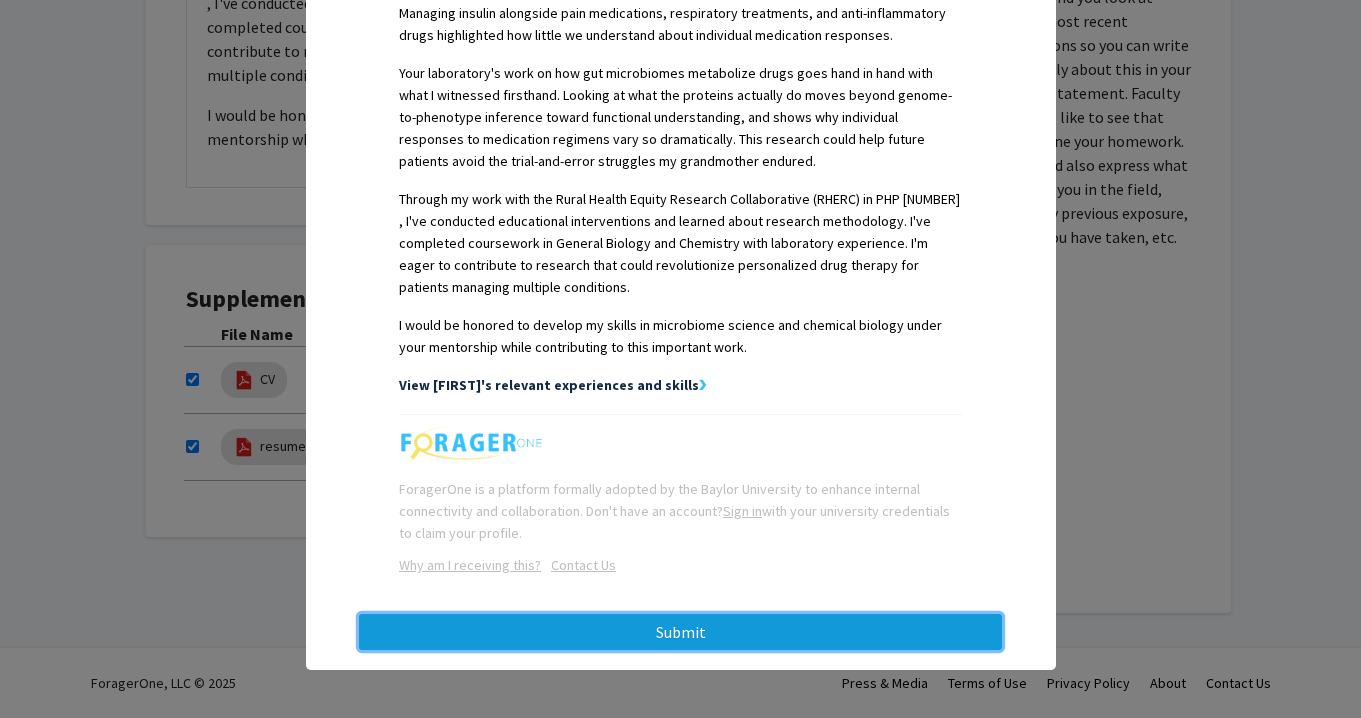 click on "Submit" at bounding box center (680, 632) 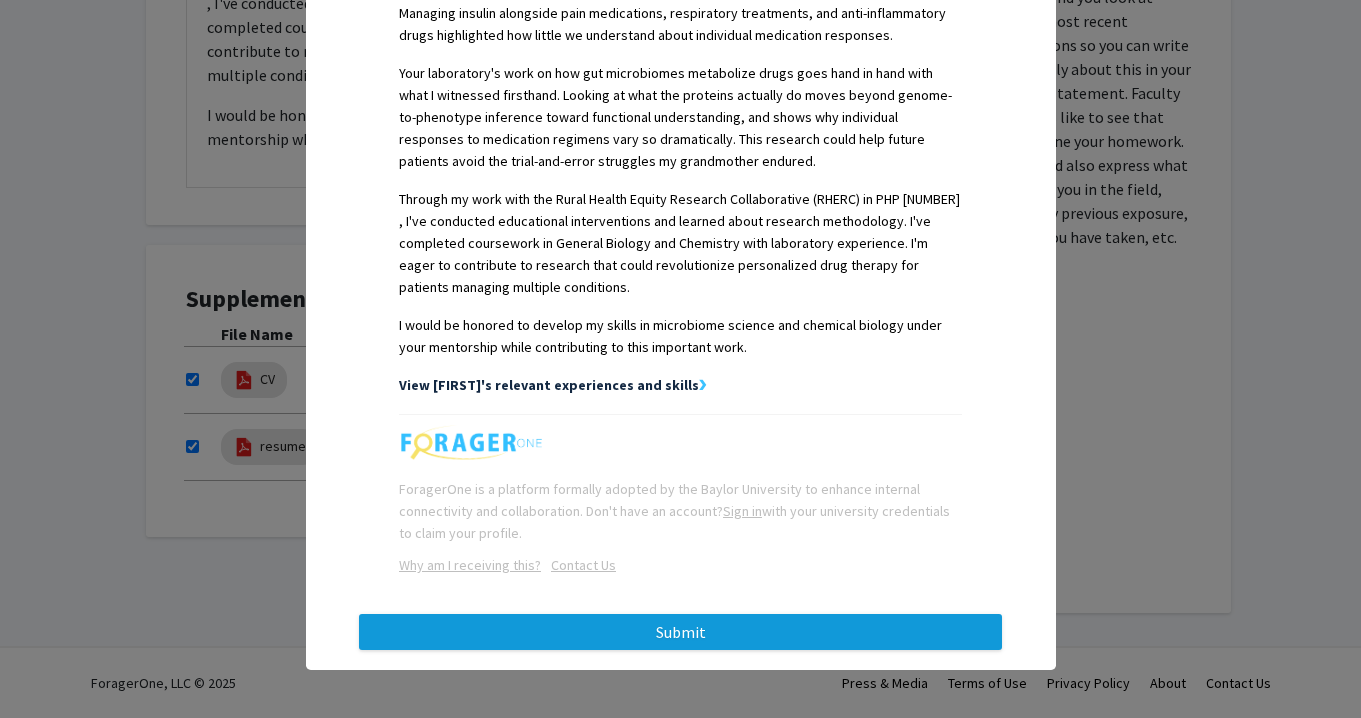 scroll, scrollTop: 0, scrollLeft: 0, axis: both 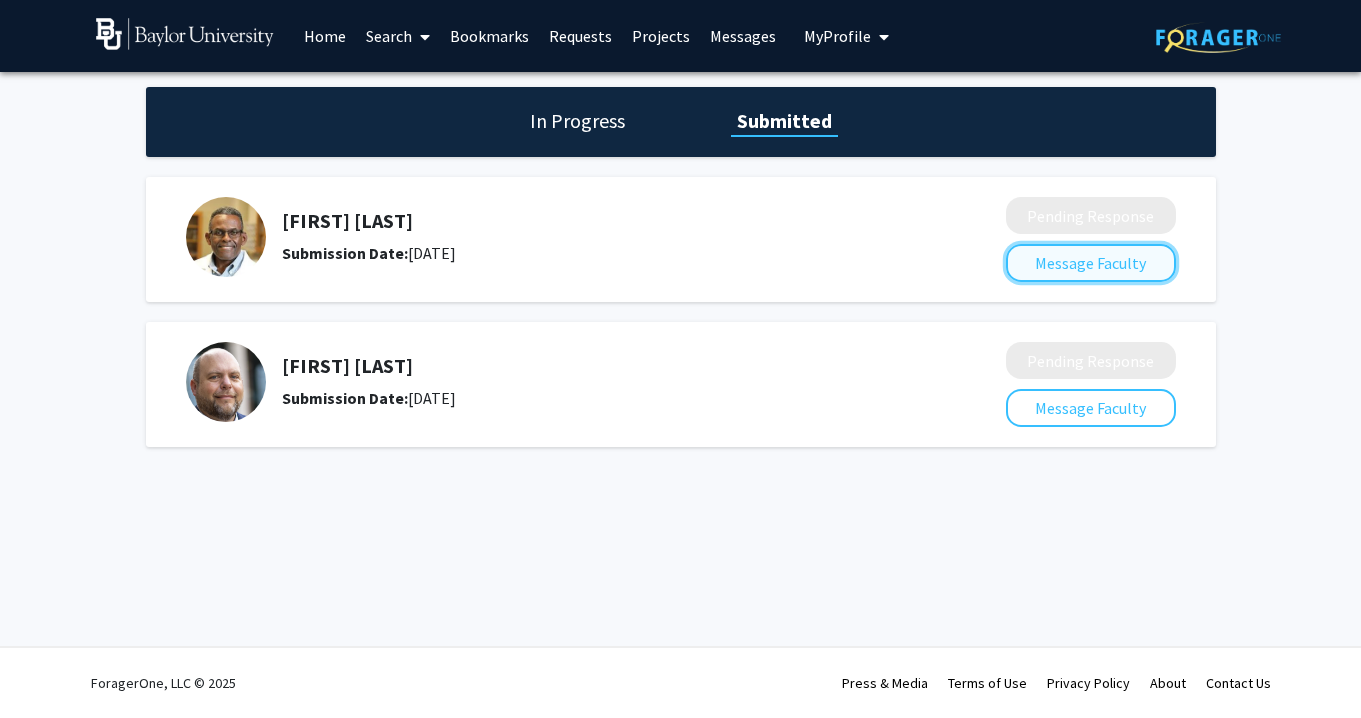click on "Message Faculty" 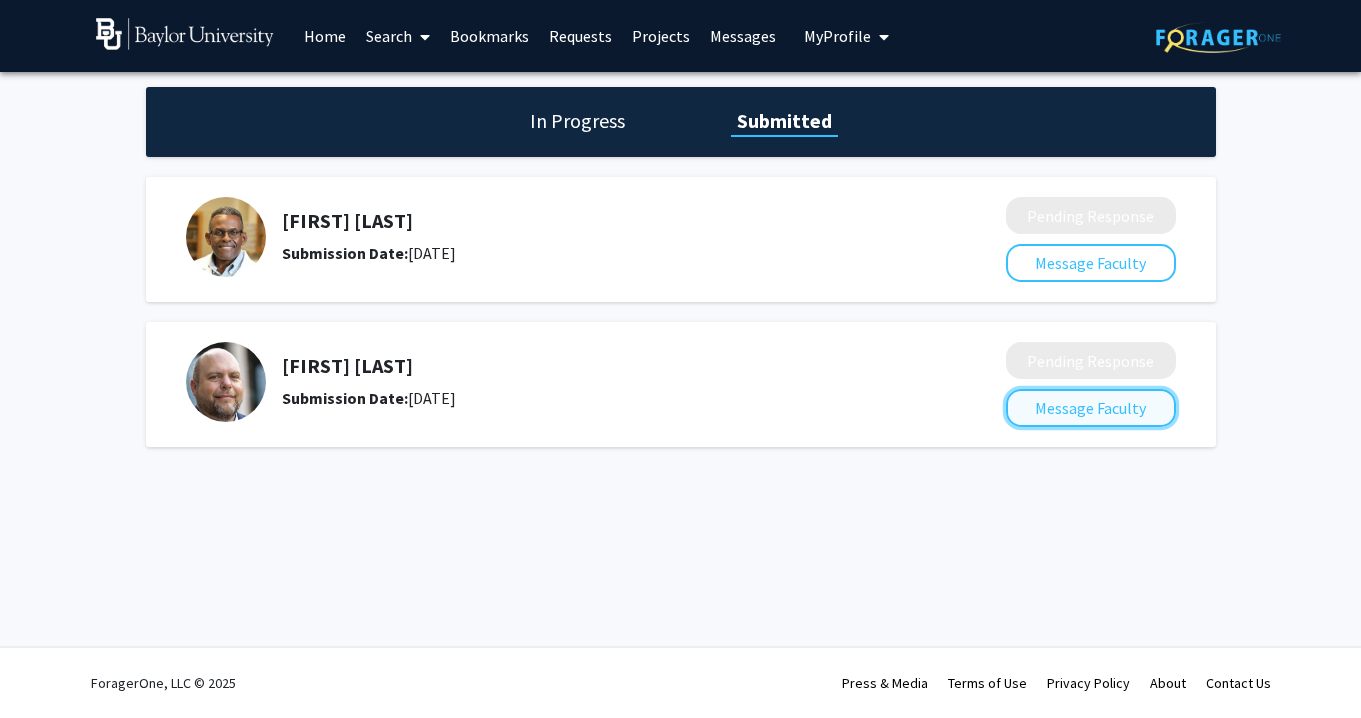 click on "Message Faculty" 